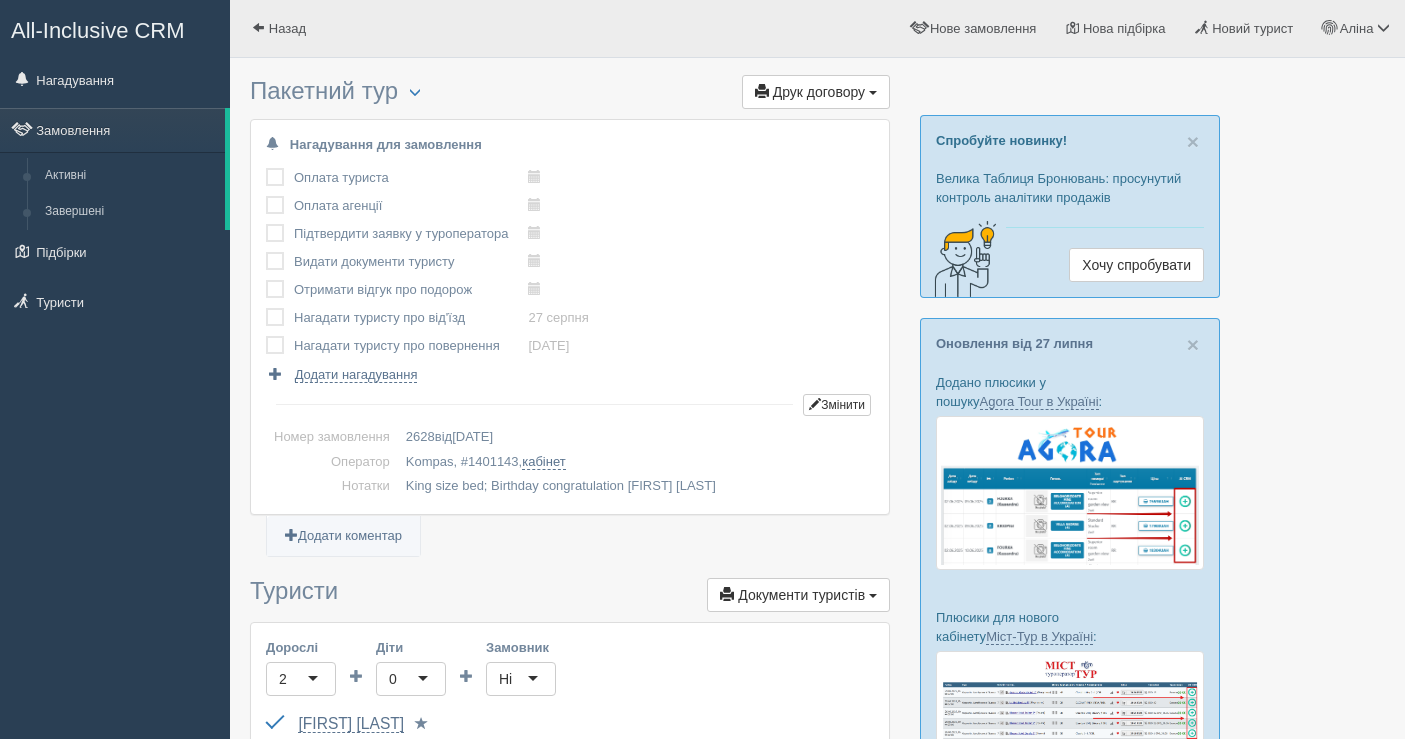 scroll, scrollTop: 1580, scrollLeft: 0, axis: vertical 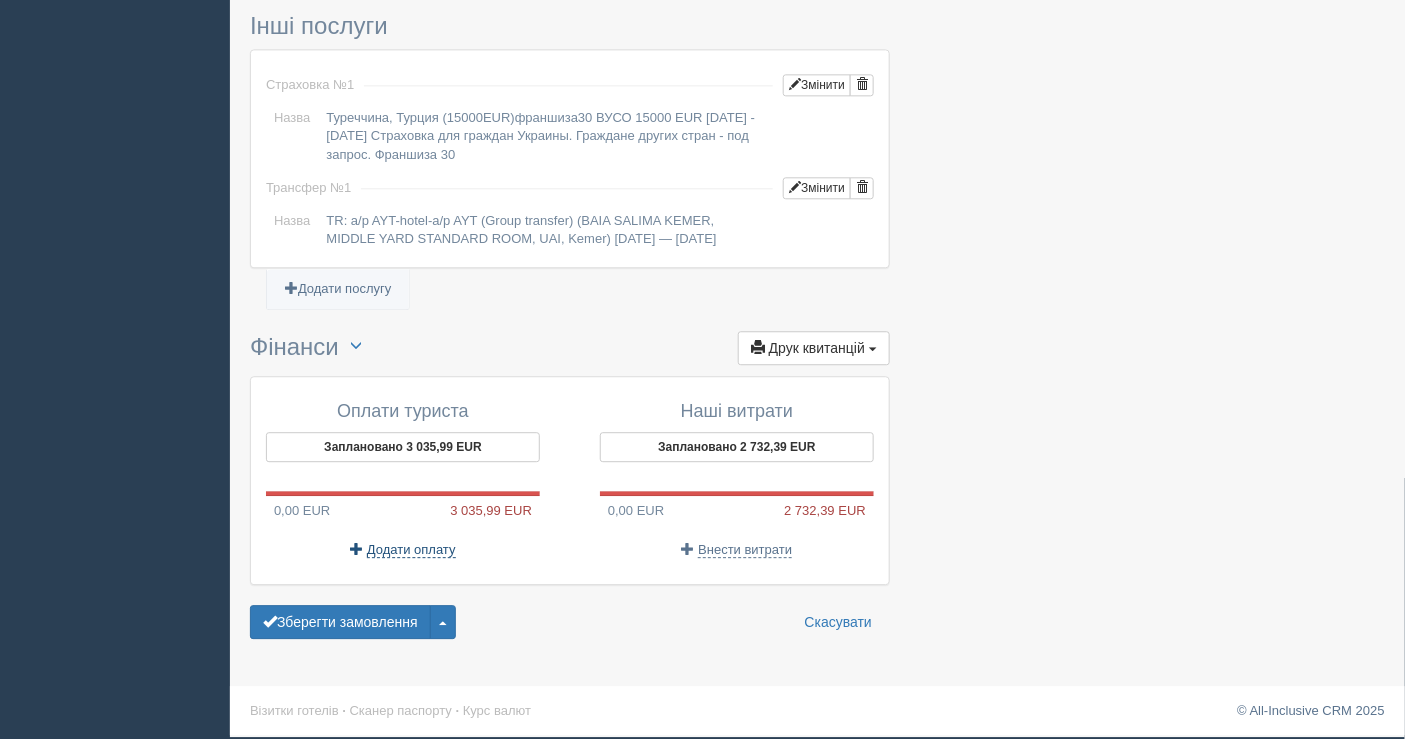 click on "Додати оплату" at bounding box center [411, 550] 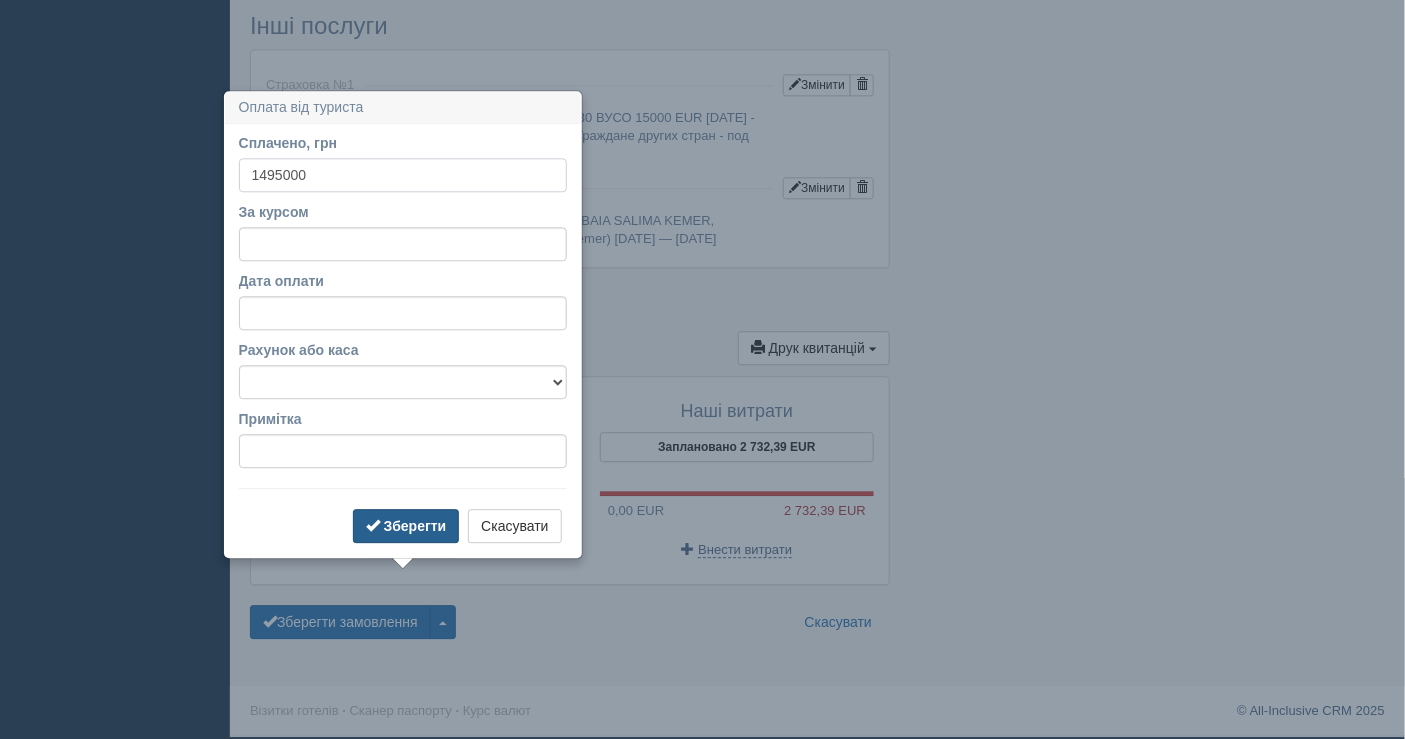 type on "1495000" 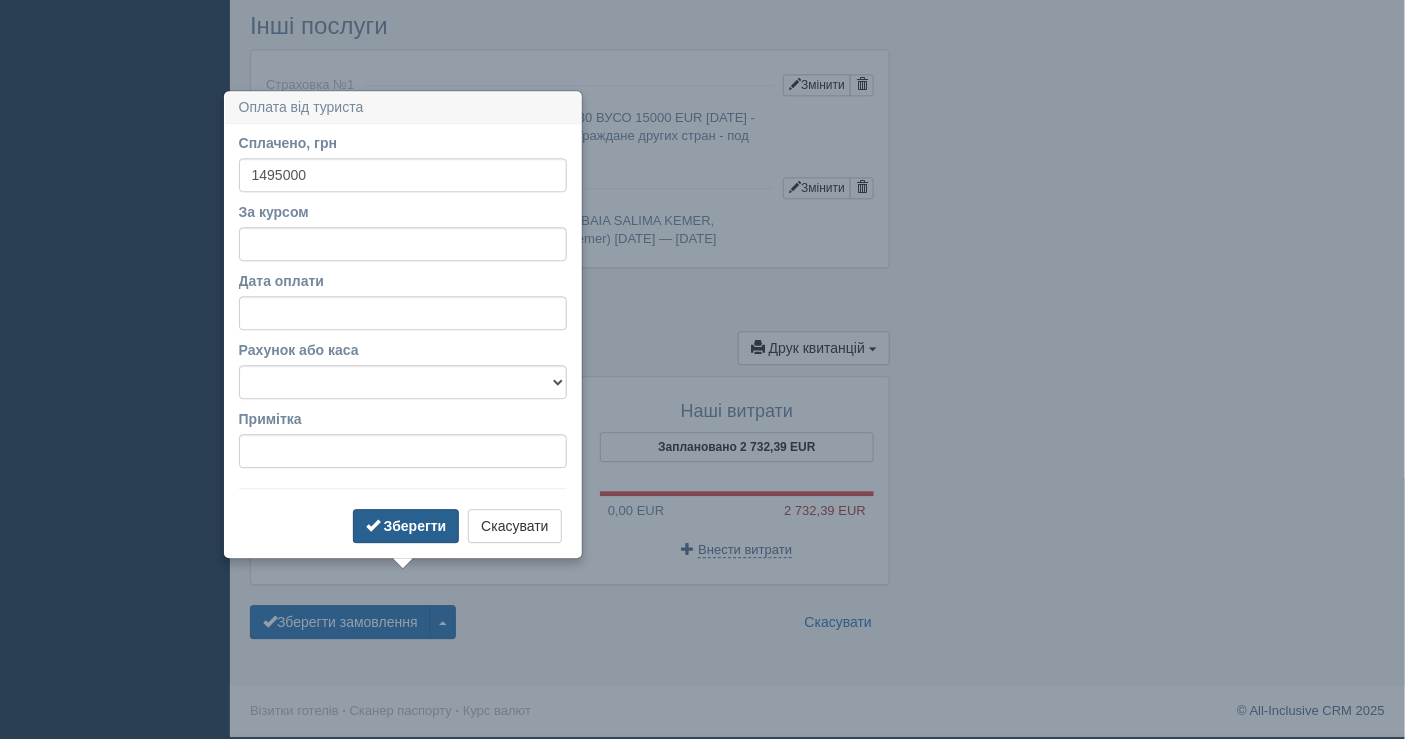 click on "Зберегти" at bounding box center (415, 526) 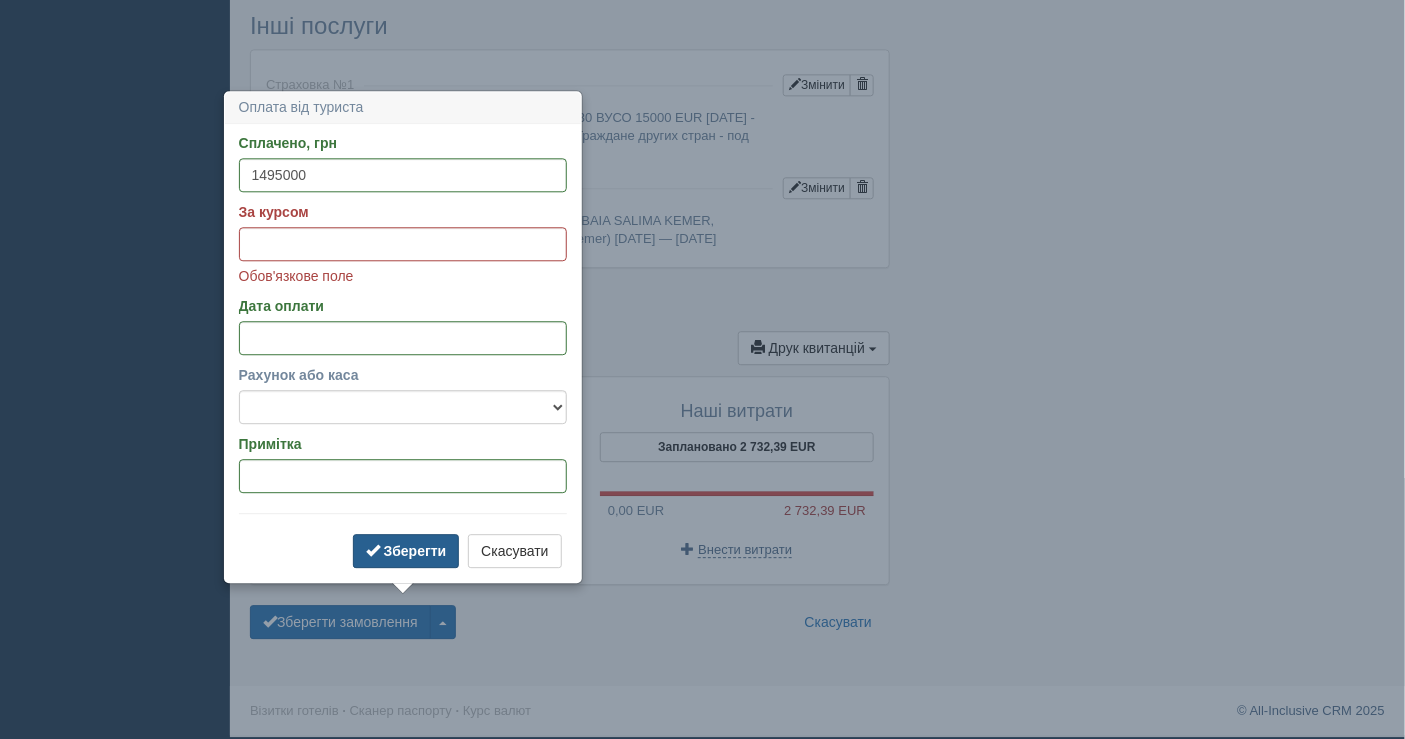drag, startPoint x: 505, startPoint y: 520, endPoint x: 432, endPoint y: 478, distance: 84.21995 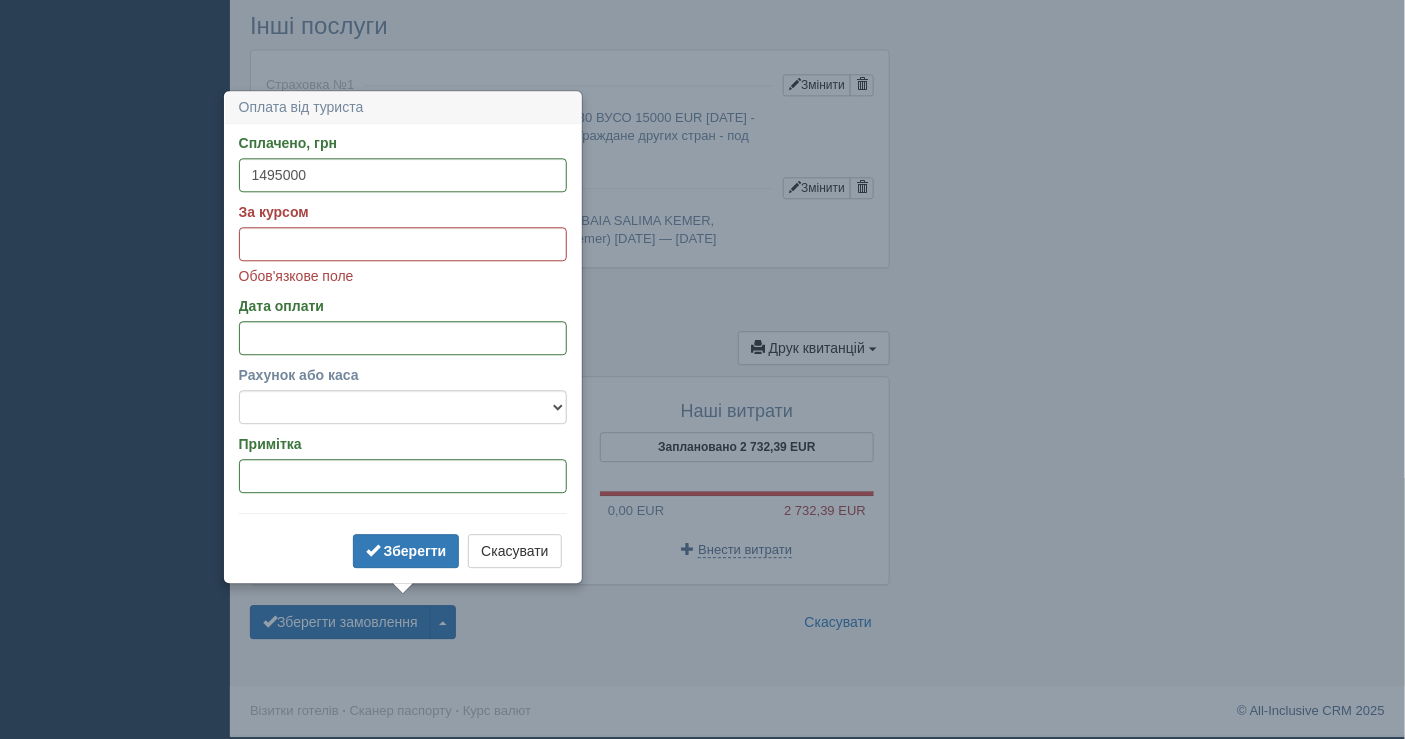click on "Зберегти
Скасувати" at bounding box center [403, 553] 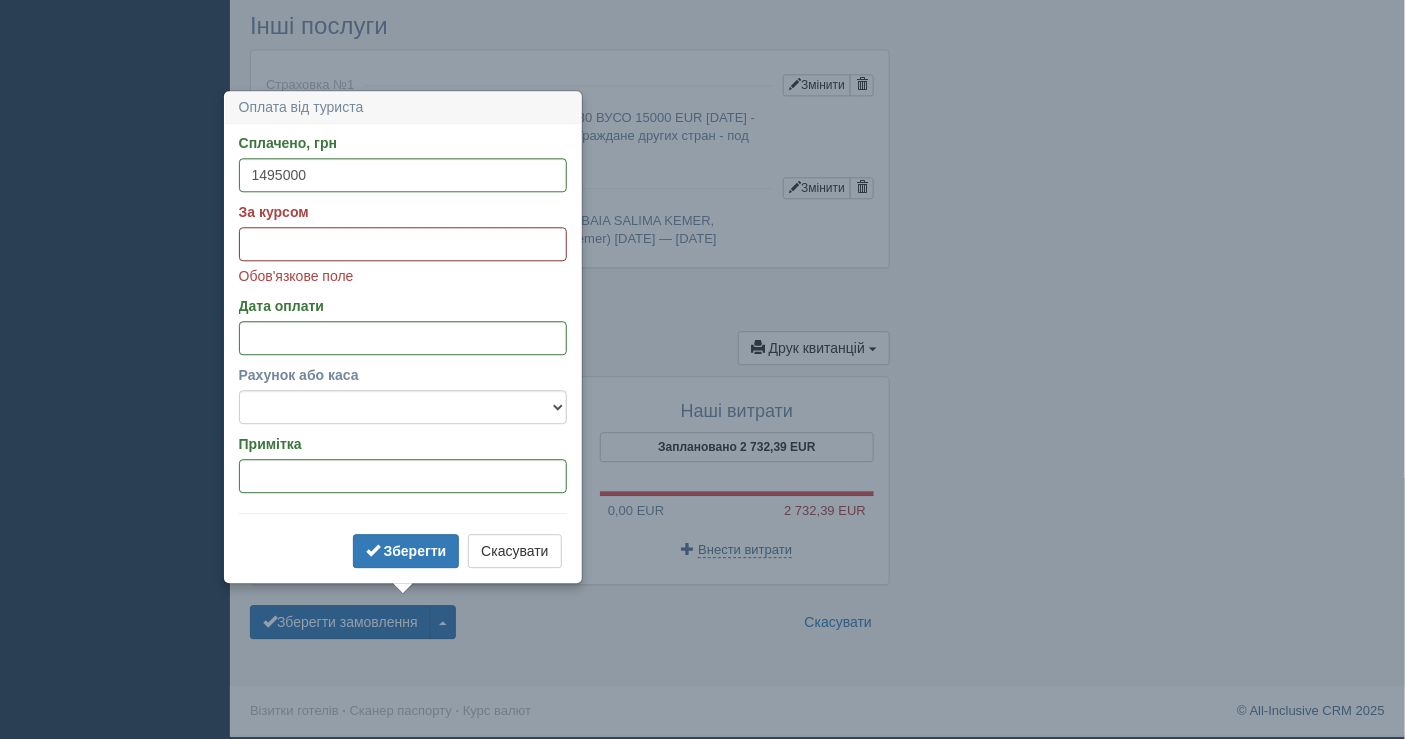 click on "За курсом" at bounding box center (403, 244) 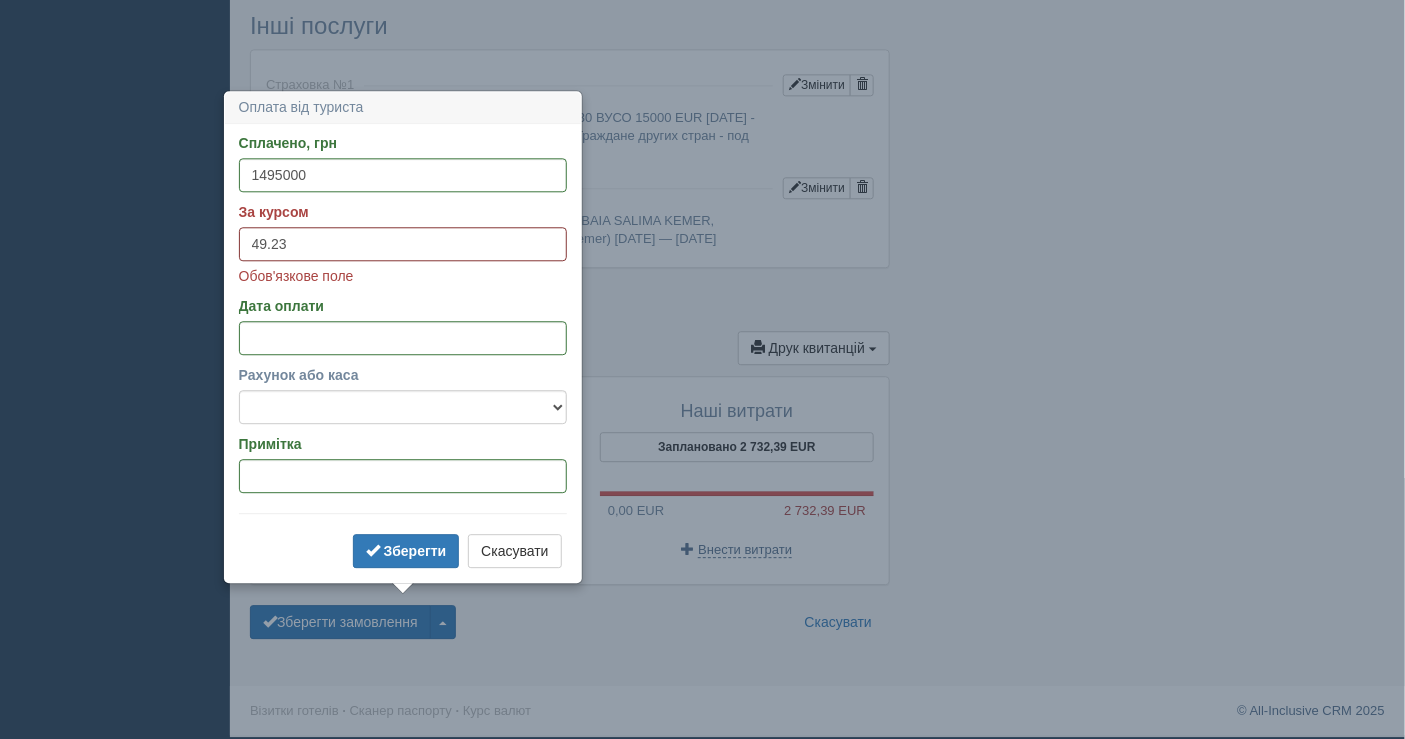 type on "49.23" 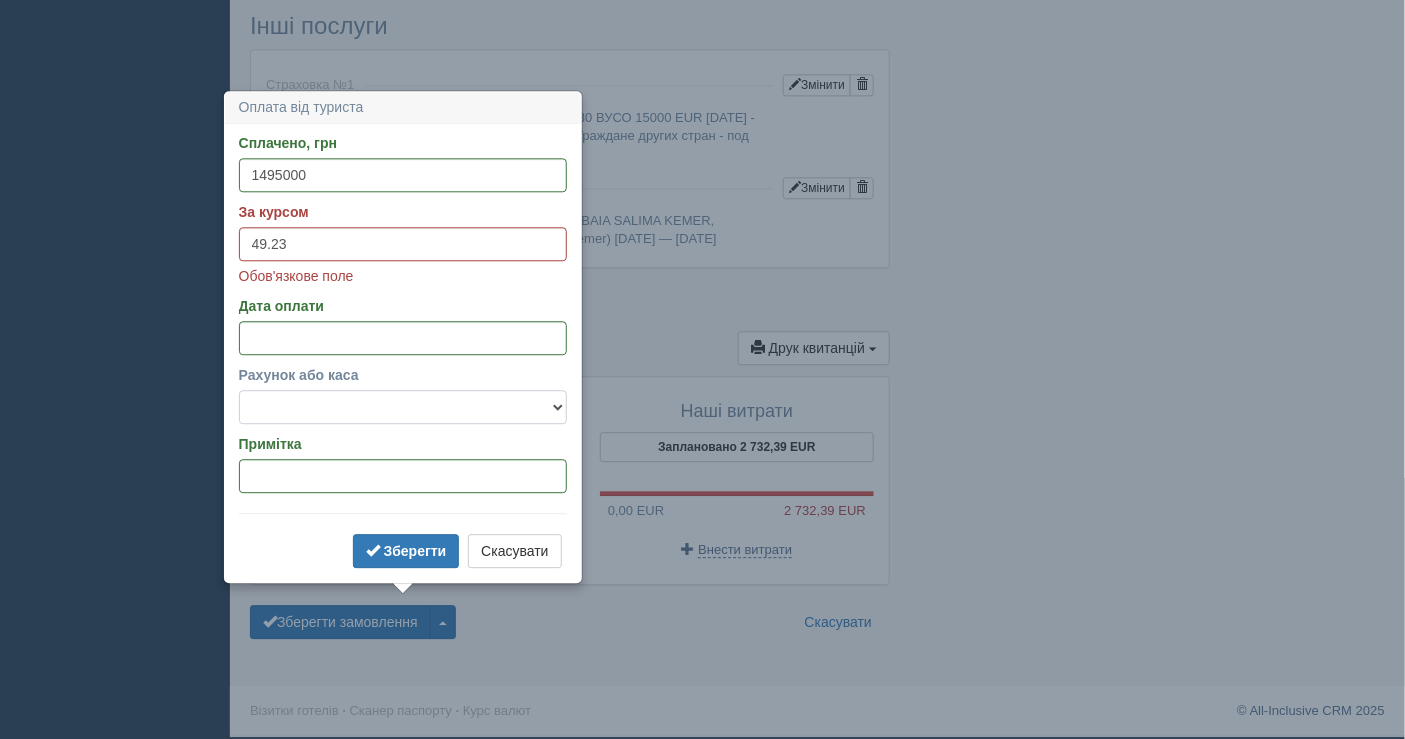 click on "Банківський рахунок
Готівкова каса" at bounding box center (403, 407) 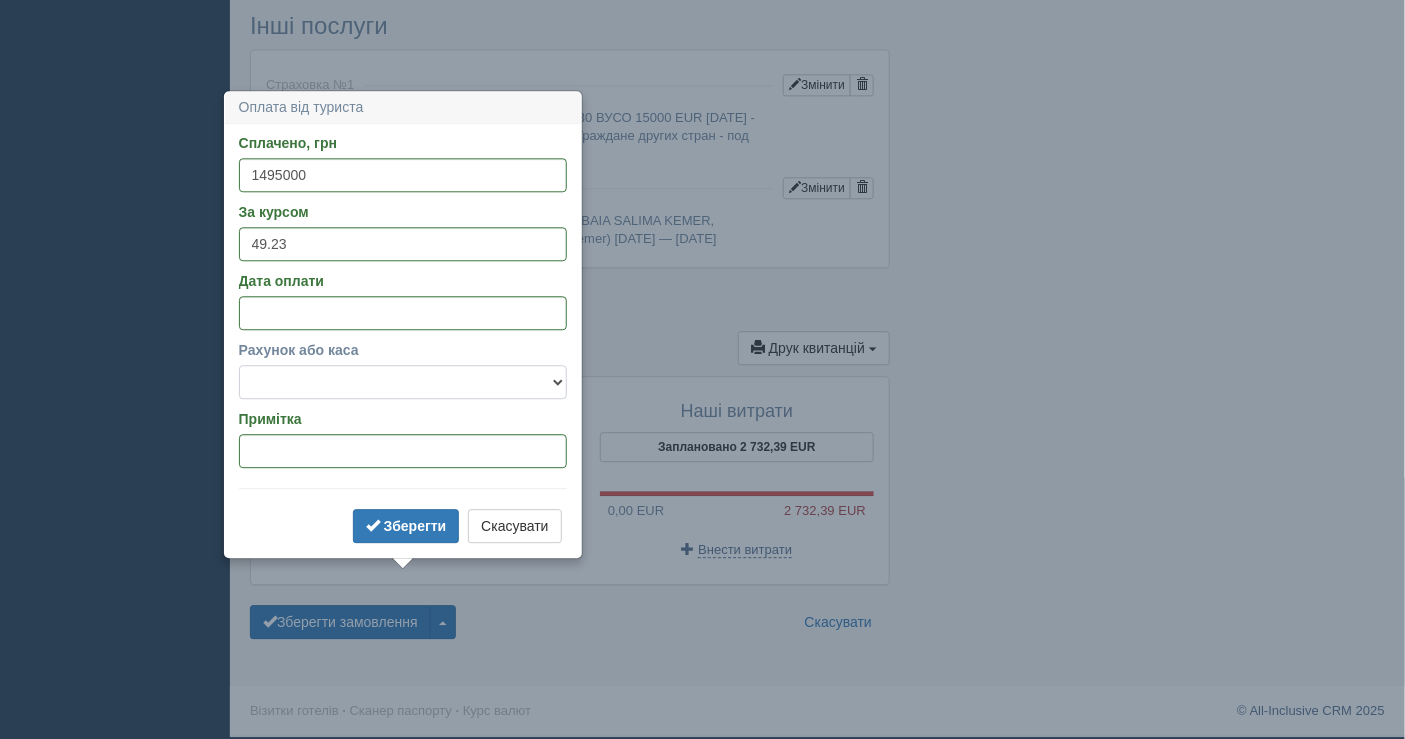 select on "1597" 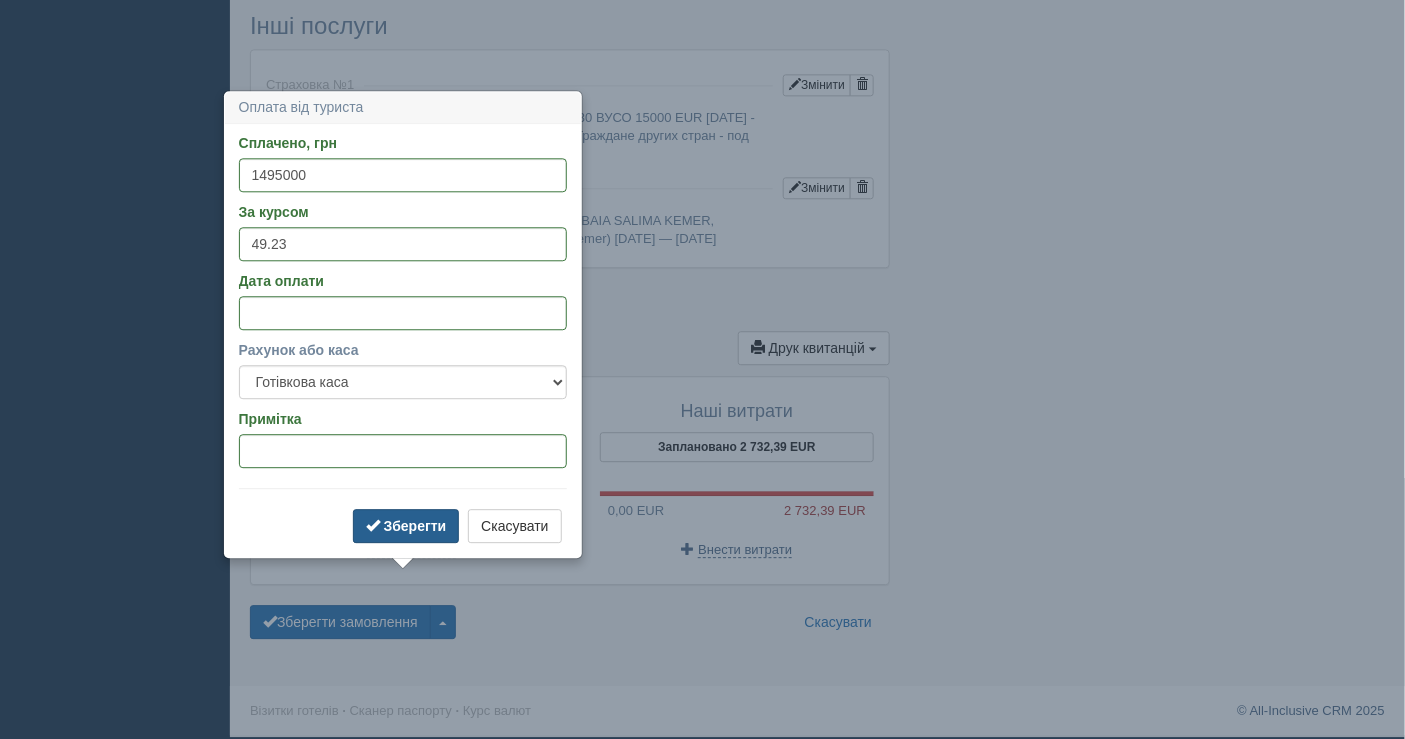 click on "Зберегти" at bounding box center (415, 526) 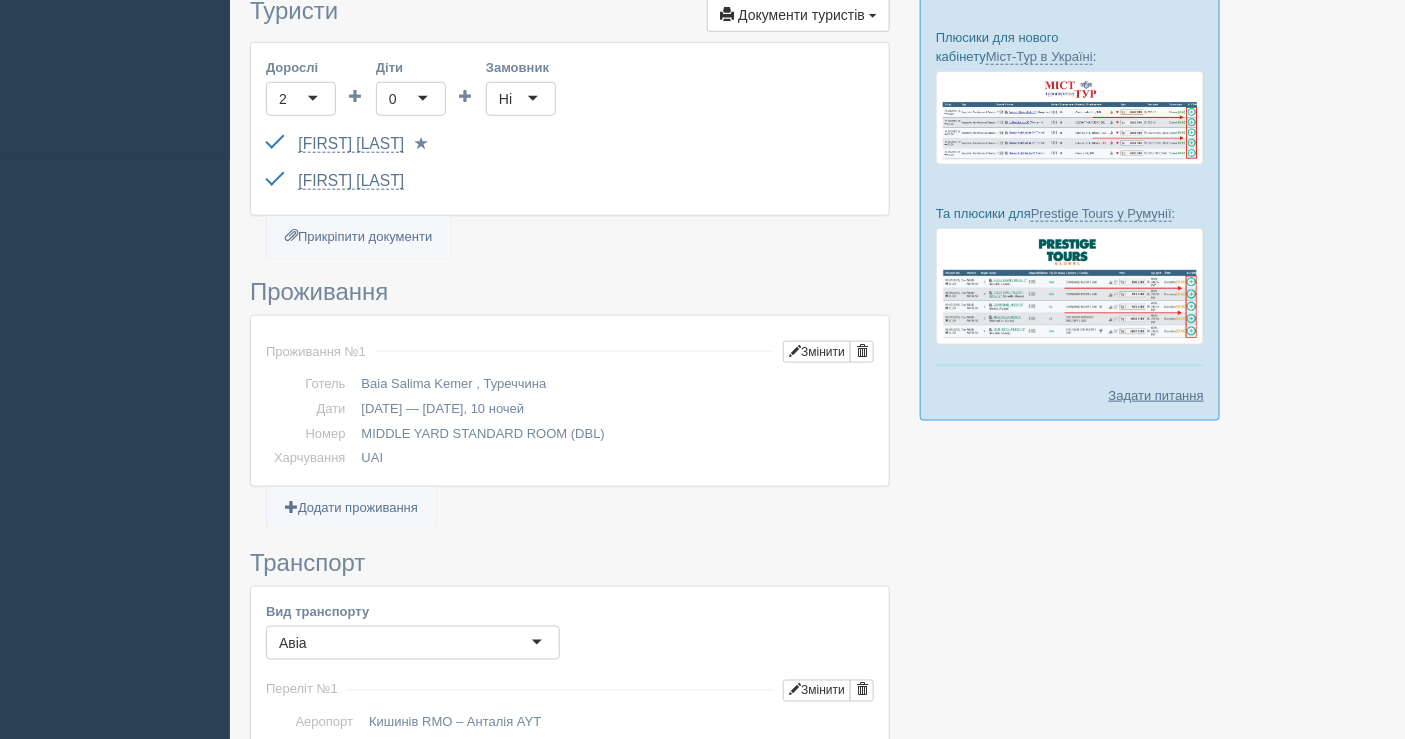 scroll, scrollTop: 0, scrollLeft: 0, axis: both 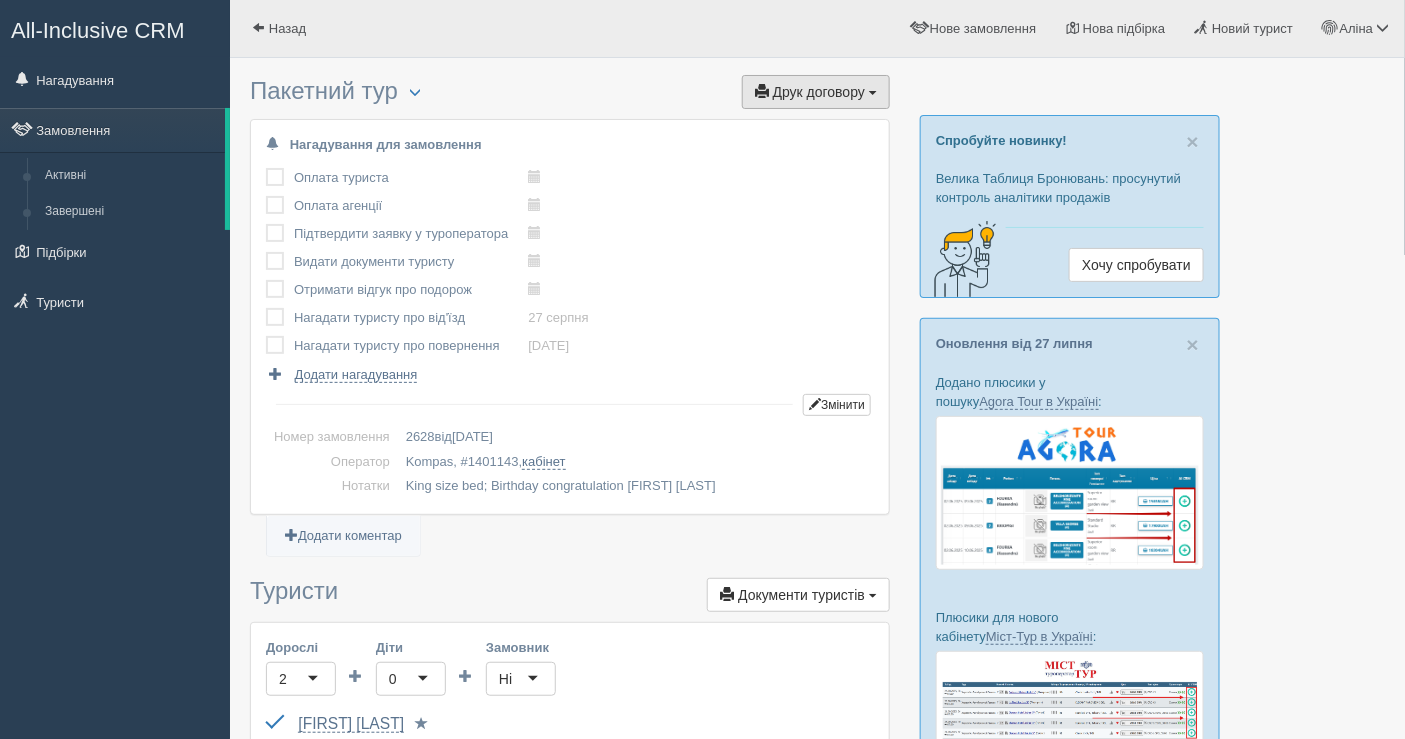 click on "Друк договору" at bounding box center [819, 92] 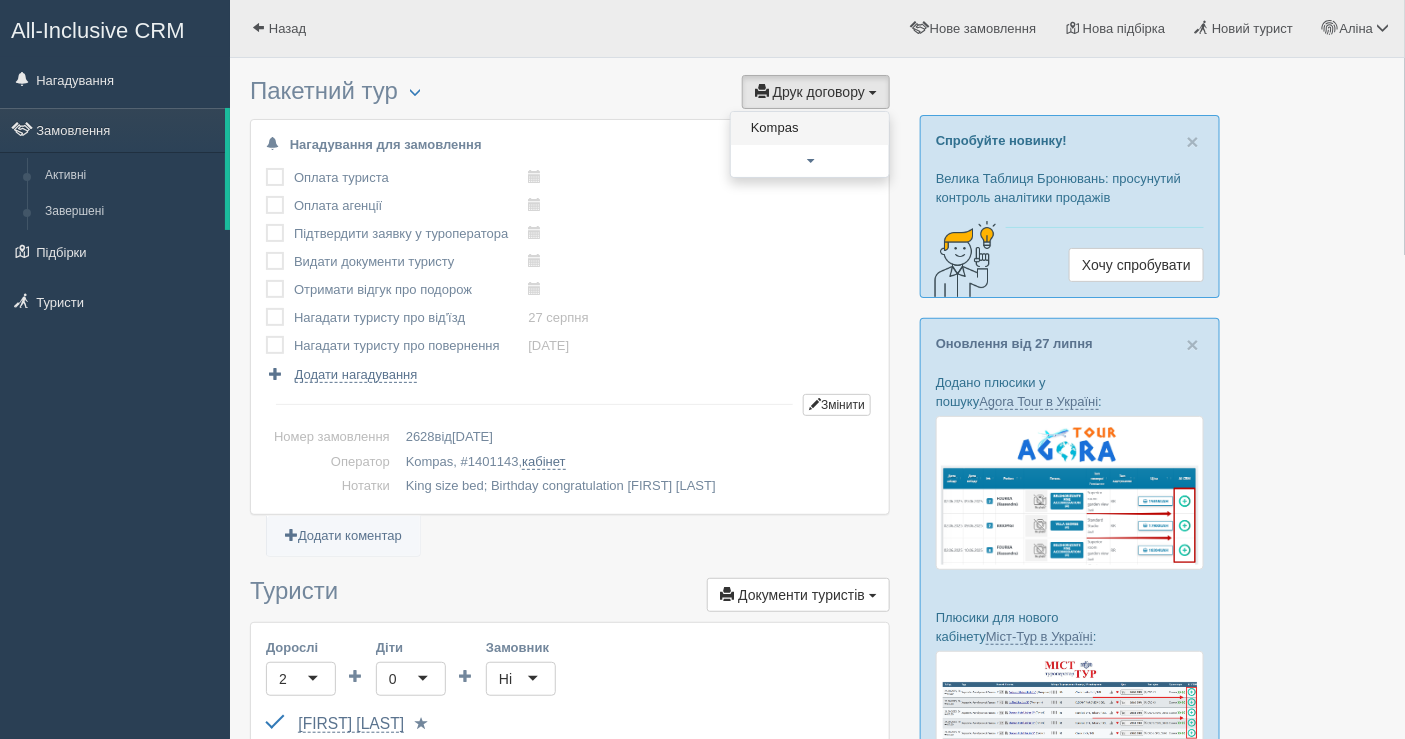 click on "Kompas" at bounding box center (810, 128) 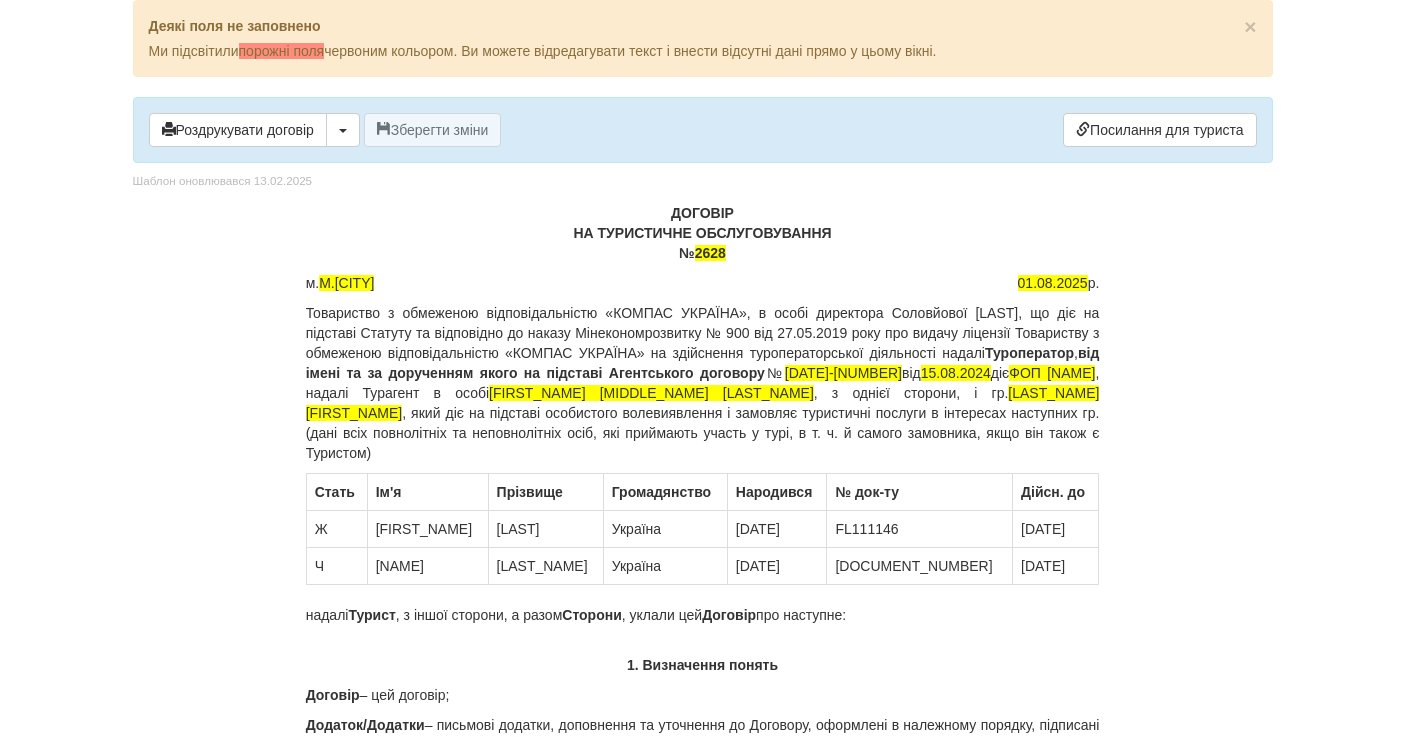 scroll, scrollTop: 0, scrollLeft: 0, axis: both 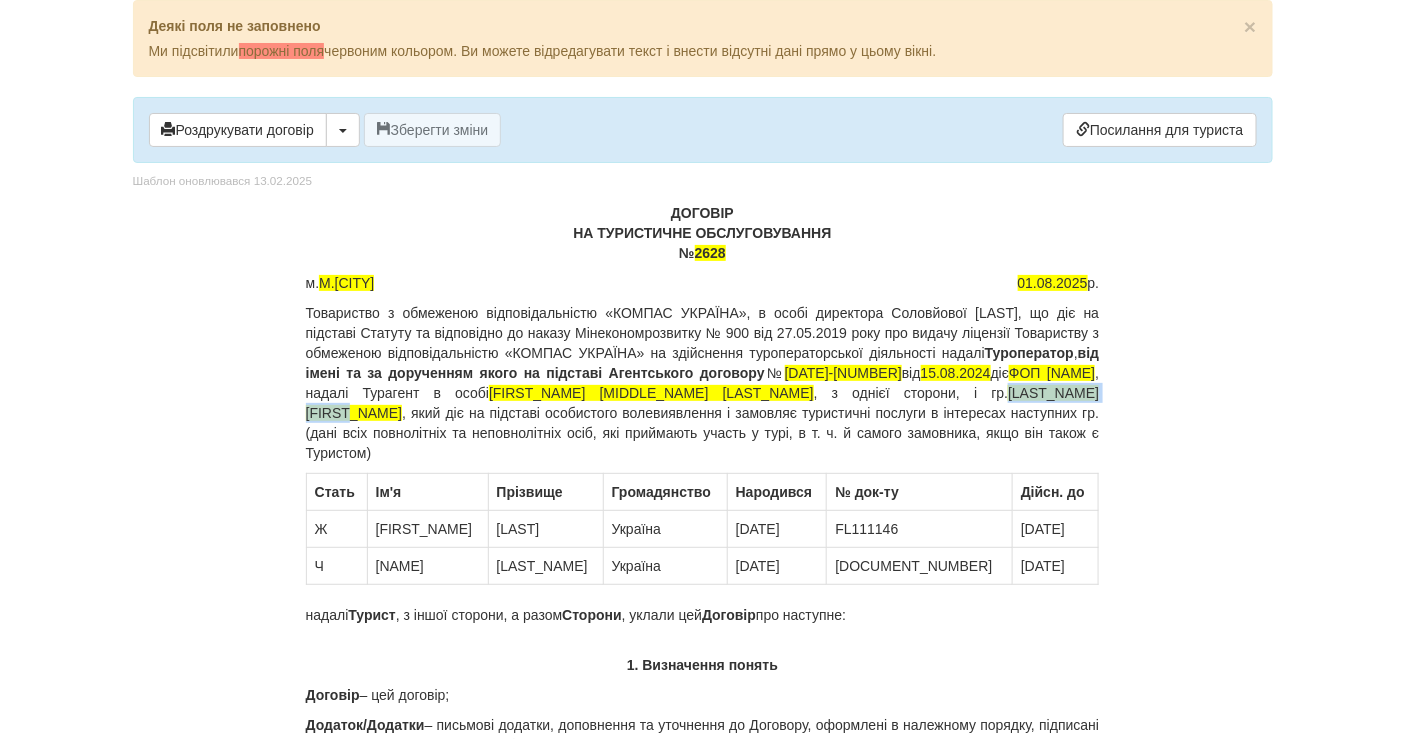 click on "Товариство з обмеженою відповідальністю «КОМПАС УКРАЇНА», в особі директора [LAST] [FIRST], що діє на підставі Статуту та відповідно до наказу Мінекономрозвитку № 900 від [DATE] року про видачу ліцензії Товариству з обмеженою відповідальністю «КОМПАС УКРАЇНА» на здійснення туроператорської діяльності надалі Туроператор ,
від імені та за дорученням якого на підставі Агентського договору № 150824-10 від 15.08.2024 діє ФОП [LAST] [FIRST] [MIDDLE], надалі Турагент в особі [FIRST] [MIDDLE] , з однієї сторони,
і гр. [LAST] [FIRST]" at bounding box center [703, 383] 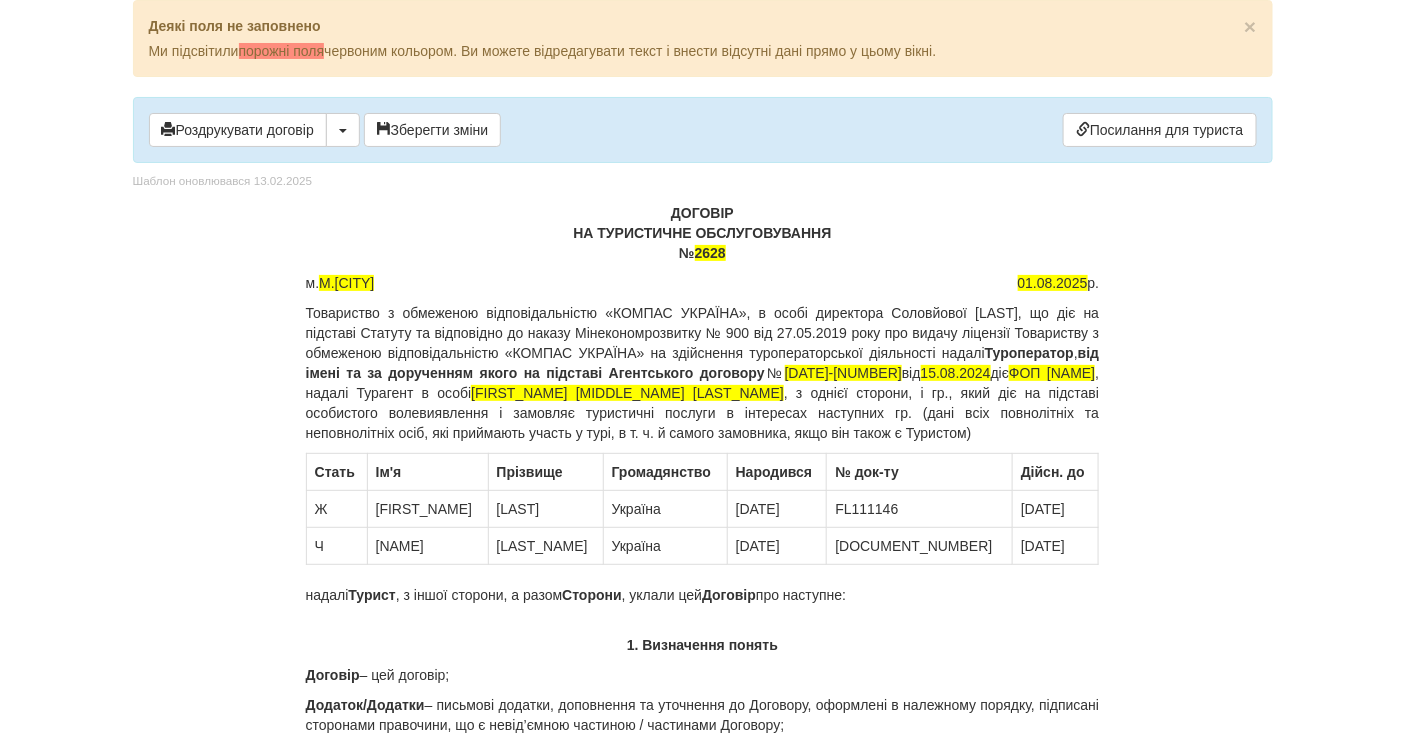 type 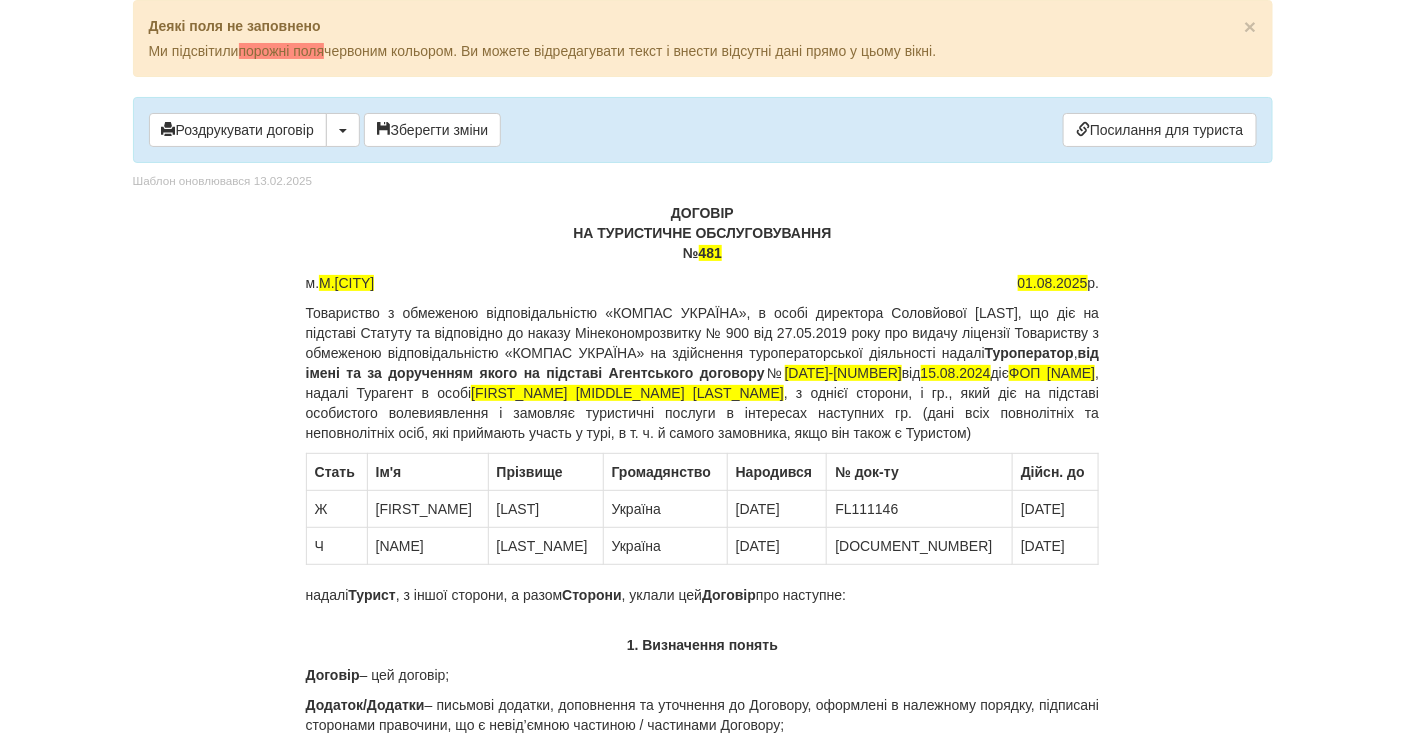 click on "Товариство з обмеженою відповідальністю «КОМПАС УКРАЇНА», в особі директора Соловйової Ганни, що діє на підставі Статуту та відповідно до наказу Мінекономрозвитку № 900 від 27.05.2019 року про видачу ліцензії Товариству з обмеженою відповідальністю «КОМПАС УКРАЇНА»  на здійснення туроператорської діяльності надалі  Туроператор ,
від імені та за дорученням якого на підставі Агентського договору  №  150824-10  від  15.08.2024  діє  ФОП ЗЕНІНА ЛЮДМИЛА ДМИТРІВНА , надалі Турагент в особі  Зеніна Людмила Дмитрівна ,  з однієї сторони,
і гр." at bounding box center [703, 373] 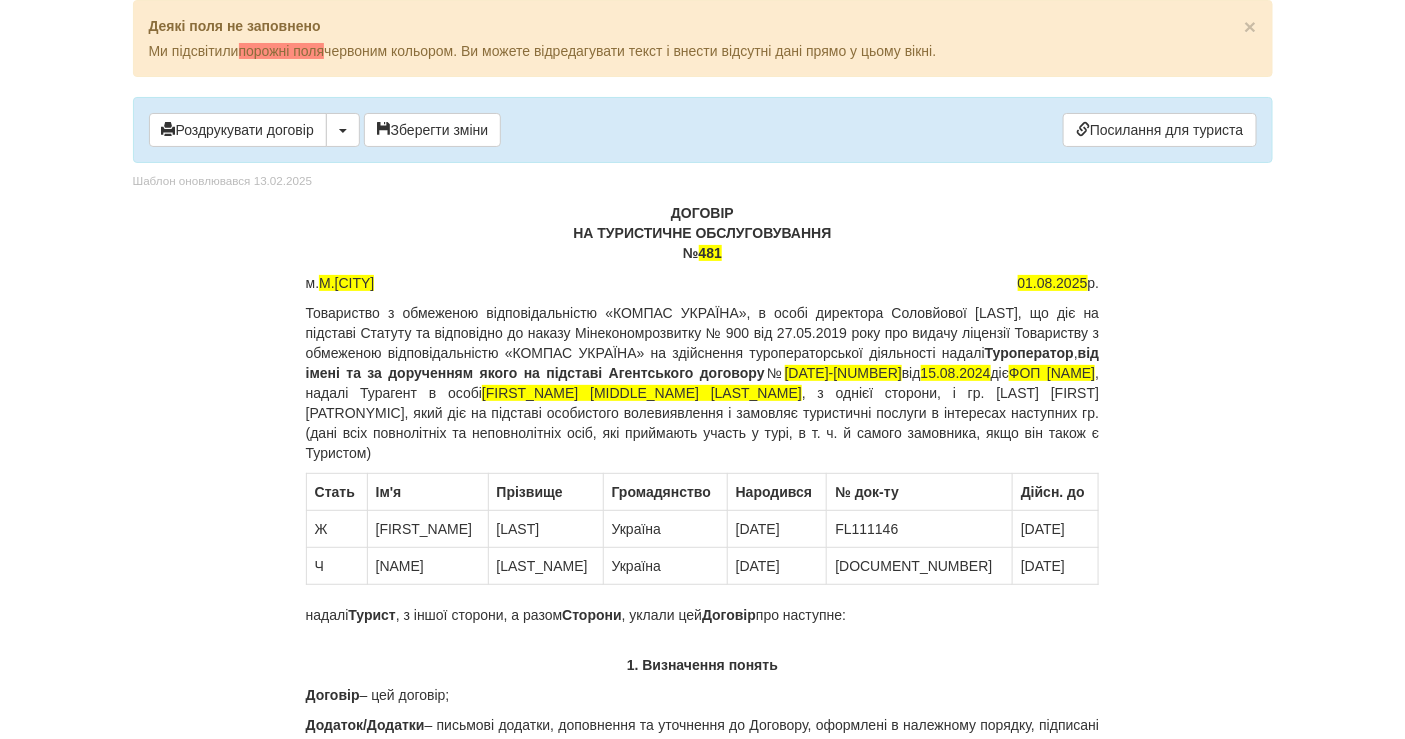 click on "Товариство з обмеженою відповідальністю «КОМПАС УКРАЇНА», в особі директора Соловйової Ганни, що діє на підставі Статуту та відповідно до наказу Мінекономрозвитку № 900 від 27.05.2019 року про видачу ліцензії Товариству з обмеженою відповідальністю «КОМПАС УКРАЇНА»  на здійснення туроператорської діяльності надалі  Туроператор ,
від імені та за дорученням якого на підставі Агентського договору  №  150824-10  від  15.08.2024  діє  ФОП ЗЕНІНА ЛЮДМИЛА ДМИТРІВНА , надалі Турагент в особі  Зеніна Людмила Дмитрівна" at bounding box center (703, 383) 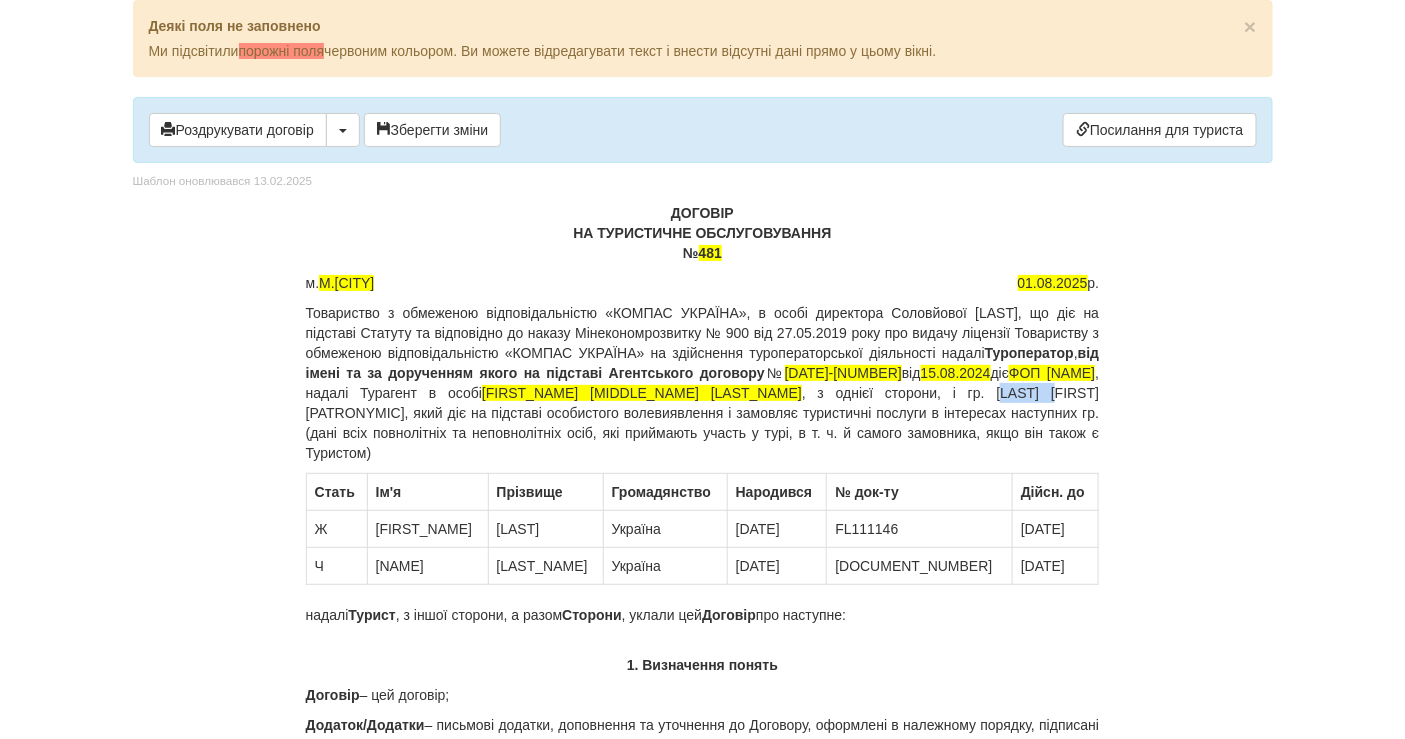 click on "Товариство з обмеженою відповідальністю «КОМПАС УКРАЇНА», в особі директора Соловйової Ганни, що діє на підставі Статуту та відповідно до наказу Мінекономрозвитку № 900 від 27.05.2019 року про видачу ліцензії Товариству з обмеженою відповідальністю «КОМПАС УКРАЇНА»  на здійснення туроператорської діяльності надалі  Туроператор ,
від імені та за дорученням якого на підставі Агентського договору  №  150824-10  від  15.08.2024  діє  ФОП ЗЕНІНА ЛЮДМИЛА ДМИТРІВНА , надалі Турагент в особі  Зеніна Людмила Дмитрівна" at bounding box center (703, 383) 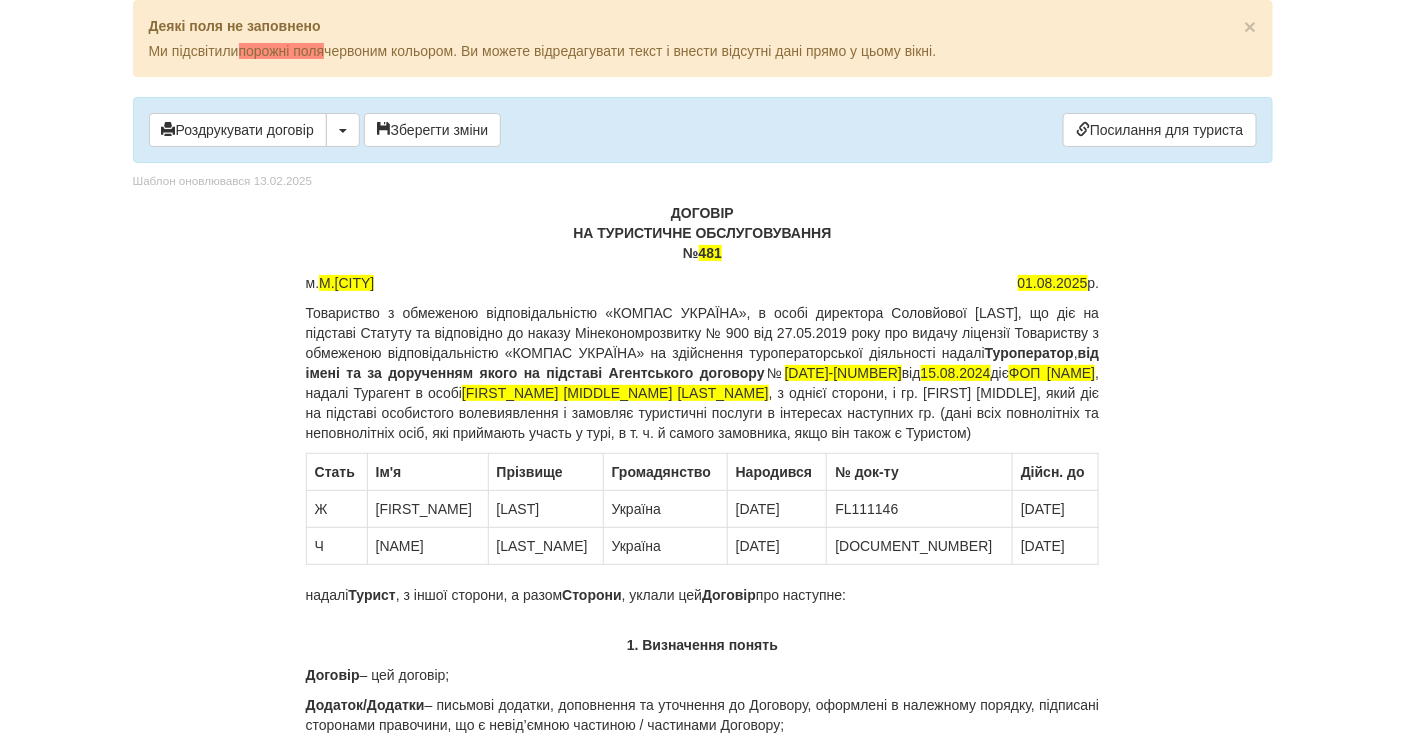 click on "Товариство з обмеженою відповідальністю «КОМПАС УКРАЇНА», в особі директора Соловйової Ганни, що діє на підставі Статуту та відповідно до наказу Мінекономрозвитку № 900 від 27.05.2019 року про видачу ліцензії Товариству з обмеженою відповідальністю «КОМПАС УКРАЇНА»  на здійснення туроператорської діяльності надалі  Туроператор ,
від імені та за дорученням якого на підставі Агентського договору  №  150824-10  від  15.08.2024  діє  ФОП ЗЕНІНА ЛЮДМИЛА ДМИТРІВНА , надалі Турагент в особі  Зеніна Людмила Дмитрівна" at bounding box center (703, 373) 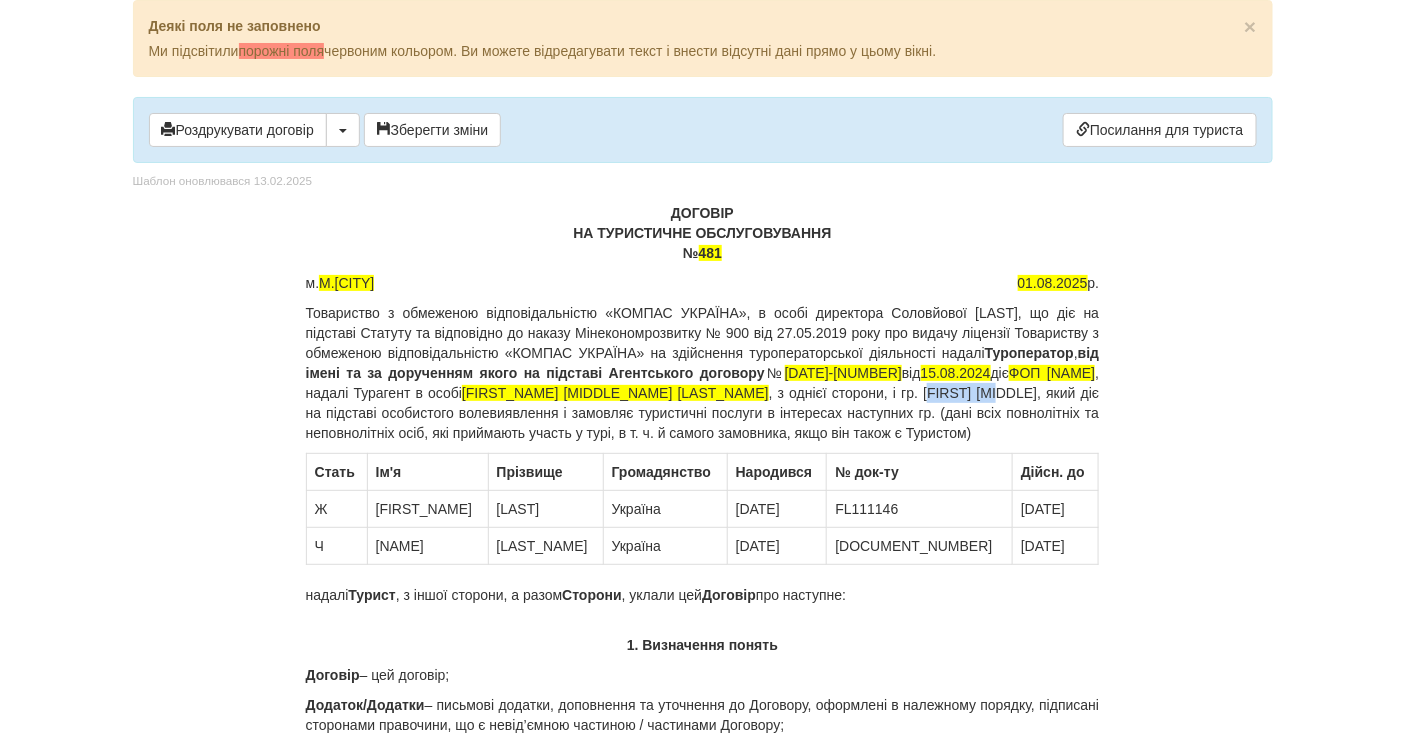 click on "Товариство з обмеженою відповідальністю «КОМПАС УКРАЇНА», в особі директора Соловйової Ганни, що діє на підставі Статуту та відповідно до наказу Мінекономрозвитку № 900 від 27.05.2019 року про видачу ліцензії Товариству з обмеженою відповідальністю «КОМПАС УКРАЇНА»  на здійснення туроператорської діяльності надалі  Туроператор ,
від імені та за дорученням якого на підставі Агентського договору  №  150824-10  від  15.08.2024  діє  ФОП ЗЕНІНА ЛЮДМИЛА ДМИТРІВНА , надалі Турагент в особі  Зеніна Людмила Дмитрівна" at bounding box center [703, 373] 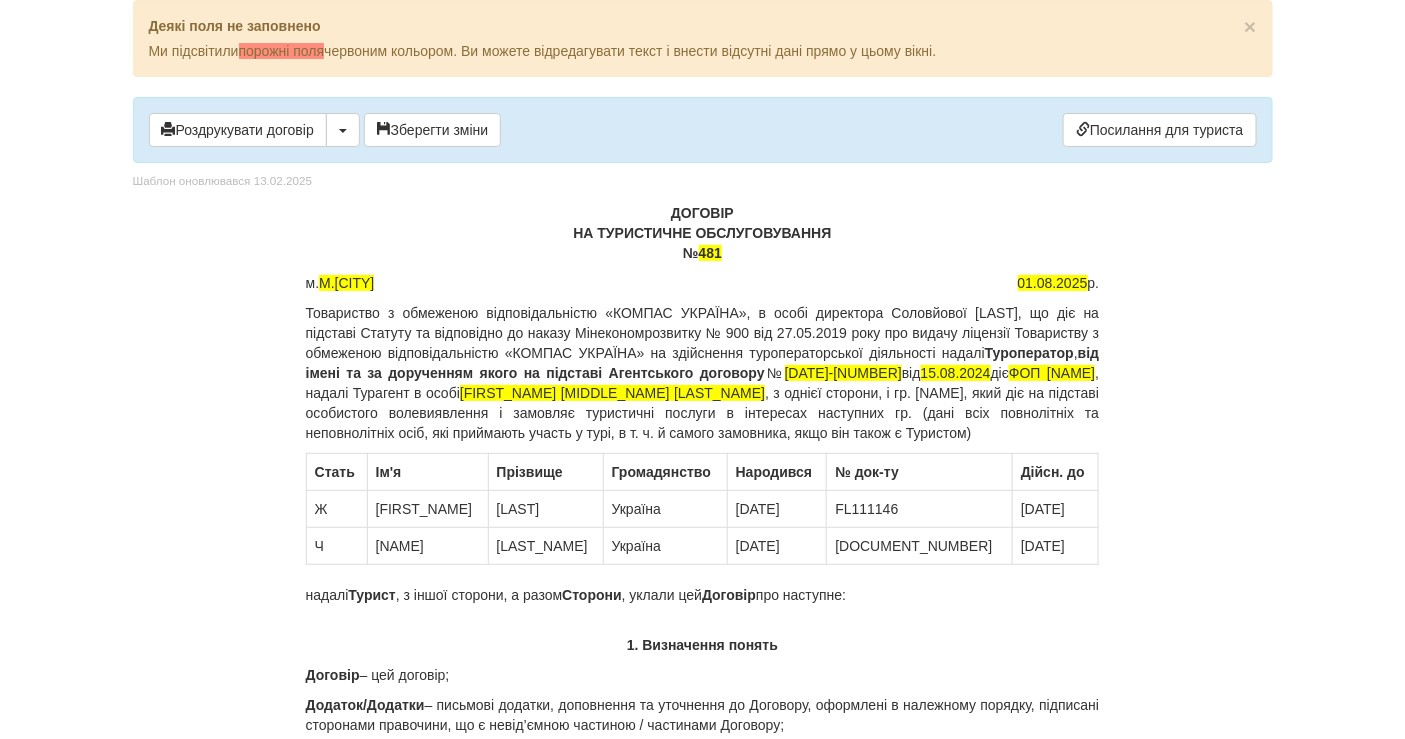 click on "Товариство з обмеженою відповідальністю «КОМПАС УКРАЇНА», в особі директора Соловйової Ганни, що діє на підставі Статуту та відповідно до наказу Мінекономрозвитку № 900 від 27.05.2019 року про видачу ліцензії Товариству з обмеженою відповідальністю «КОМПАС УКРАЇНА»  на здійснення туроператорської діяльності надалі  Туроператор ,
від імені та за дорученням якого на підставі Агентського договору  №  150824-10  від  15.08.2024  діє  ФОП ЗЕНІНА ЛЮДМИЛА ДМИТРІВНА , надалі Турагент в особі  Зеніна Людмила Дмитрівна ,  з однієї сторони,
і гр. ыГОРЫВНА" at bounding box center (703, 373) 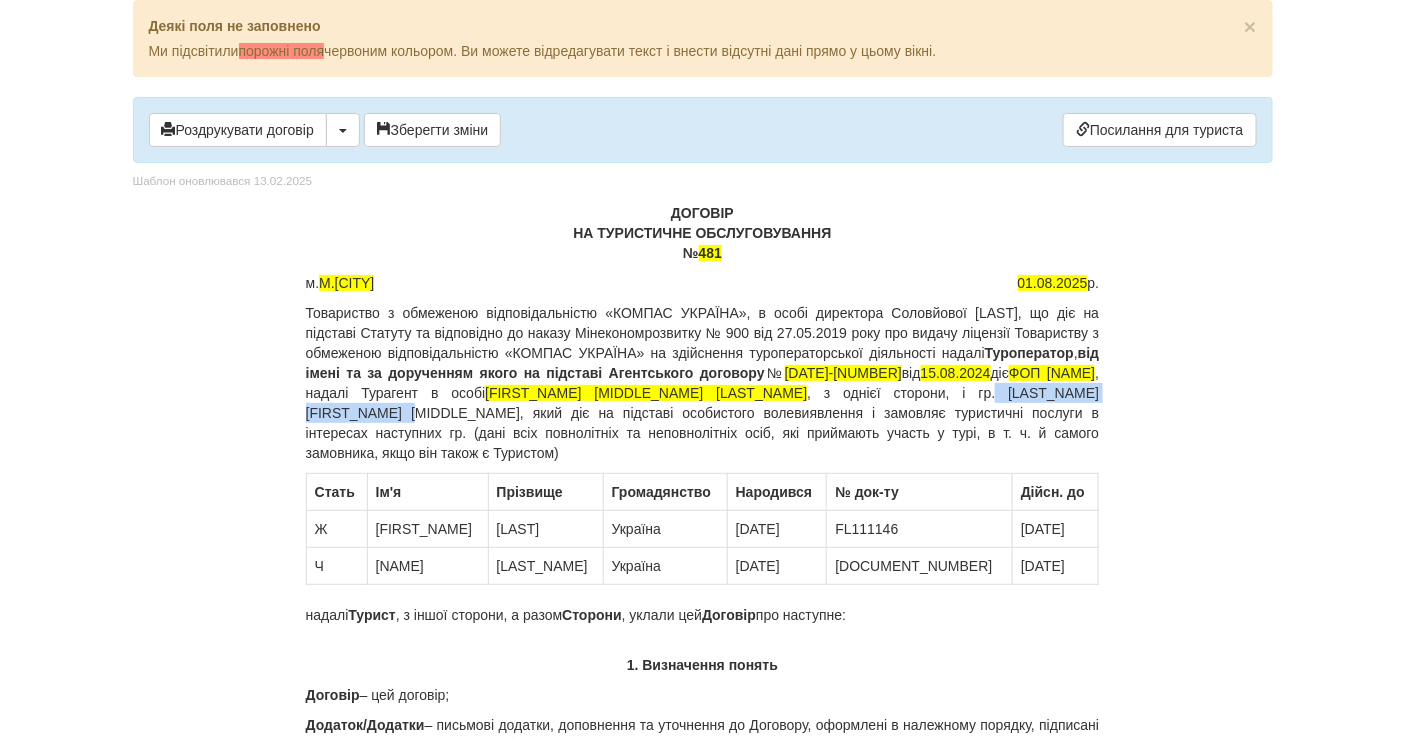 drag, startPoint x: 965, startPoint y: 392, endPoint x: 356, endPoint y: 412, distance: 609.3283 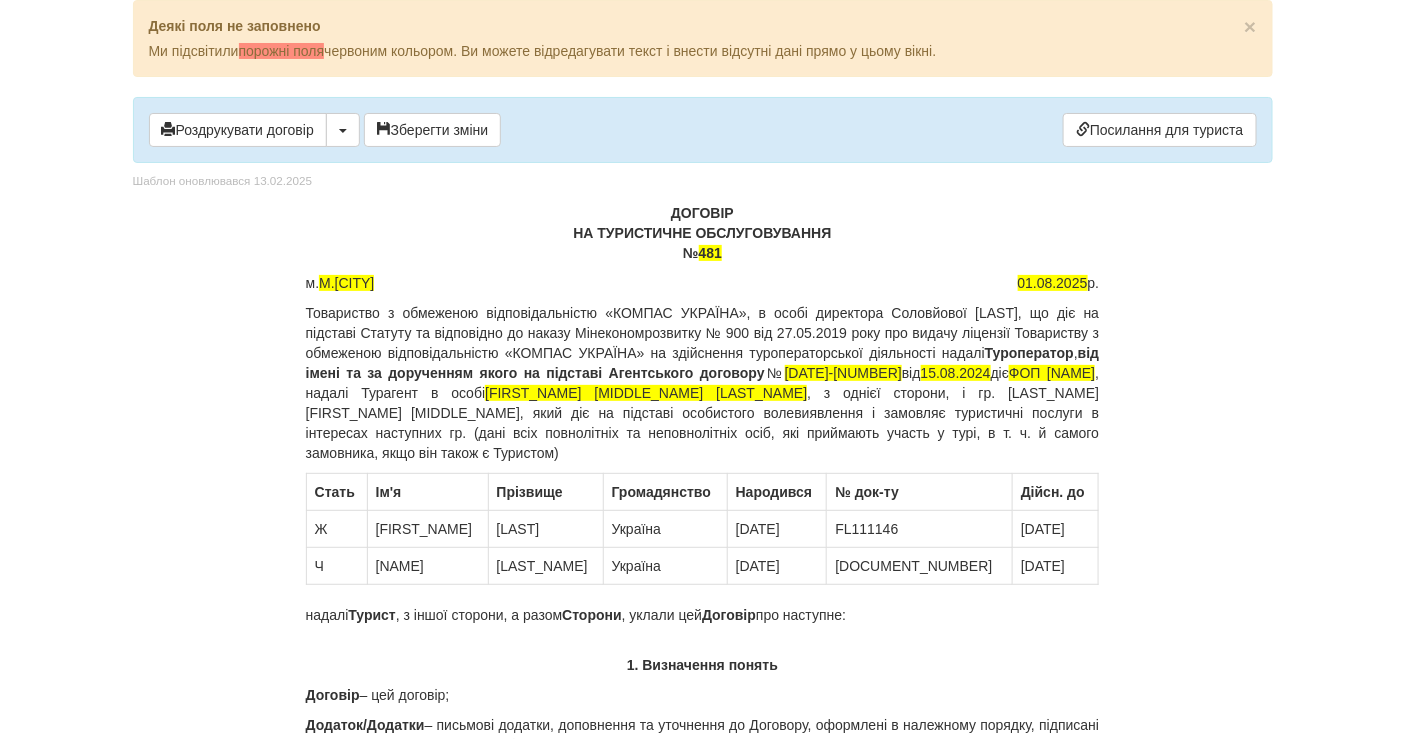 click on "ДОГОВІР
НА ТУРИСТИЧНЕ ОБСЛУГОВУВАННЯ
№  481
м.  М.ВІННИЦЯ
01.08.2025  р.
Товариство з обмеженою відповідальністю «КОМПАС УКРАЇНА», в особі директора Соловйової Ганни, що діє на підставі Статуту та відповідно до наказу Мінекономрозвитку № 900 від 27.05.2019 року про видачу ліцензії Товариству з обмеженою відповідальністю «КОМПАС УКРАЇНА»  на здійснення туроператорської діяльності надалі  Туроператор ,
від імені та за дорученням якого на підставі Агентського договору  №  150824-10  від  15.08.2024  діє  ФОП ЗЕНІНА ЛЮДМИЛА ДМИТРІВНА" at bounding box center (703, 7485) 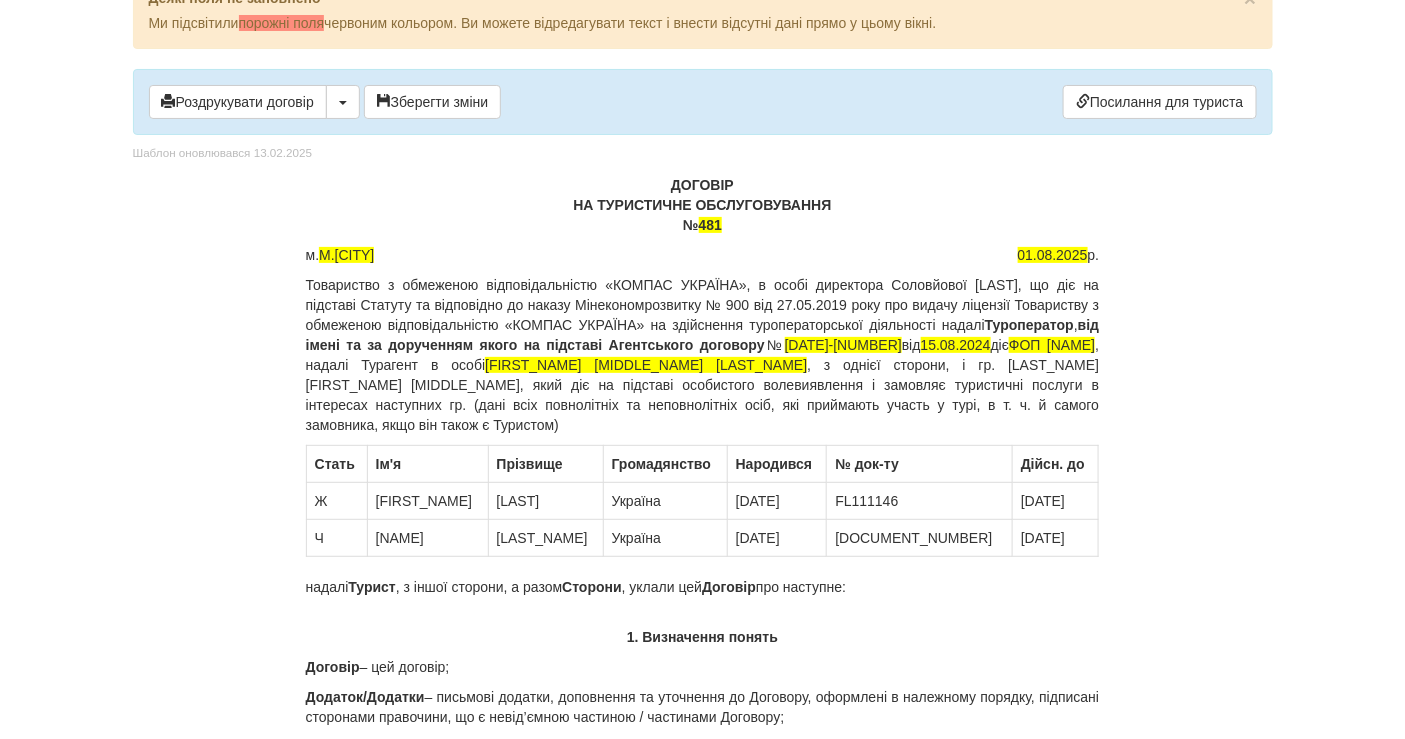 scroll, scrollTop: 0, scrollLeft: 0, axis: both 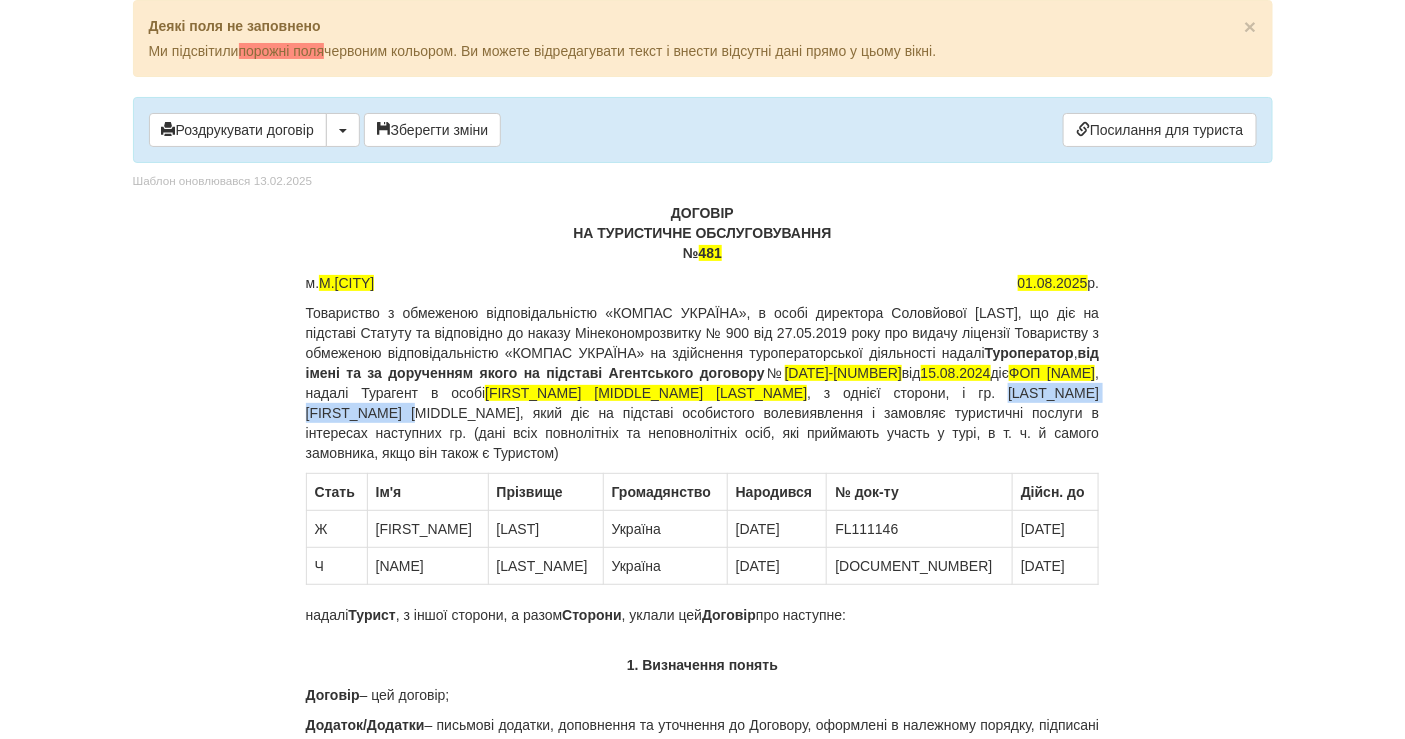 drag, startPoint x: 966, startPoint y: 386, endPoint x: 357, endPoint y: 415, distance: 609.69006 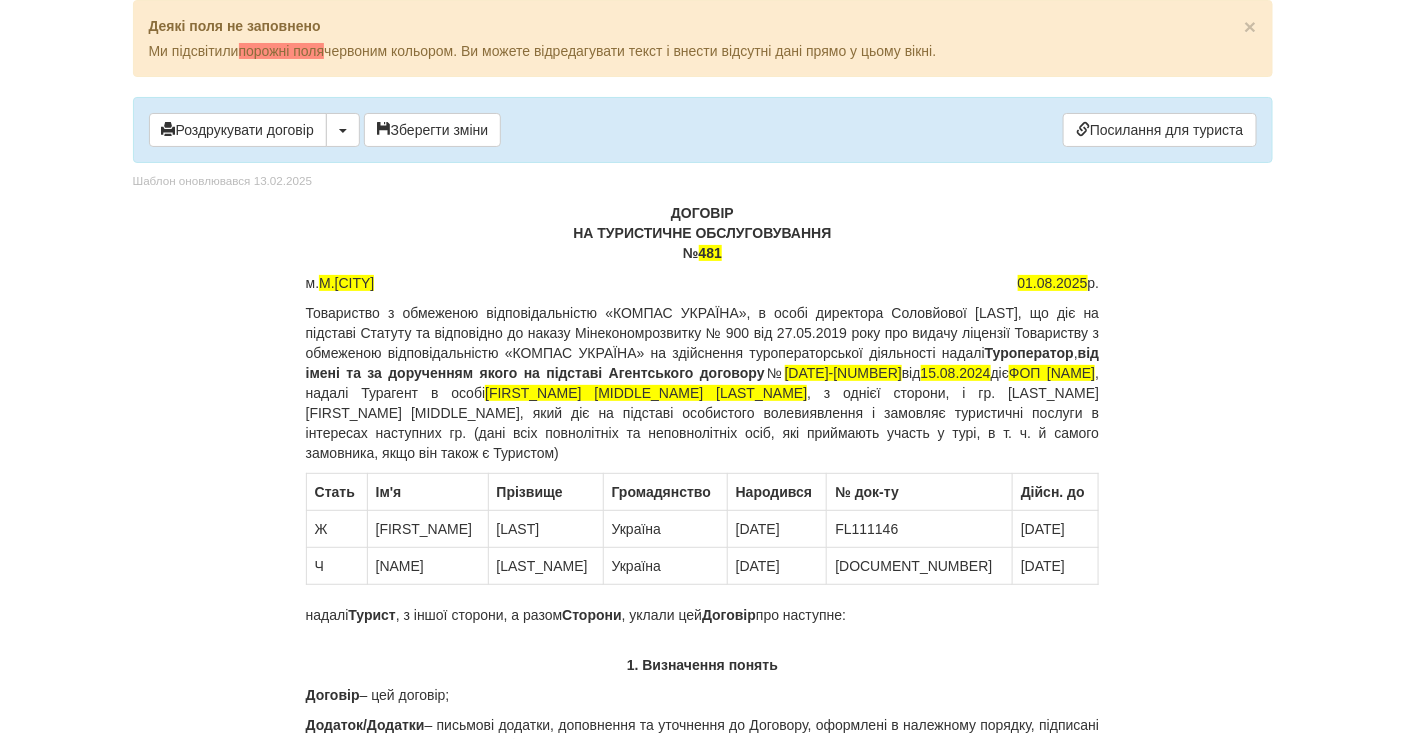 click on "×
Деякі поля не заповнено
Ми підсвітили  порожні поля  червоним кольором.                Ви можете відредагувати текст і внести відсутні дані прямо у цьому вікні.
Роздрукувати договір
Скачати PDF
Зберегти зміни
Посилання для туриста
ДОГОВІР
№  481" at bounding box center [703, 7434] 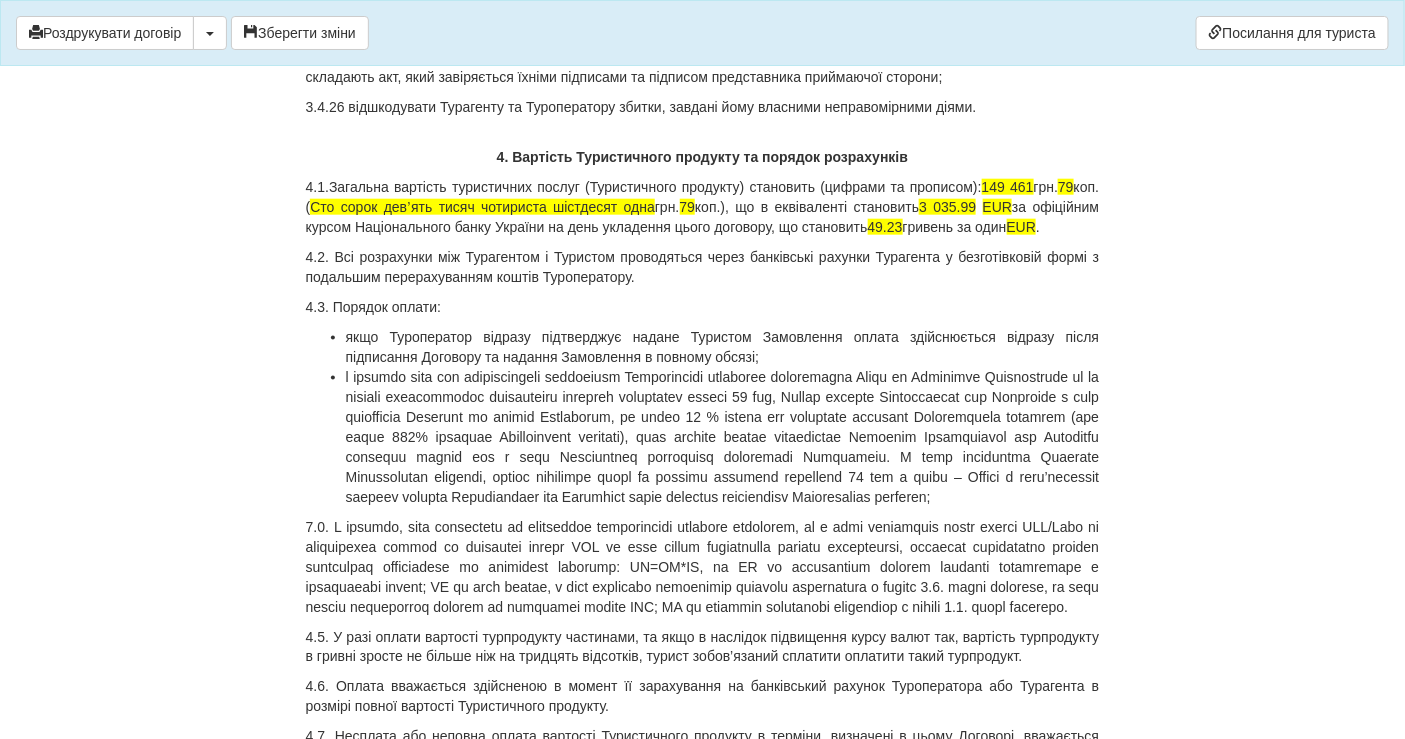 scroll, scrollTop: 5555, scrollLeft: 0, axis: vertical 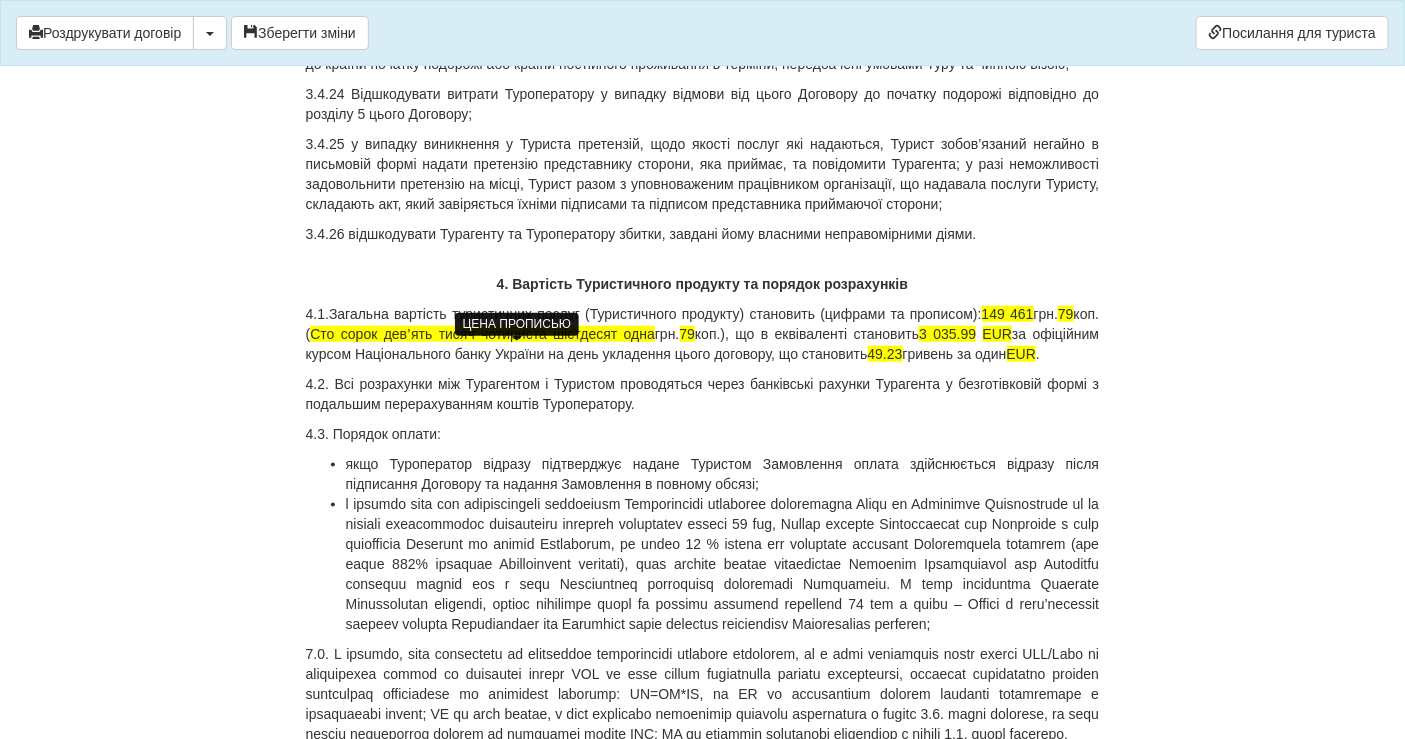 click on "Сто сорок девʼять тисяч чотириста шістдесят одна" at bounding box center [482, 334] 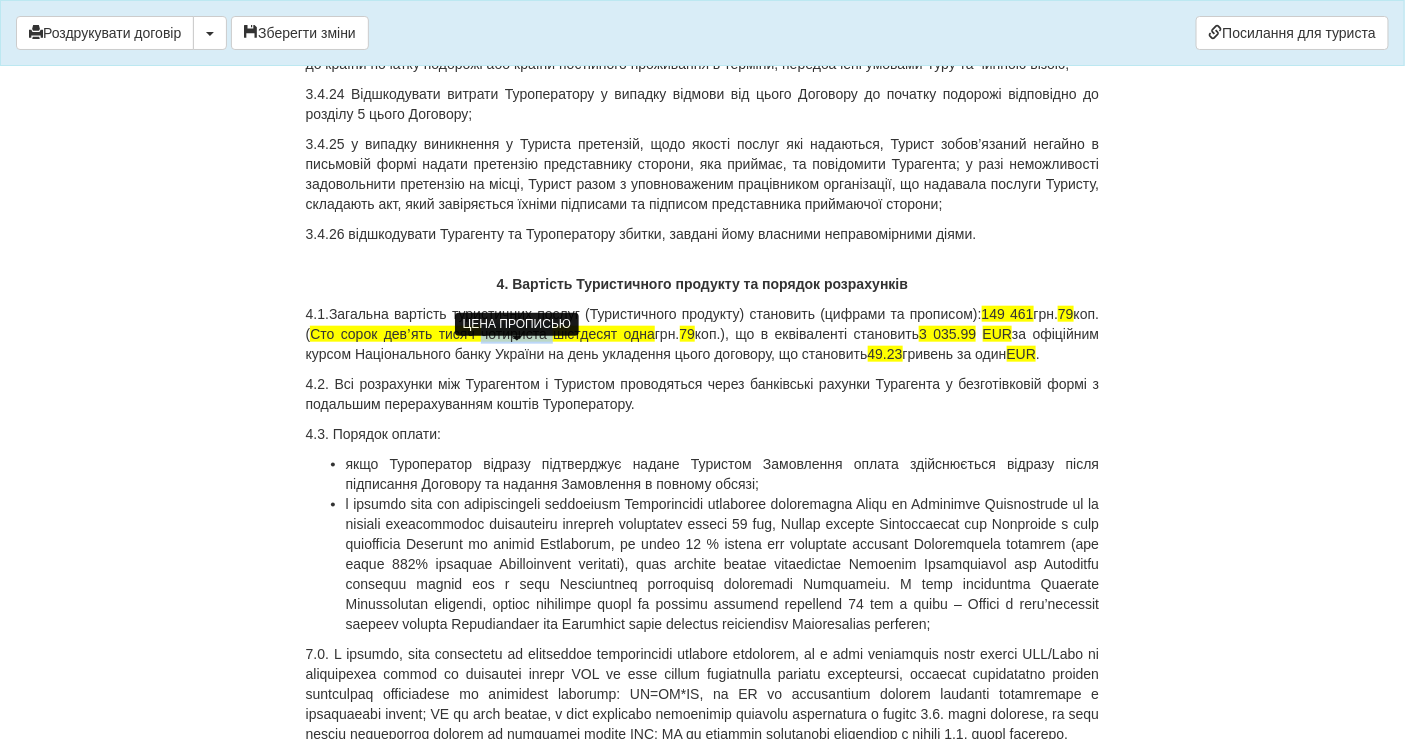 click on "Сто сорок девʼять тисяч чотириста шістдесят одна" at bounding box center [482, 334] 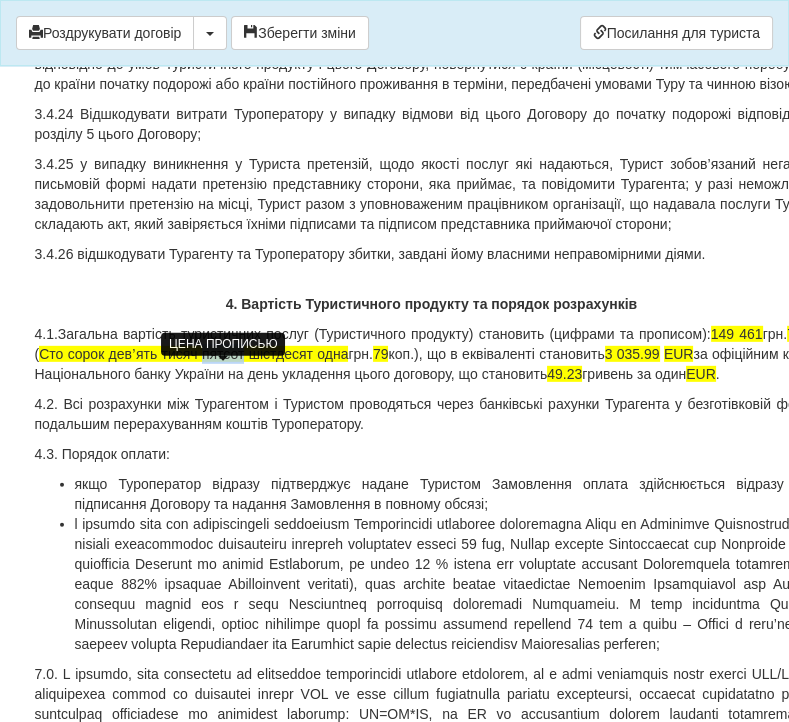 click on "Сто сорок девʼять тисяч пятсот шістдесят одна" at bounding box center (193, 354) 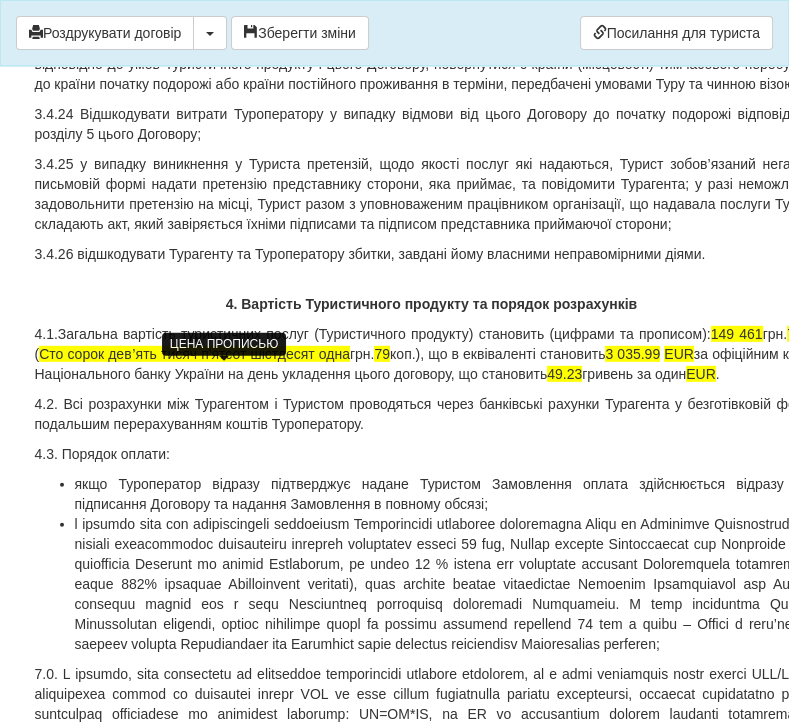 click on "Сто сорок девʼять тисяч п'ятсот шістдесят одна" at bounding box center [194, 354] 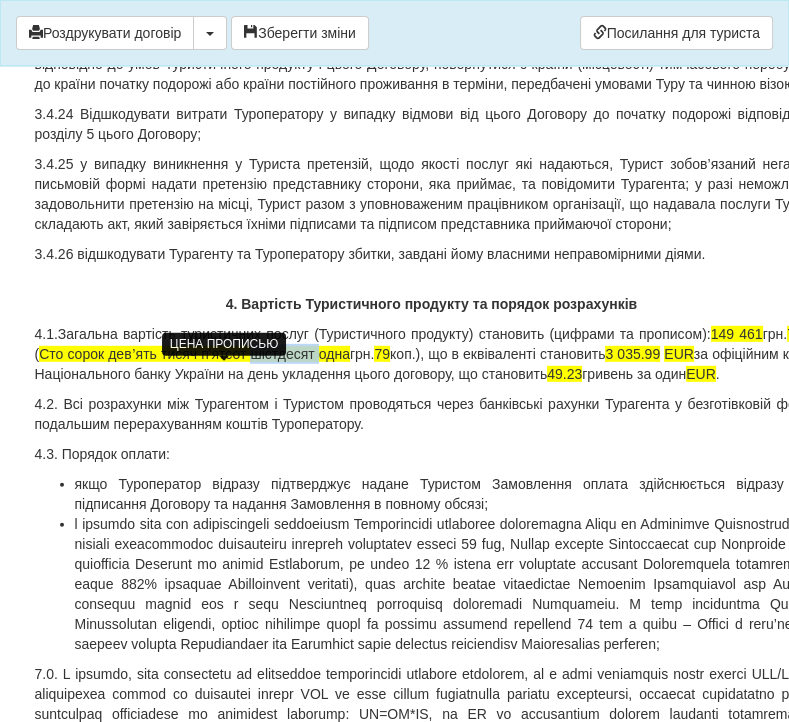 click on "Сто сорок девʼять тисяч п'ятсот шістдесят одна" at bounding box center (194, 354) 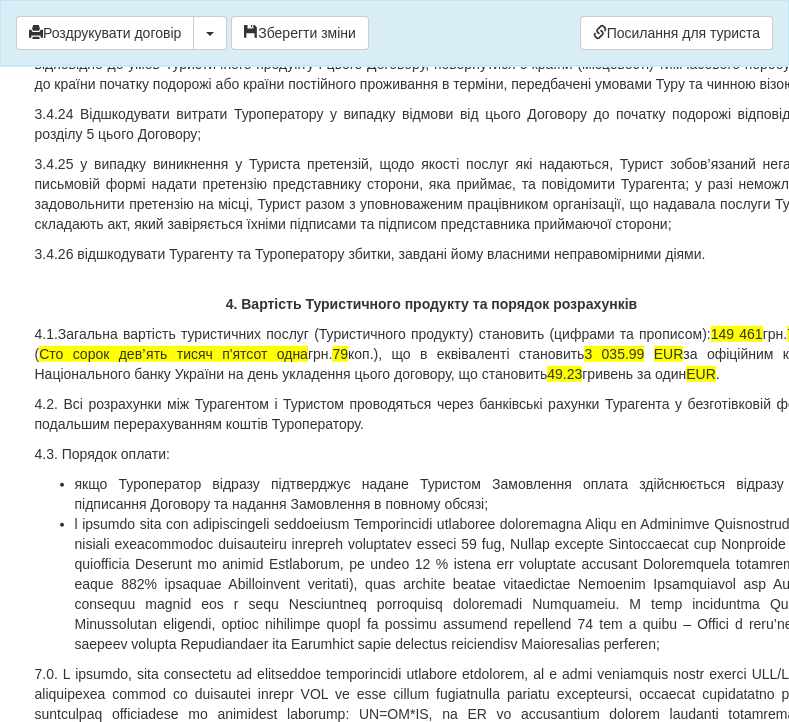 click on "4.1.Загальна  вартість  туристичних  послуг (Туристичного продукту)  становить (цифрами та прописом):  149 461  грн.  79  коп. ( Сто сорок девʼять тисяч п'ятсот одна  грн.  79  коп.), що в еквіваленті становить  3 035.99   EUR  за офіційним курсом Національного банку України на день укладення цього договору, що становить  49.23  гривень за один  EUR ." at bounding box center [432, 354] 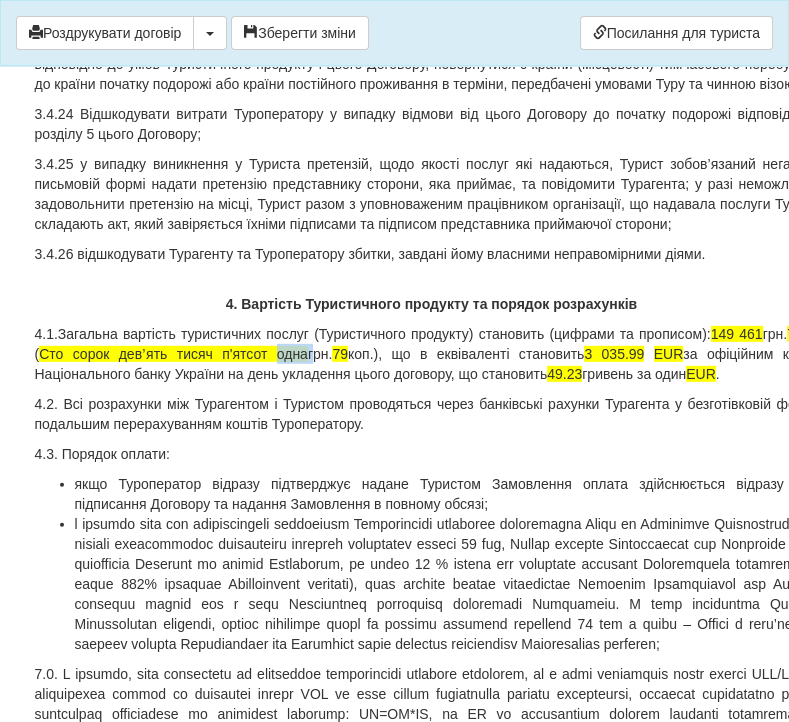 click on "4.1.Загальна  вартість  туристичних  послуг (Туристичного продукту)  становить (цифрами та прописом):  149 461  грн.  79  коп. ( Сто сорок девʼять тисяч п'ятсот одна  грн.  79  коп.), що в еквіваленті становить  3 035.99   EUR  за офіційним курсом Національного банку України на день укладення цього договору, що становить  49.23  гривень за один  EUR ." at bounding box center [432, 354] 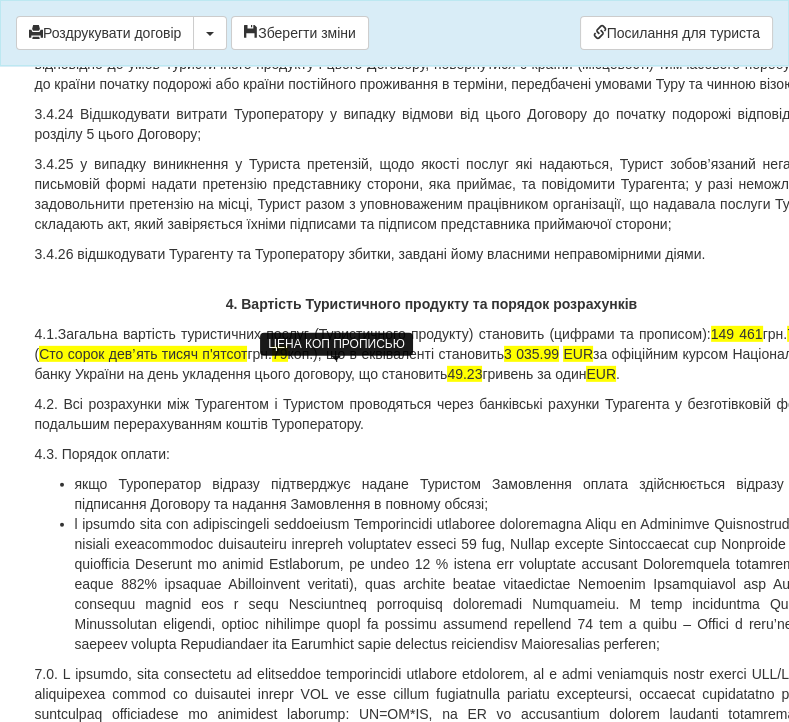 click on "79" at bounding box center [280, 354] 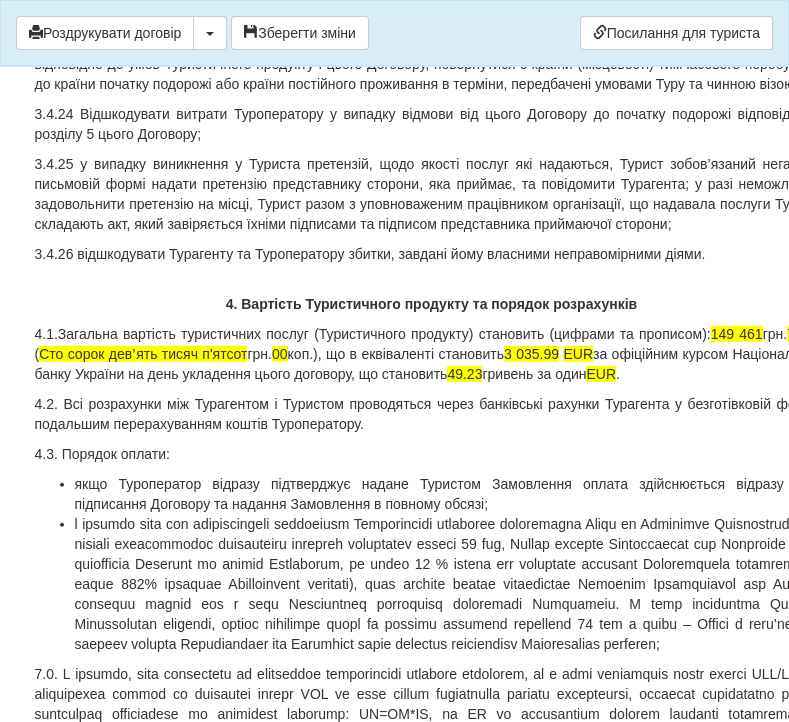 click on "4.2. Всі розрахунки між Турагентом і Туристом проводяться через банківські рахунки Турагента  у безготівковій формі з подальшим перерахуванням коштів Туроператору." at bounding box center [432, 414] 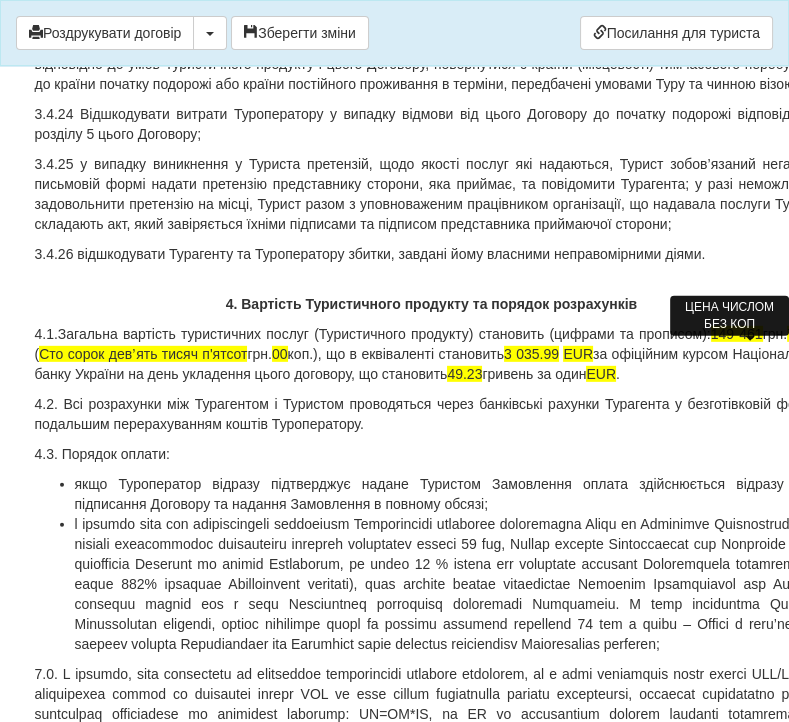 click on "149 461" at bounding box center (737, 334) 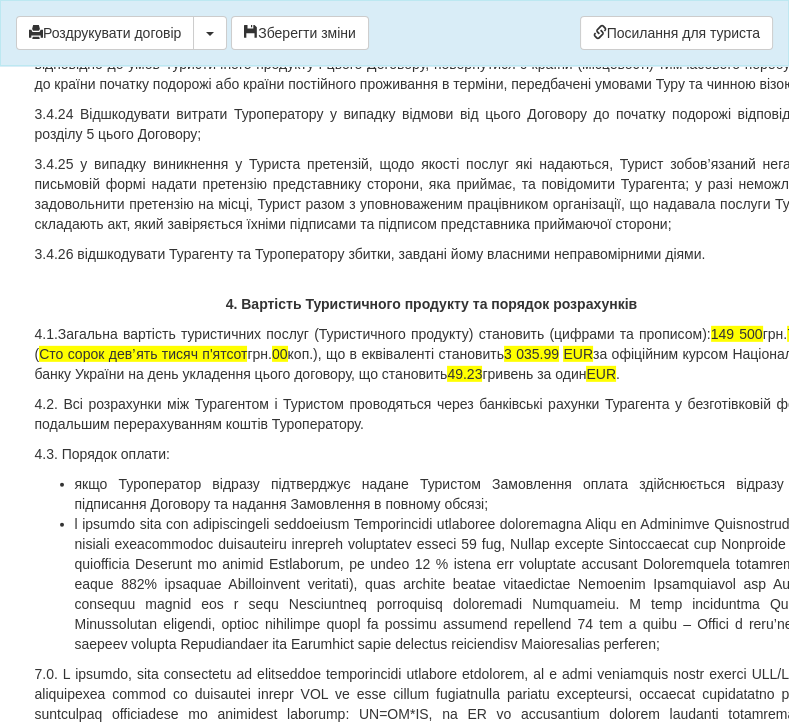 click on "4.2. Всі розрахунки між Турагентом і Туристом проводяться через банківські рахунки Турагента  у безготівковій формі з подальшим перерахуванням коштів Туроператору." at bounding box center [432, 414] 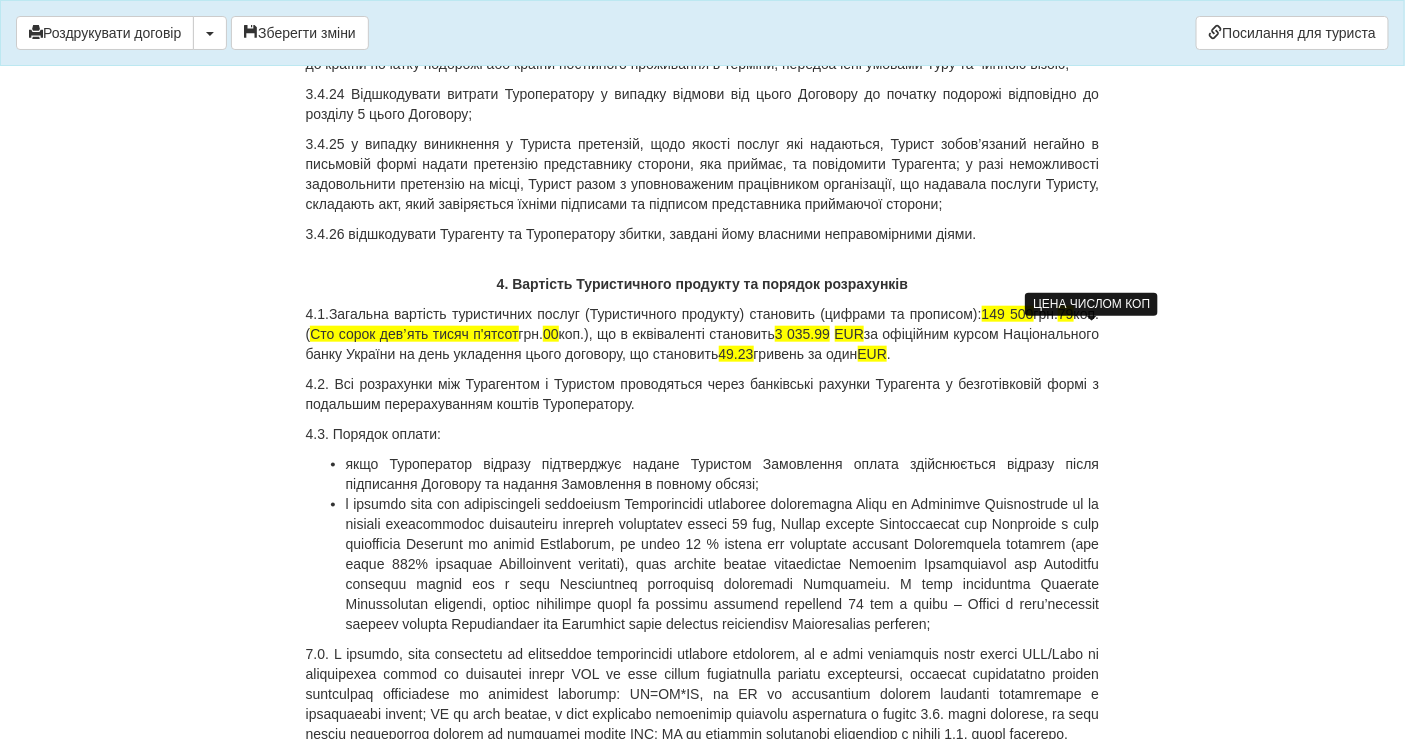 click on "79" at bounding box center [1066, 314] 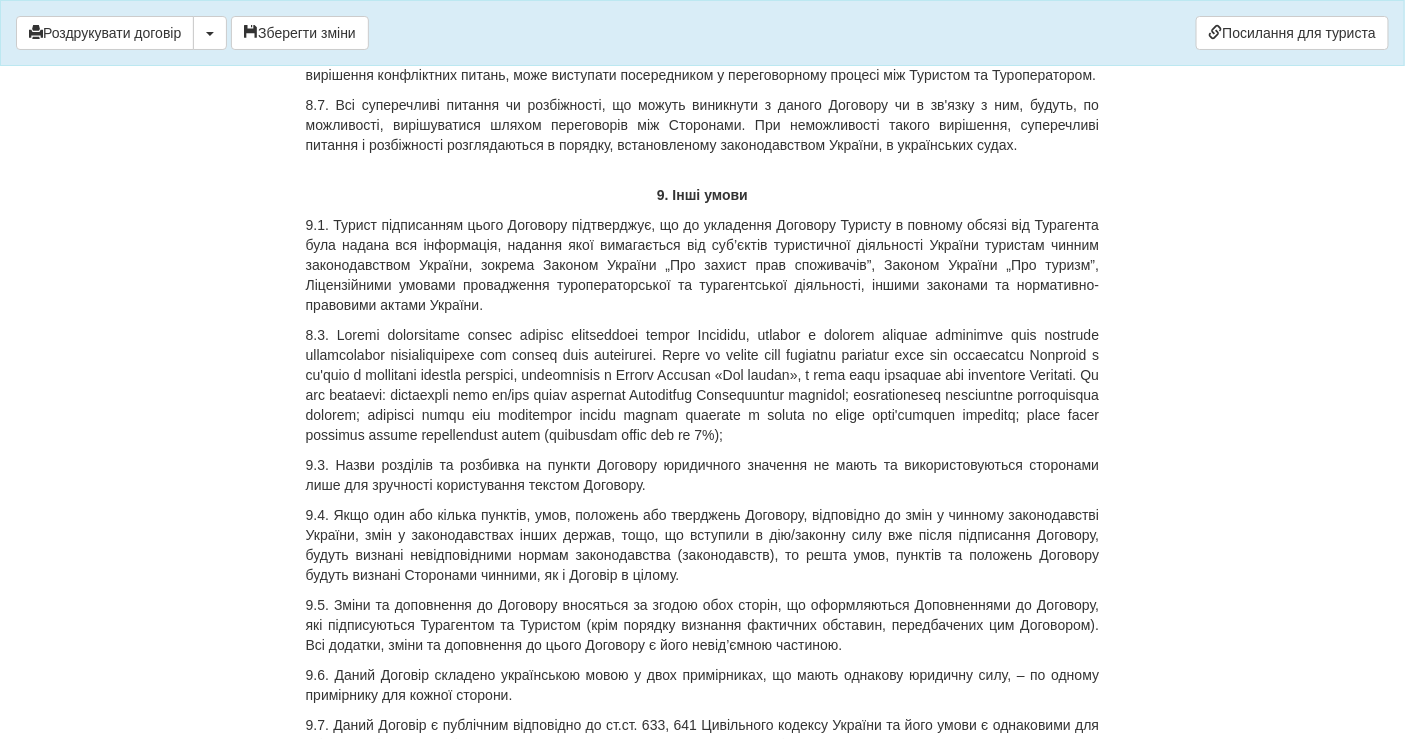 scroll, scrollTop: 11222, scrollLeft: 0, axis: vertical 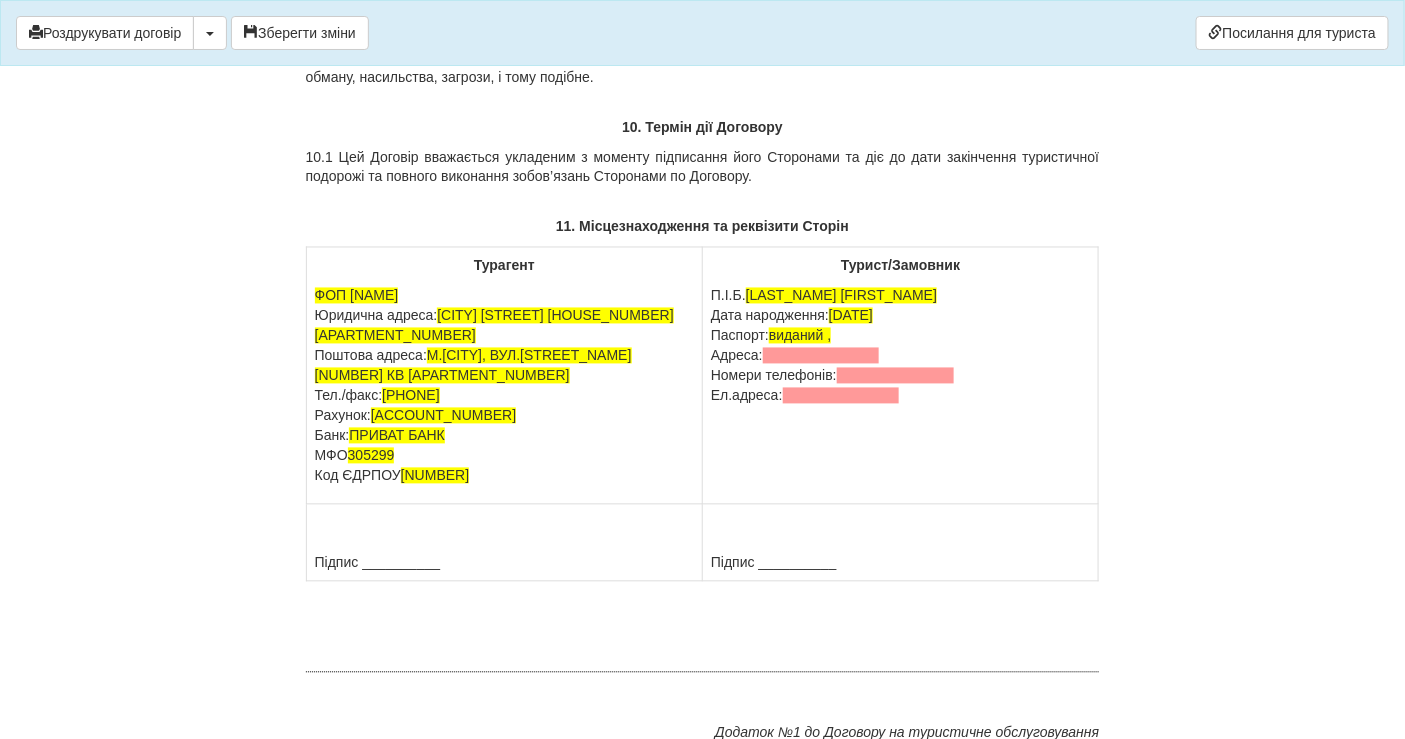 drag, startPoint x: 743, startPoint y: 435, endPoint x: 921, endPoint y: 424, distance: 178.33957 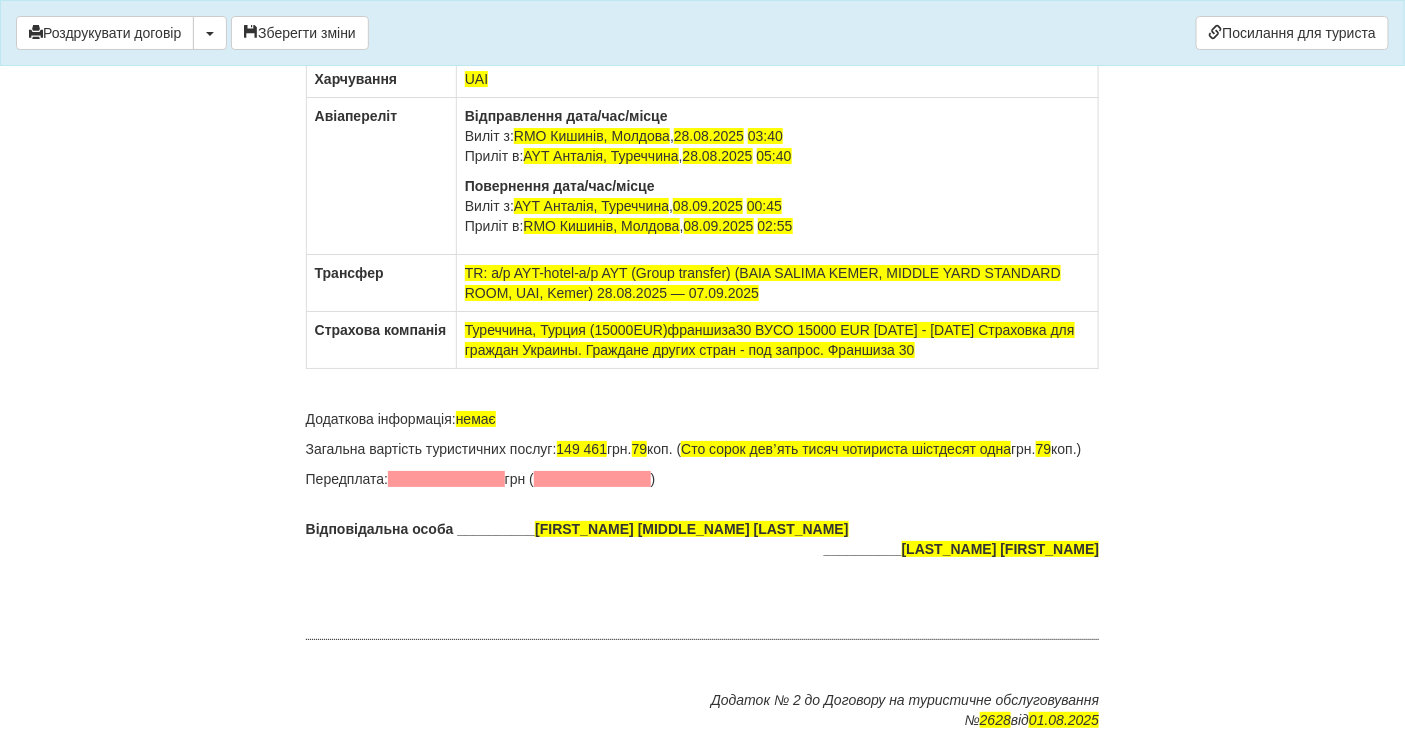 scroll, scrollTop: 12555, scrollLeft: 0, axis: vertical 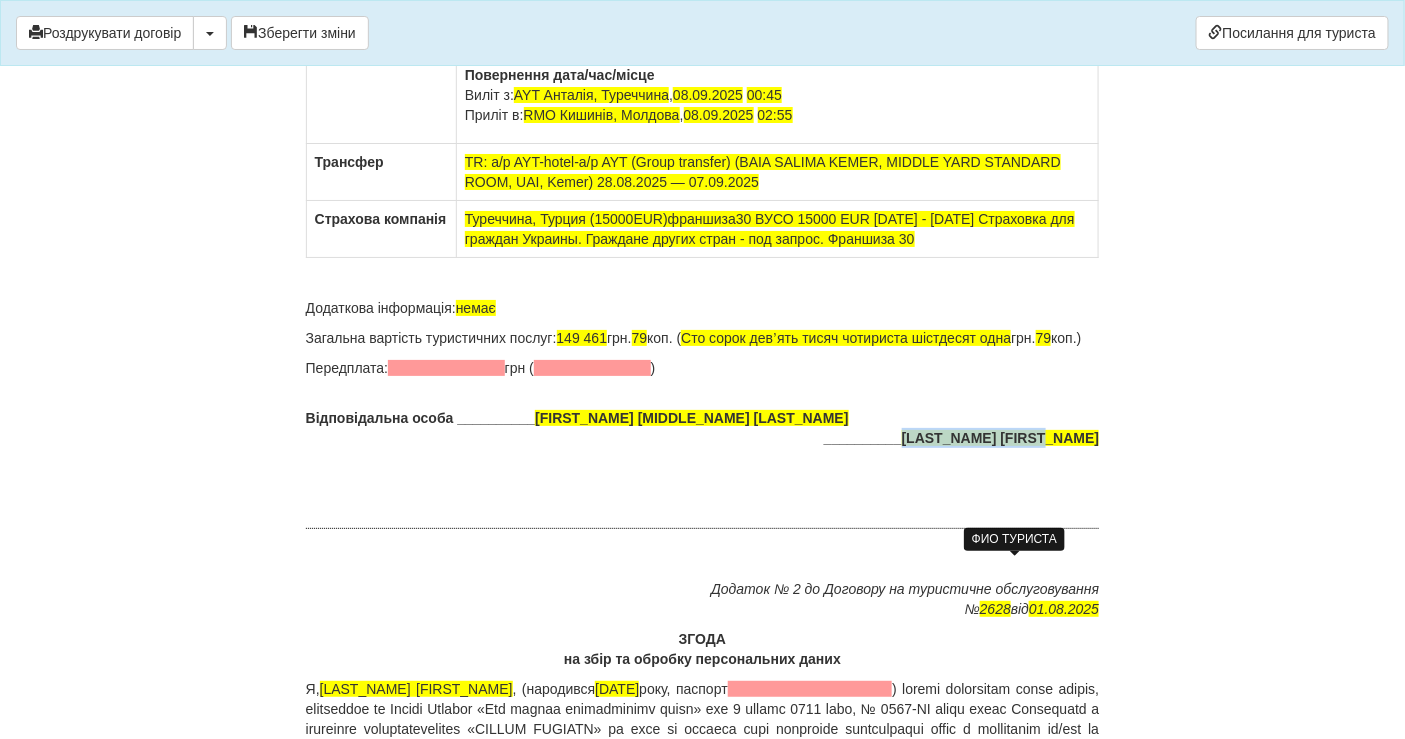 drag, startPoint x: 926, startPoint y: 565, endPoint x: 1097, endPoint y: 568, distance: 171.0263 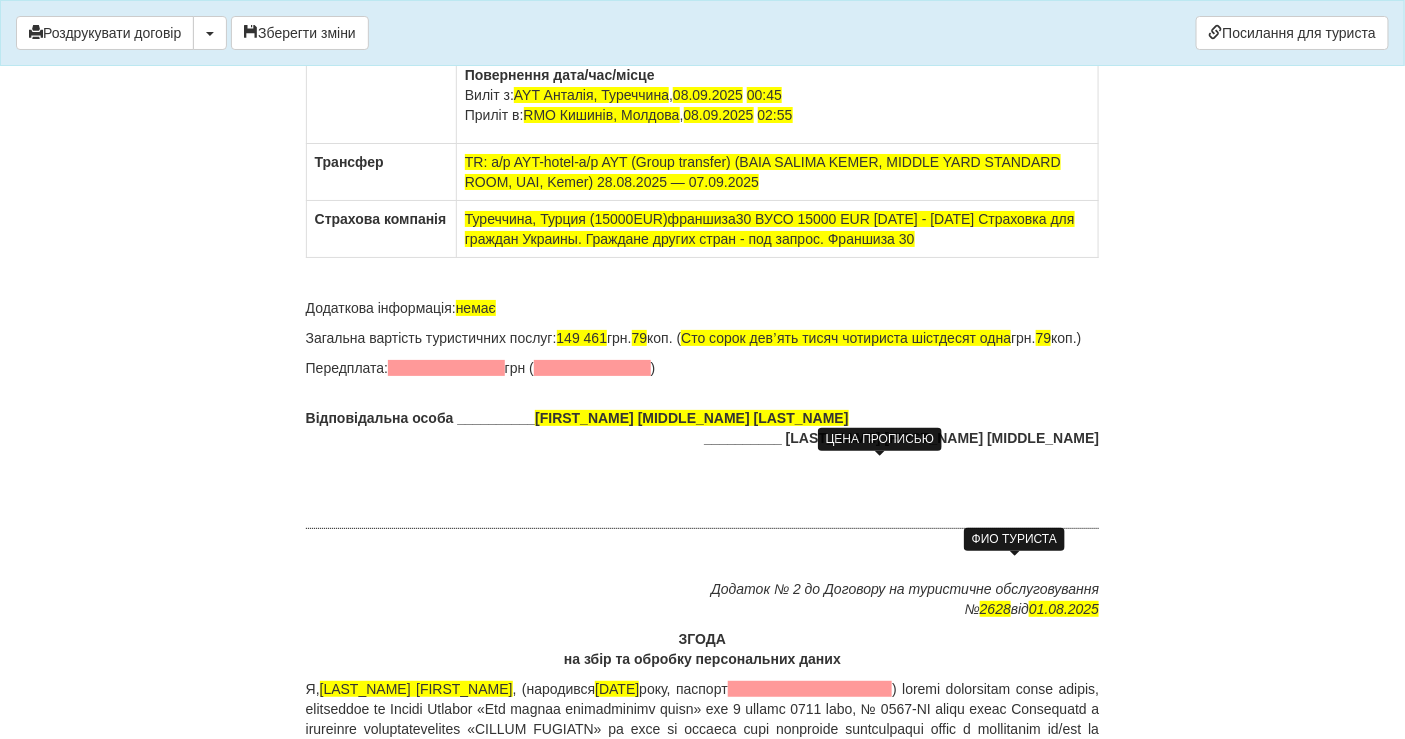 click on "Сто сорок девʼять тисяч чотириста шістдесят одна" at bounding box center (846, 338) 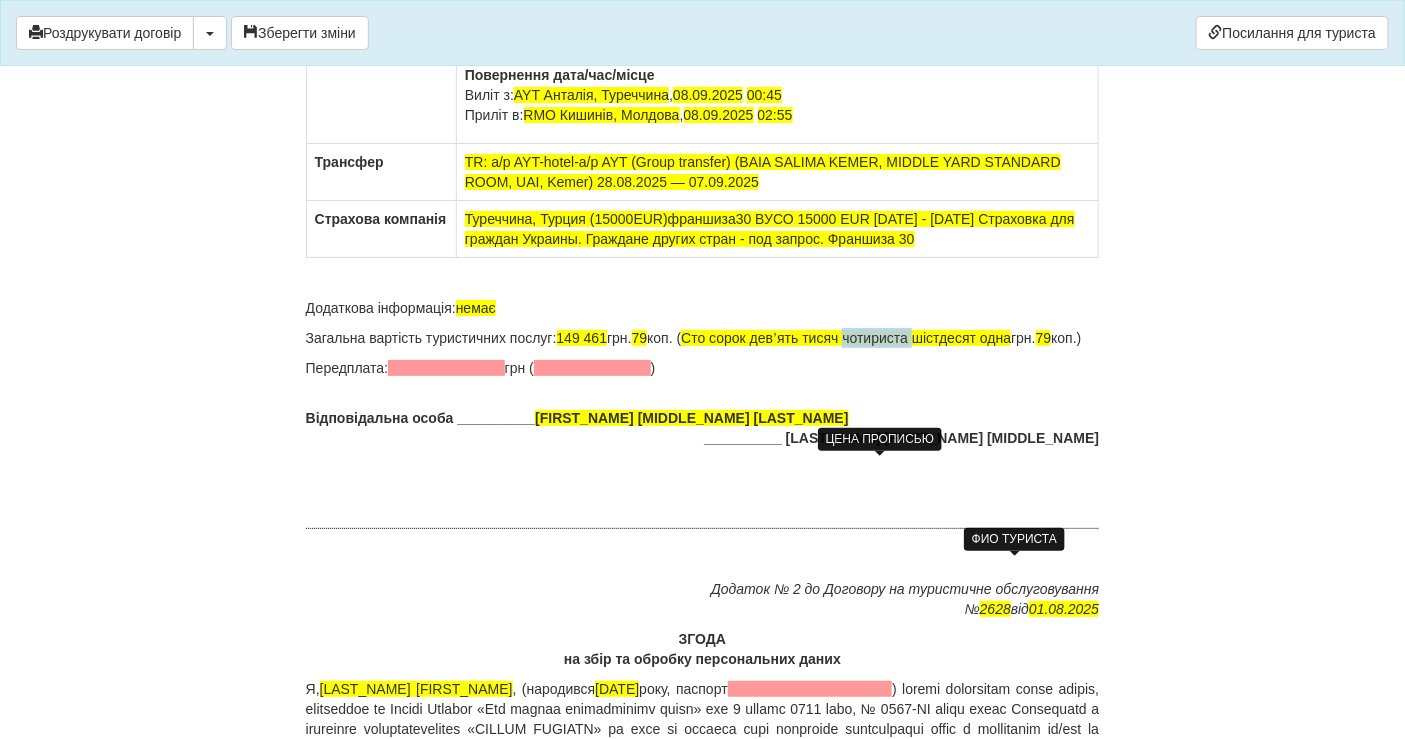 click on "Сто сорок девʼять тисяч чотириста шістдесят одна" at bounding box center (846, 338) 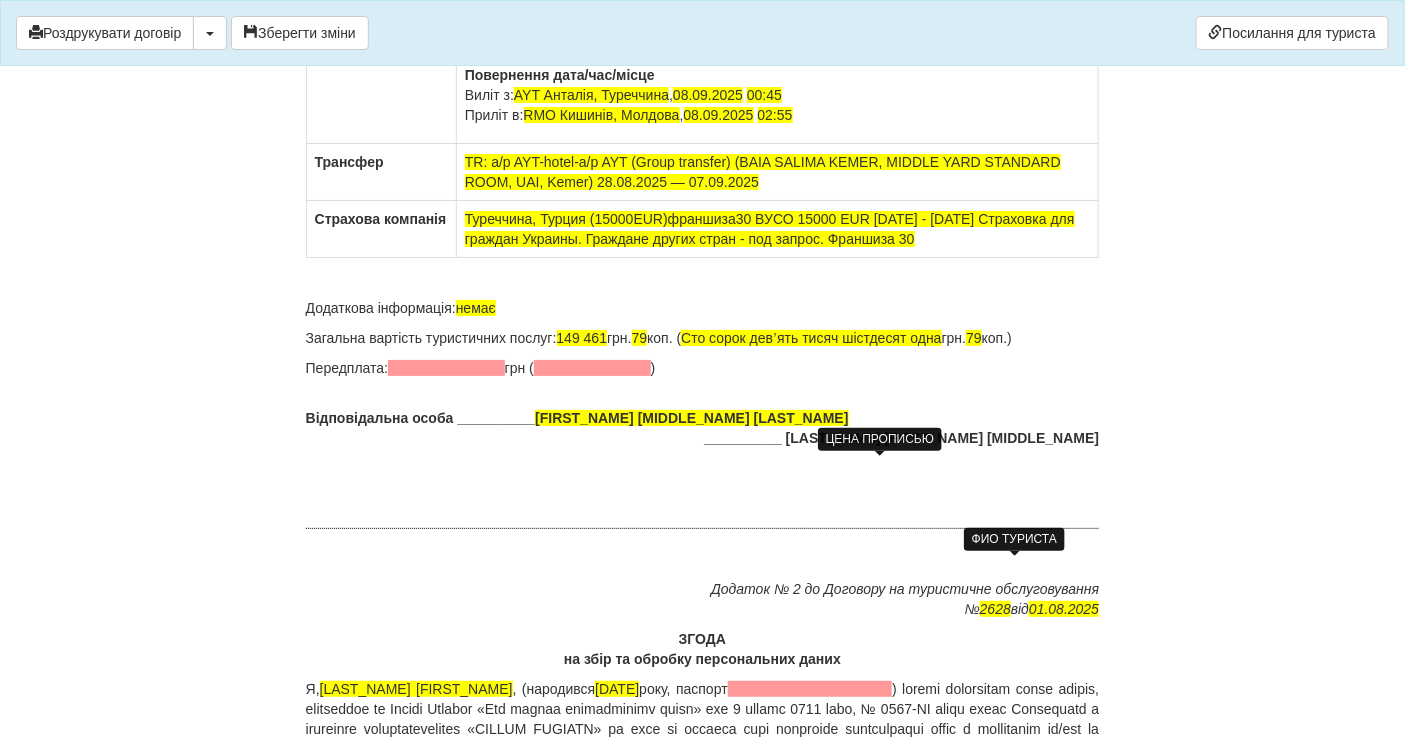 click on "Сто сорок девʼять тисяч шістдесят одна" at bounding box center (811, 338) 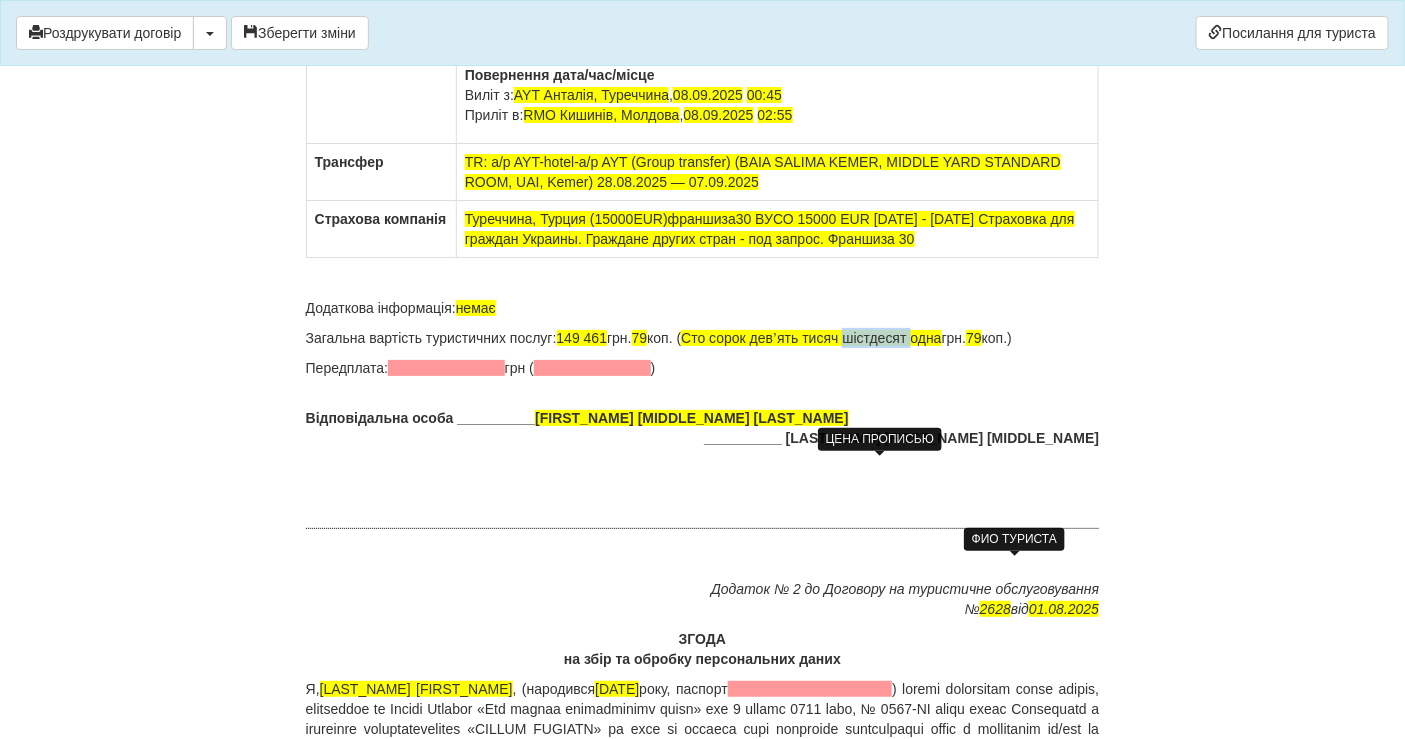 click on "Сто сорок девʼять тисяч шістдесят одна" at bounding box center (811, 338) 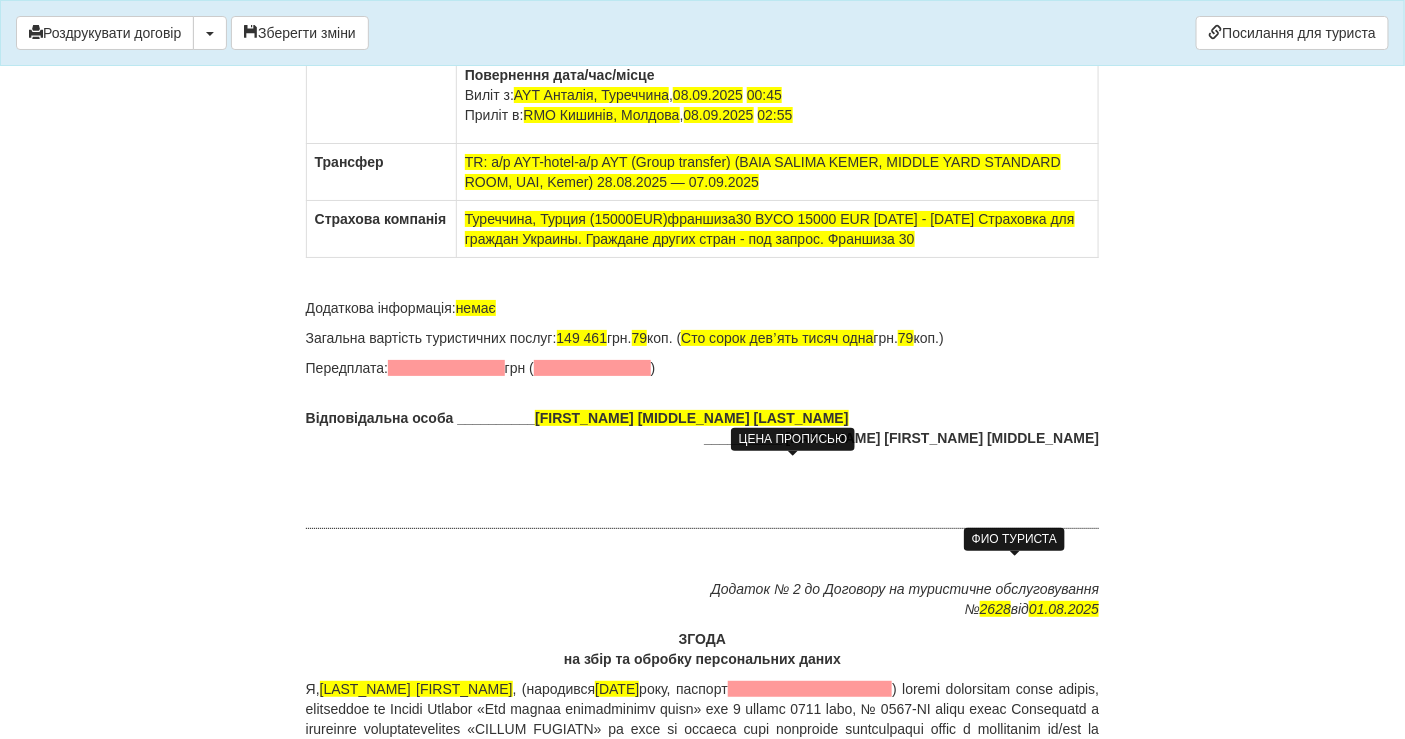 click on "Сто сорок девʼять тисяч одна" at bounding box center (777, 338) 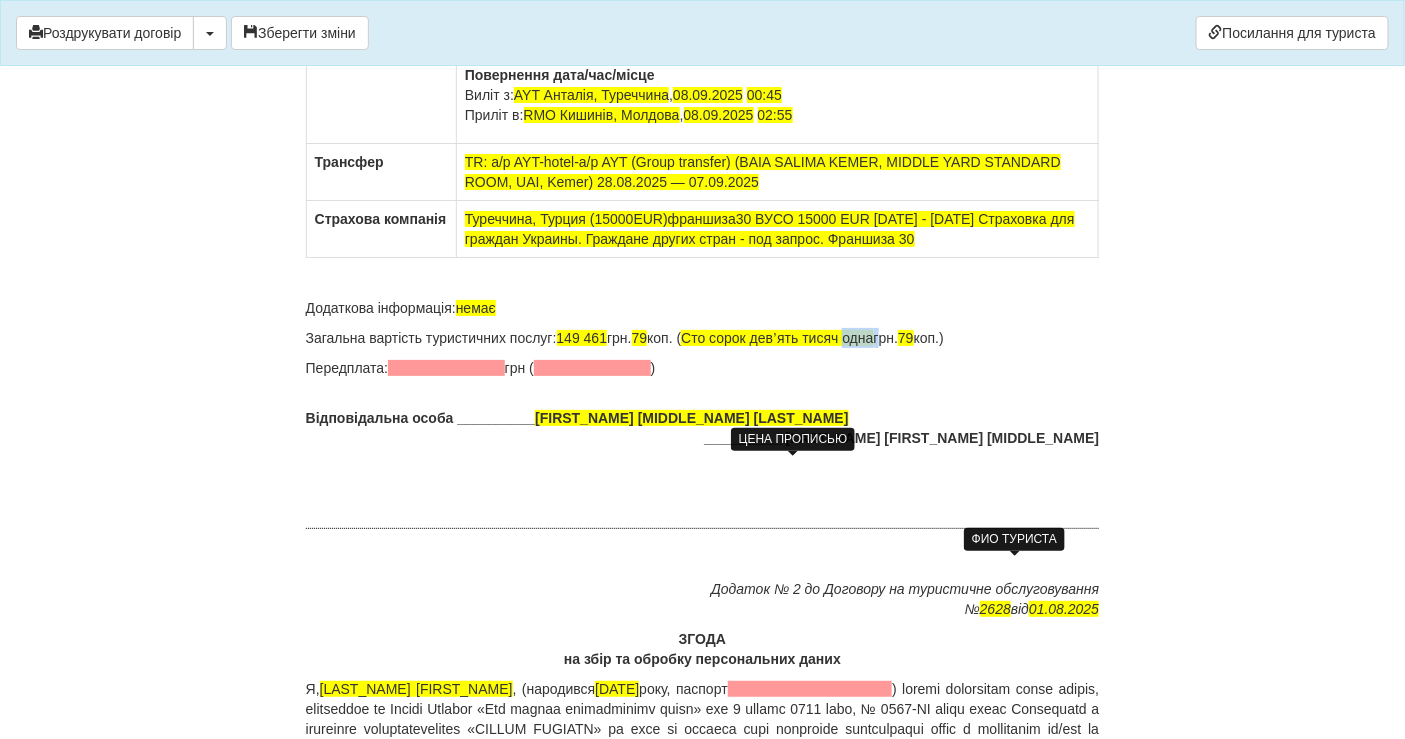 click on "Сто сорок девʼять тисяч одна" at bounding box center [777, 338] 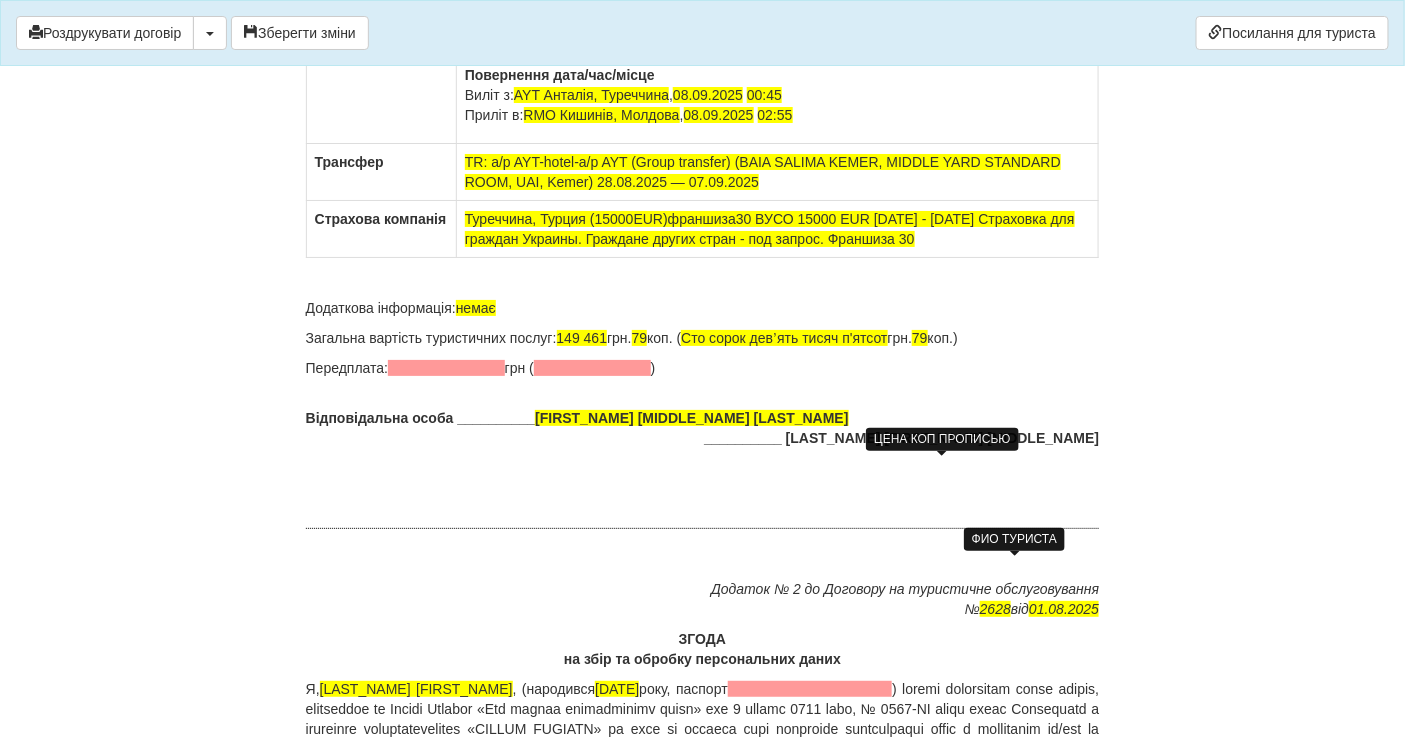 click on "79" at bounding box center [920, 338] 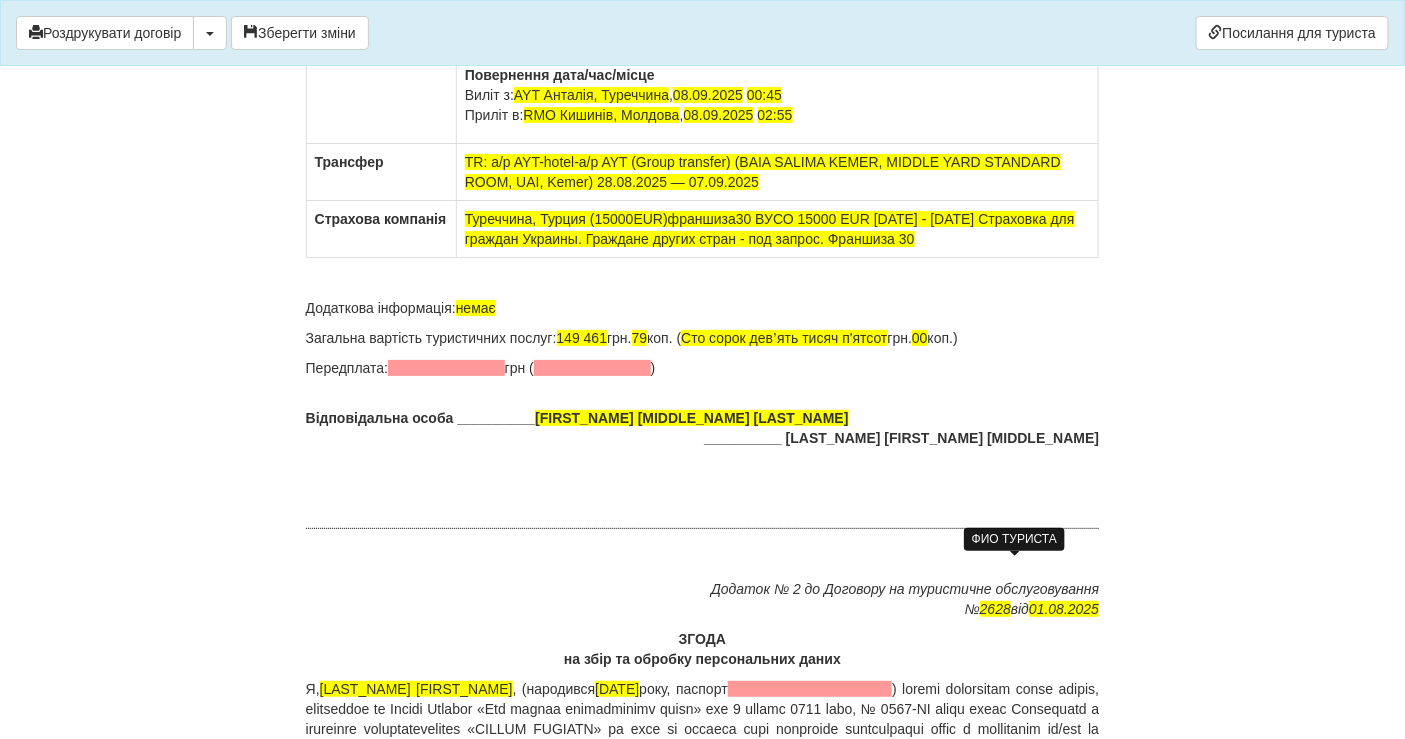 click on "Загальна вартість туристичних послуг:  149 461  грн.  79  коп. ( Сто сорок девʼять тисяч п'ятсот  грн.  00   коп.)" at bounding box center (703, 338) 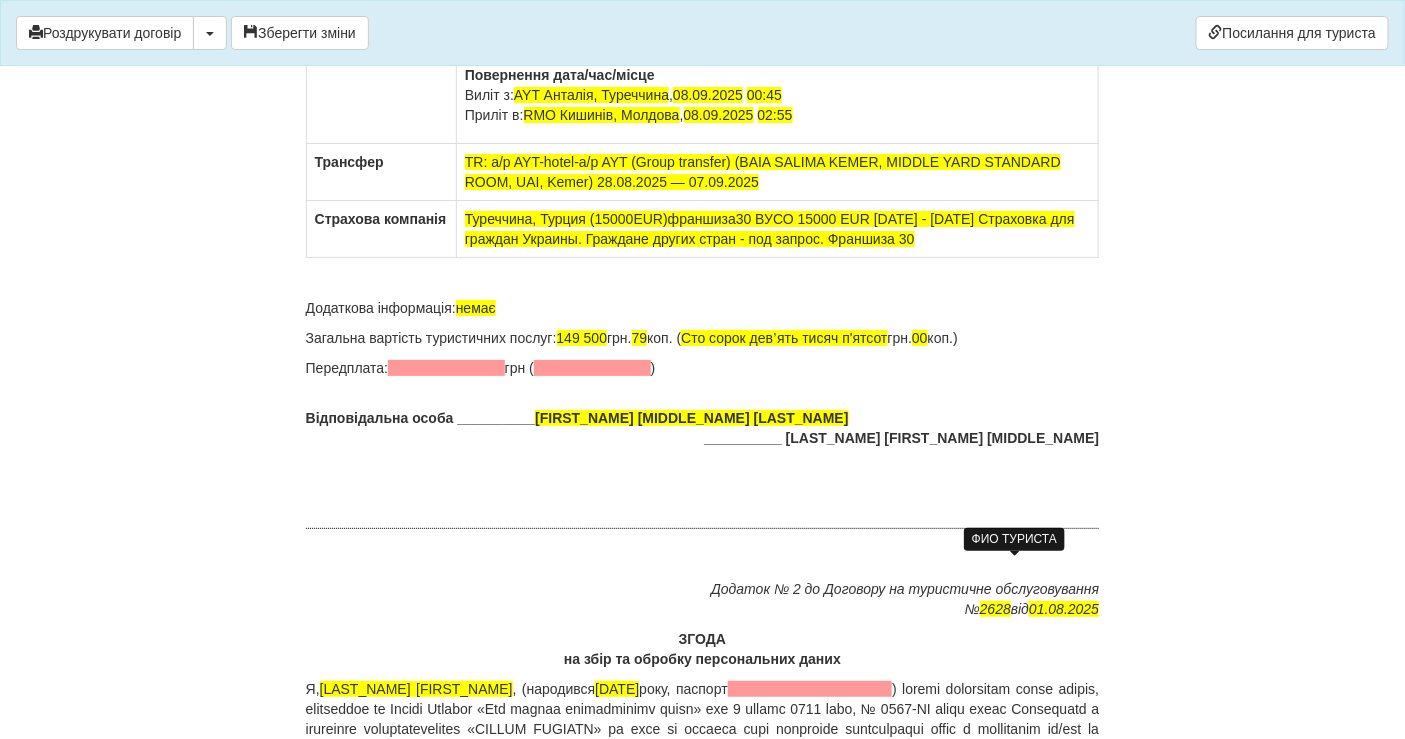 click on "Загальна вартість туристичних послуг:  149 500   грн.  79  коп. ( Сто сорок девʼять тисяч п'ятсот  грн.  00   коп.)" at bounding box center [703, 338] 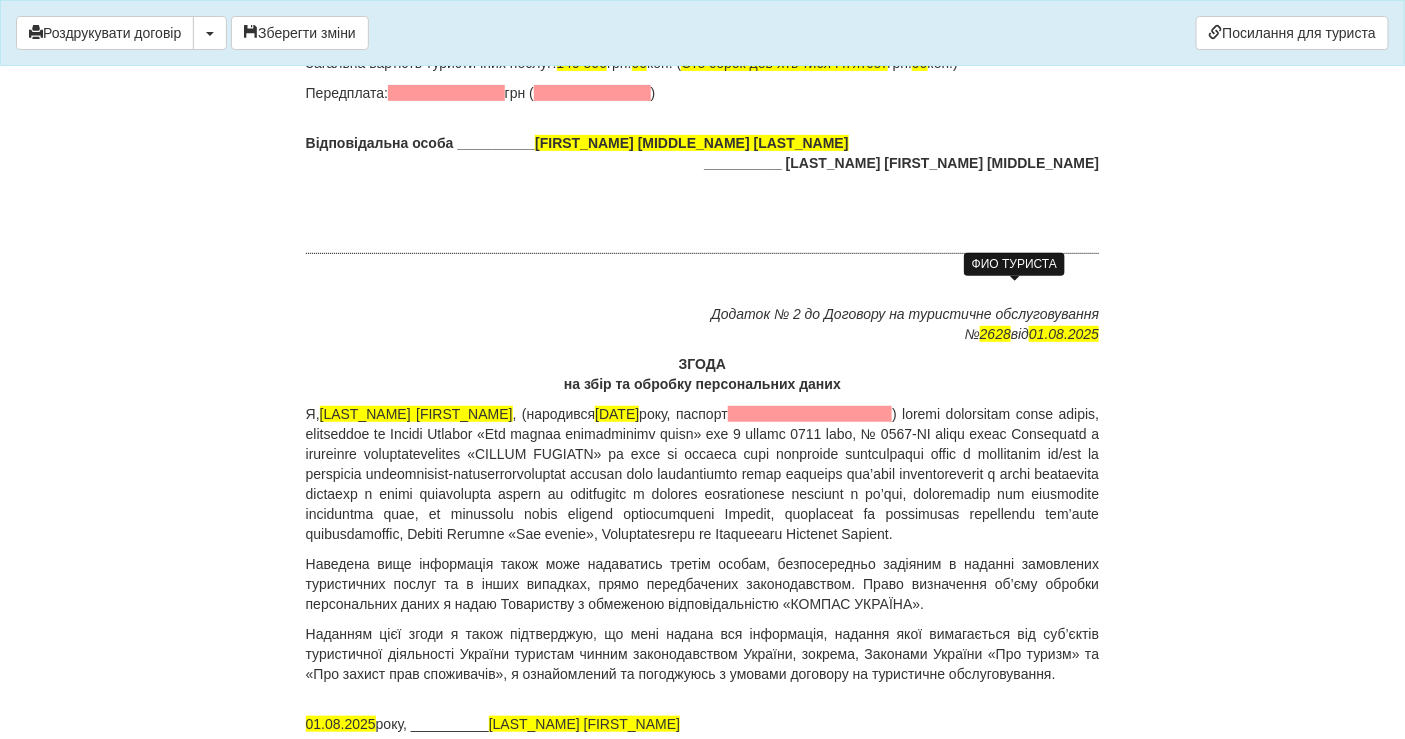 scroll, scrollTop: 13111, scrollLeft: 0, axis: vertical 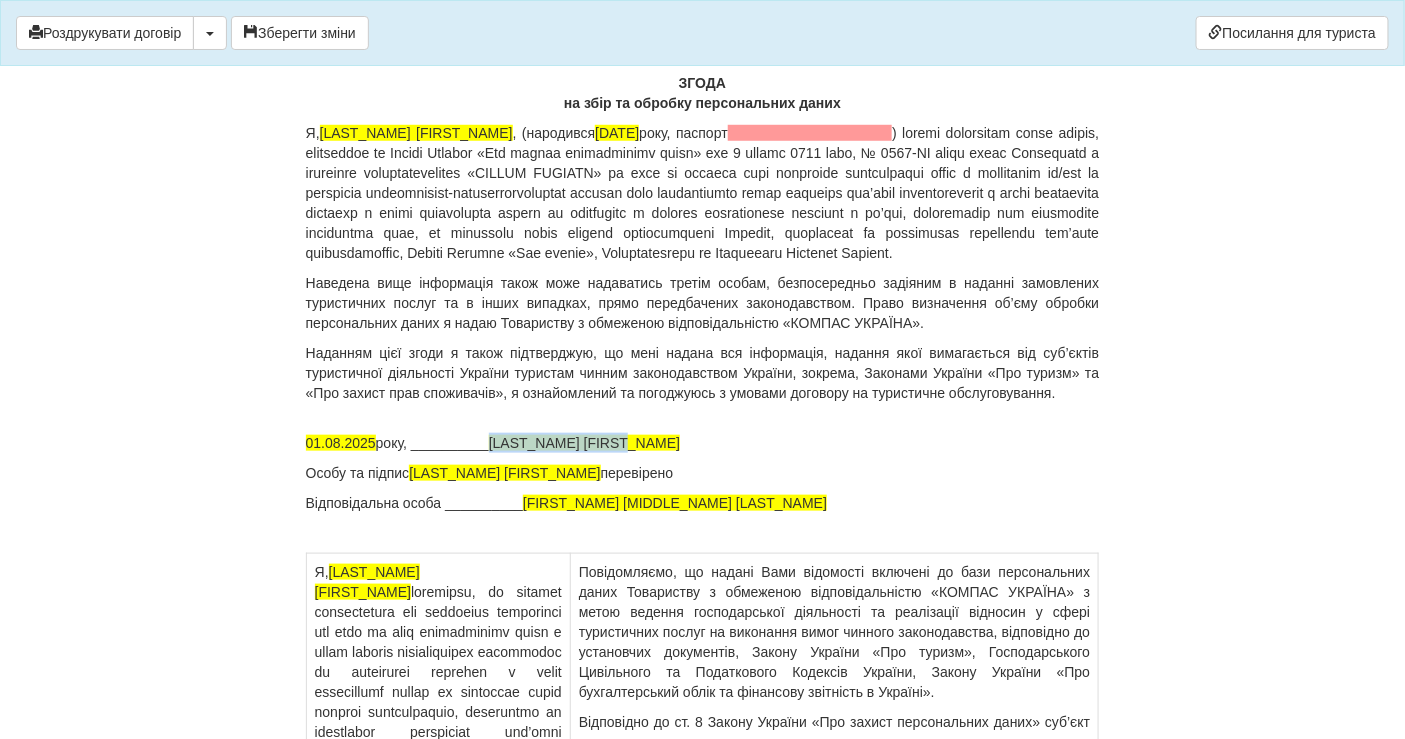 drag, startPoint x: 499, startPoint y: 574, endPoint x: 670, endPoint y: 561, distance: 171.49344 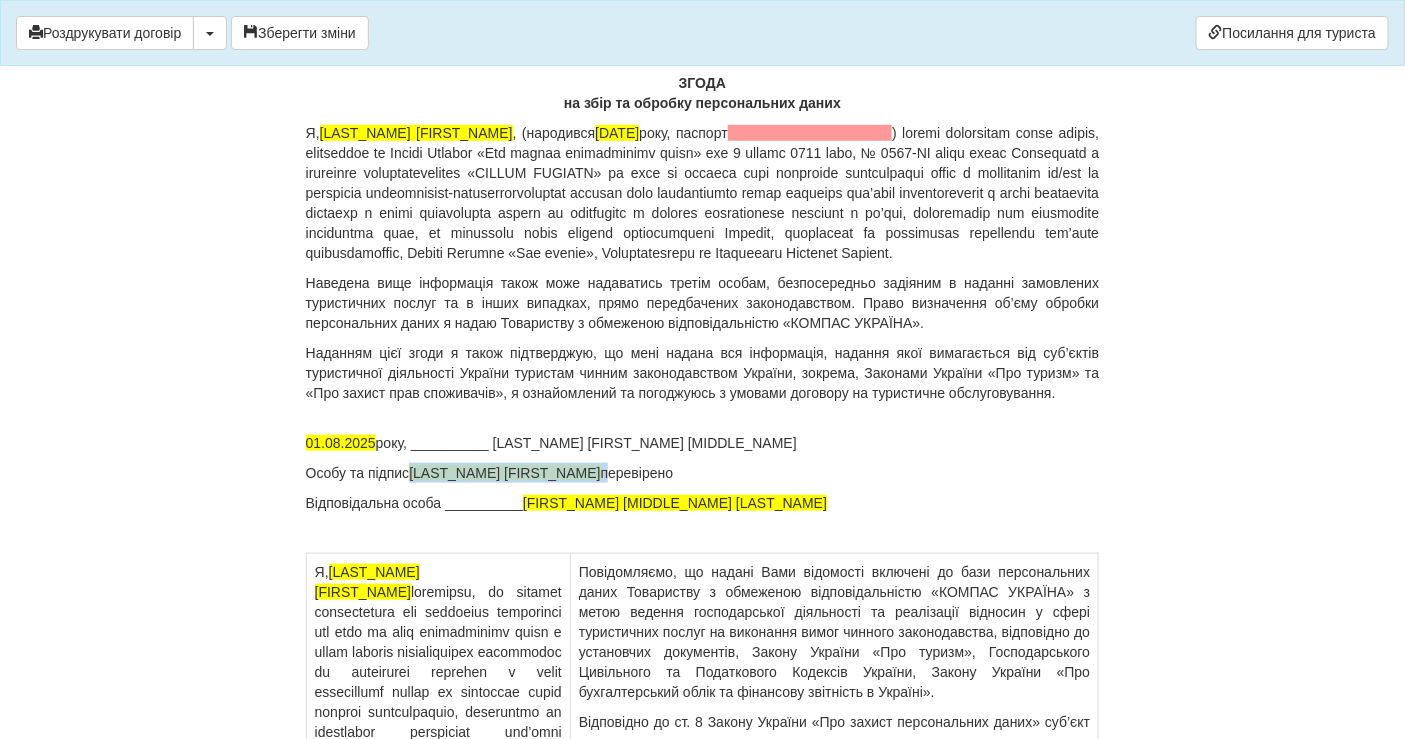 drag, startPoint x: 411, startPoint y: 598, endPoint x: 581, endPoint y: 598, distance: 170 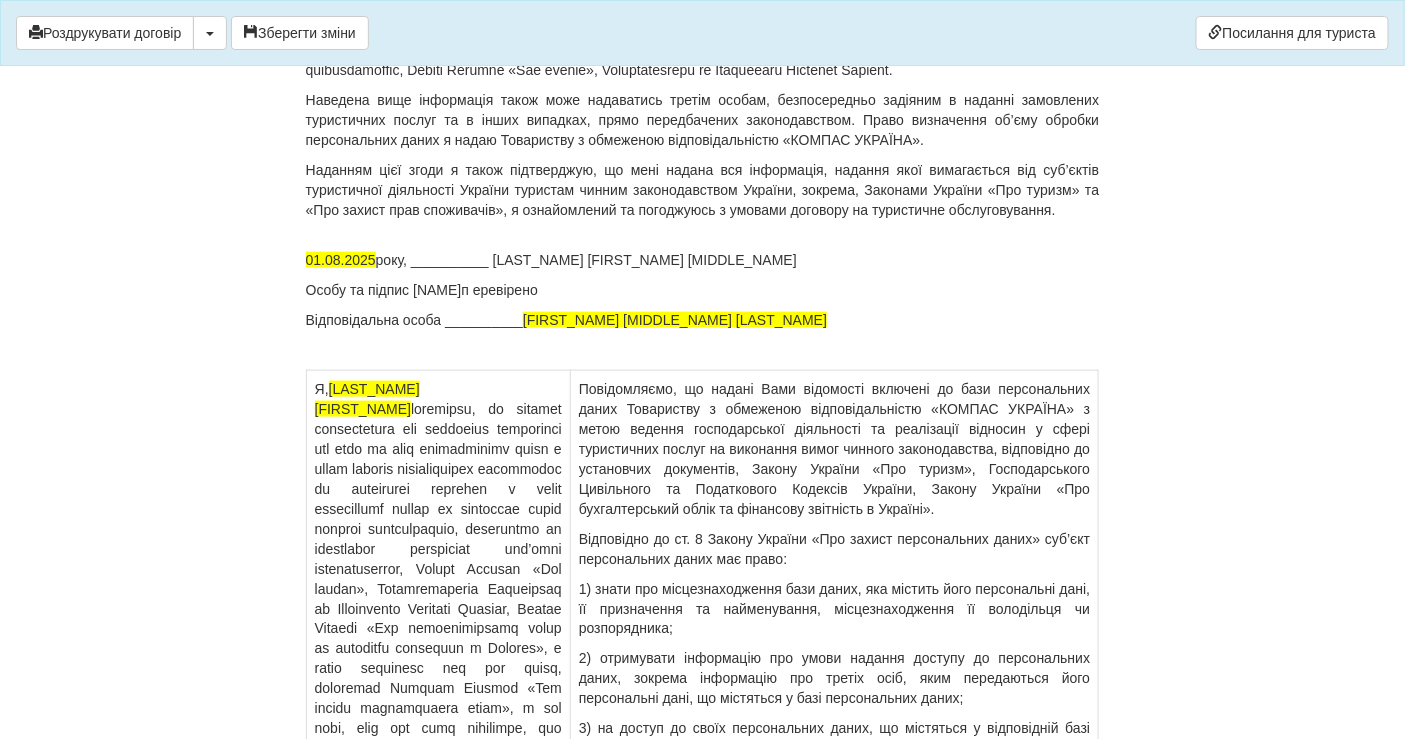 scroll, scrollTop: 13333, scrollLeft: 0, axis: vertical 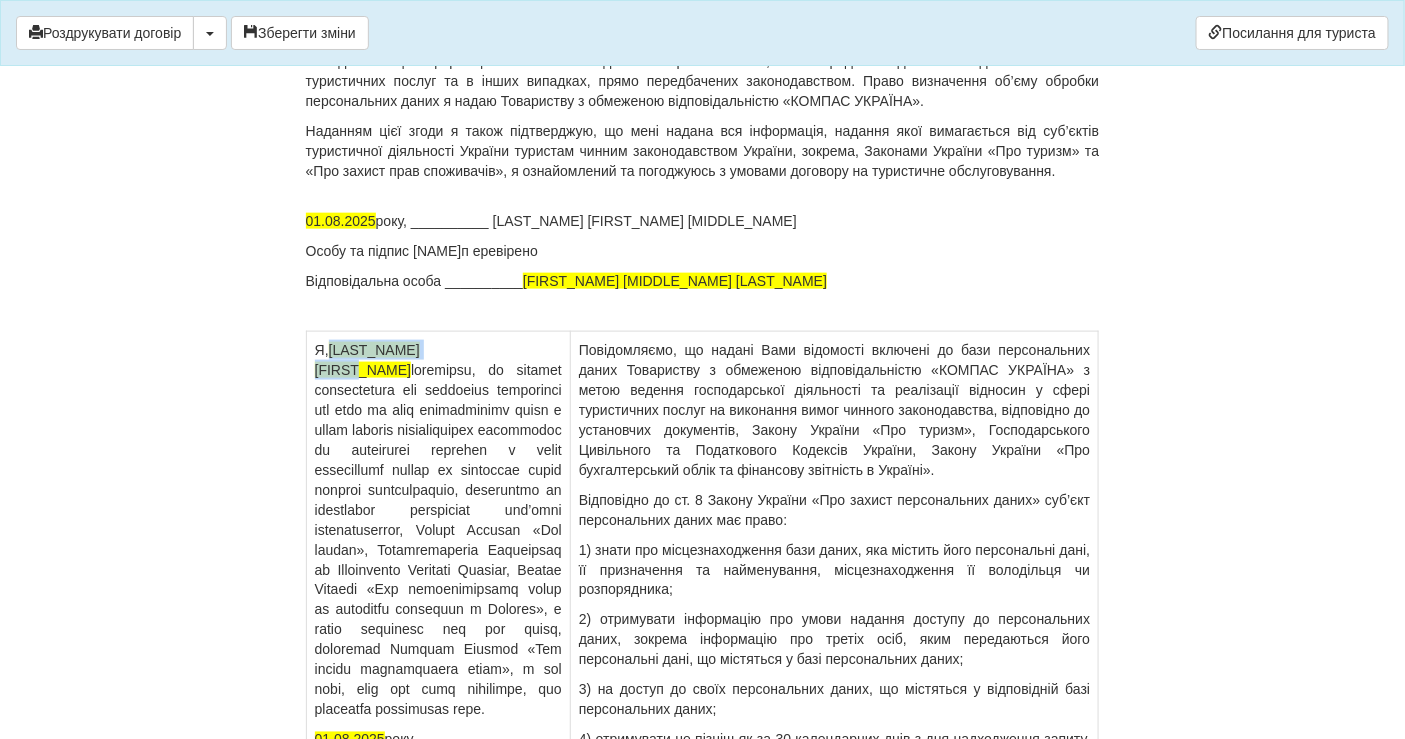 drag, startPoint x: 367, startPoint y: 470, endPoint x: 563, endPoint y: 475, distance: 196.06377 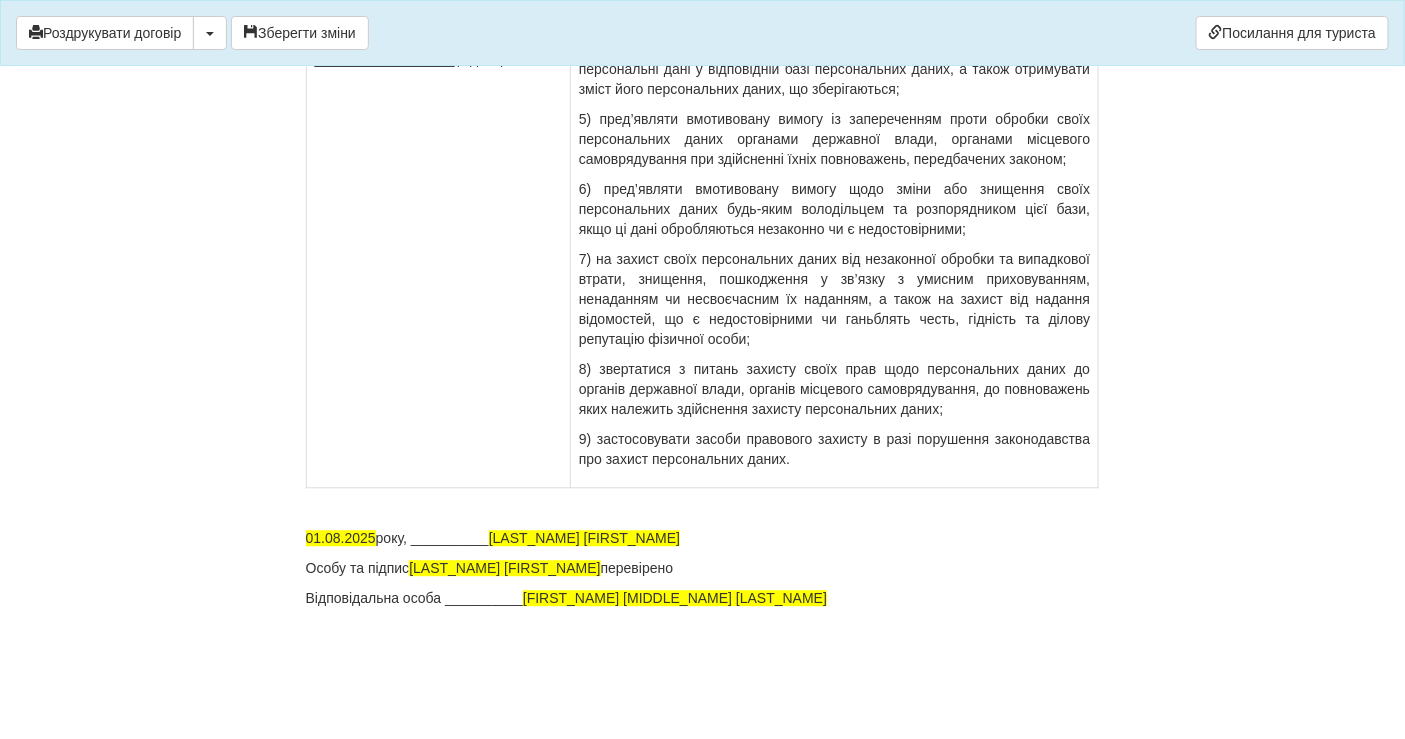 scroll, scrollTop: 14170, scrollLeft: 0, axis: vertical 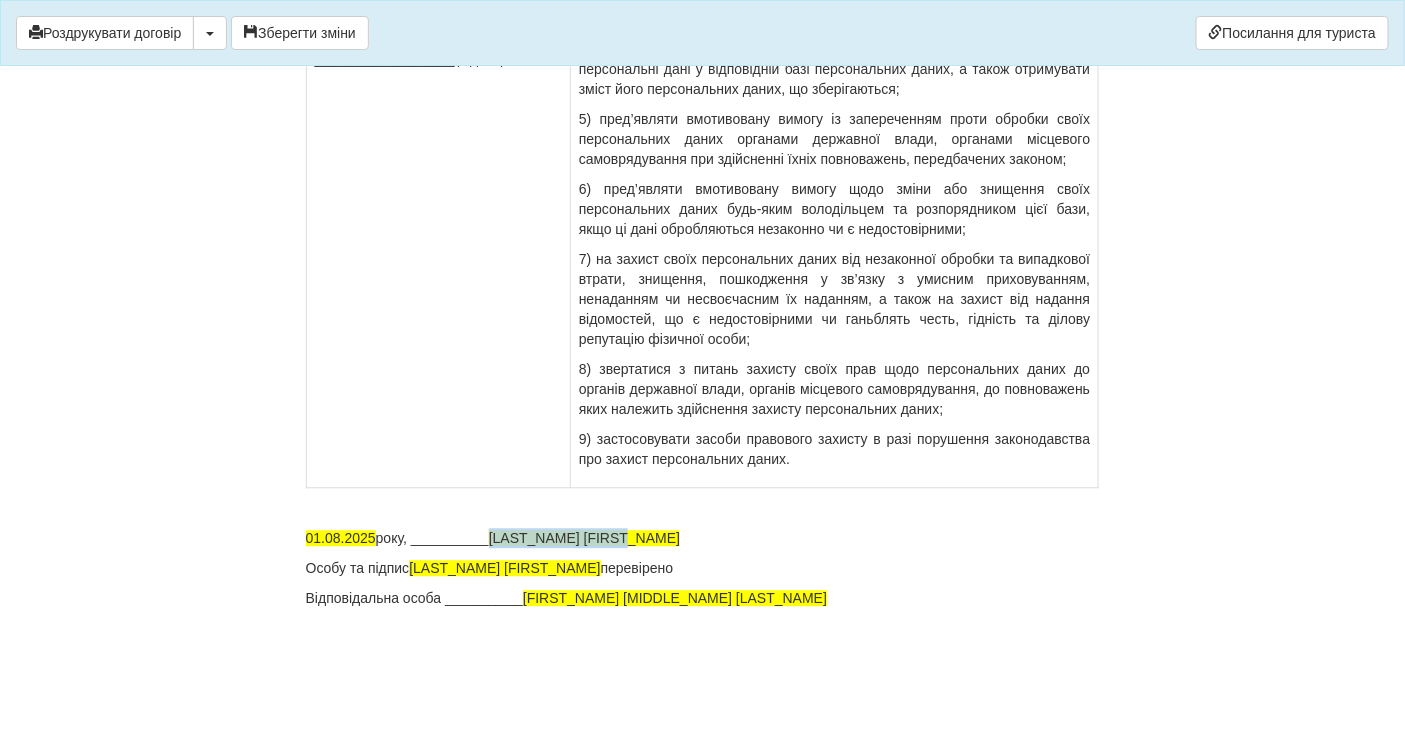 drag, startPoint x: 498, startPoint y: 534, endPoint x: 668, endPoint y: 530, distance: 170.04706 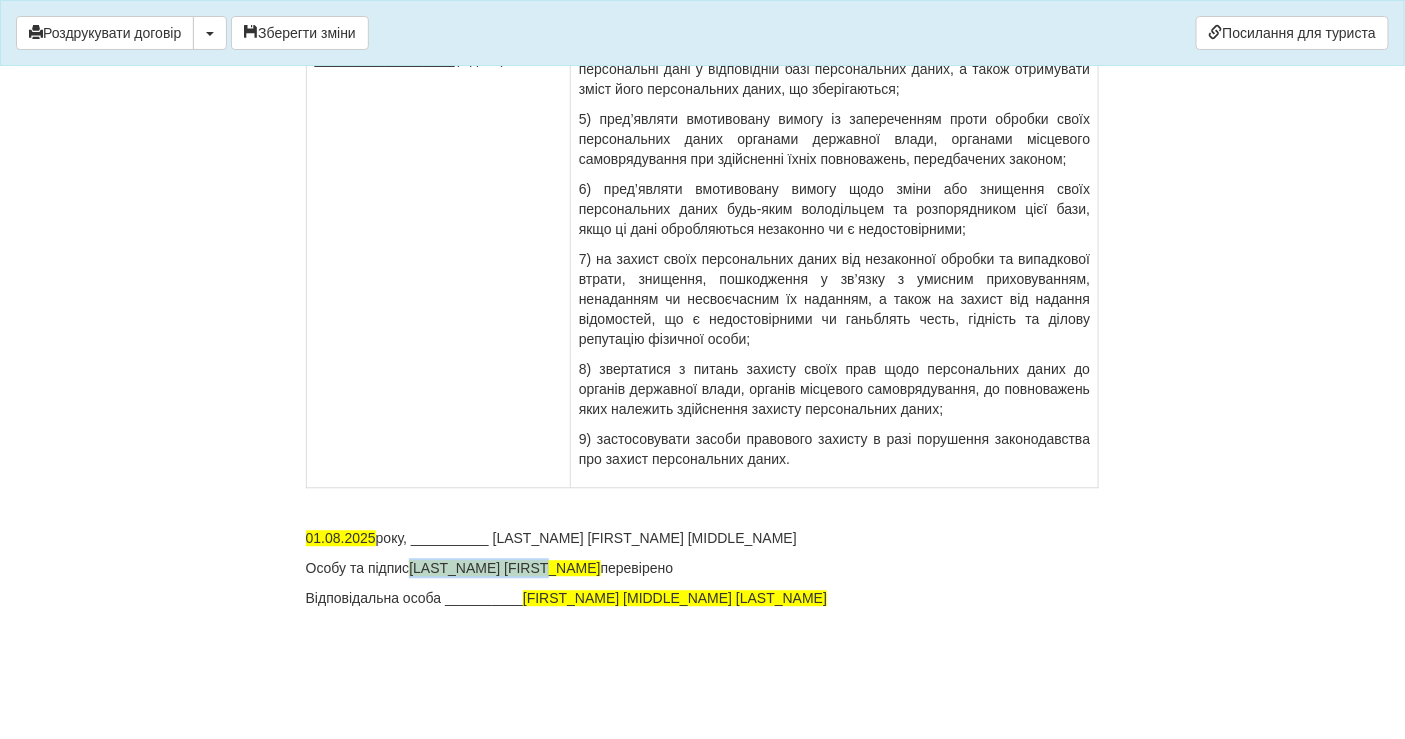 drag, startPoint x: 426, startPoint y: 566, endPoint x: 578, endPoint y: 566, distance: 152 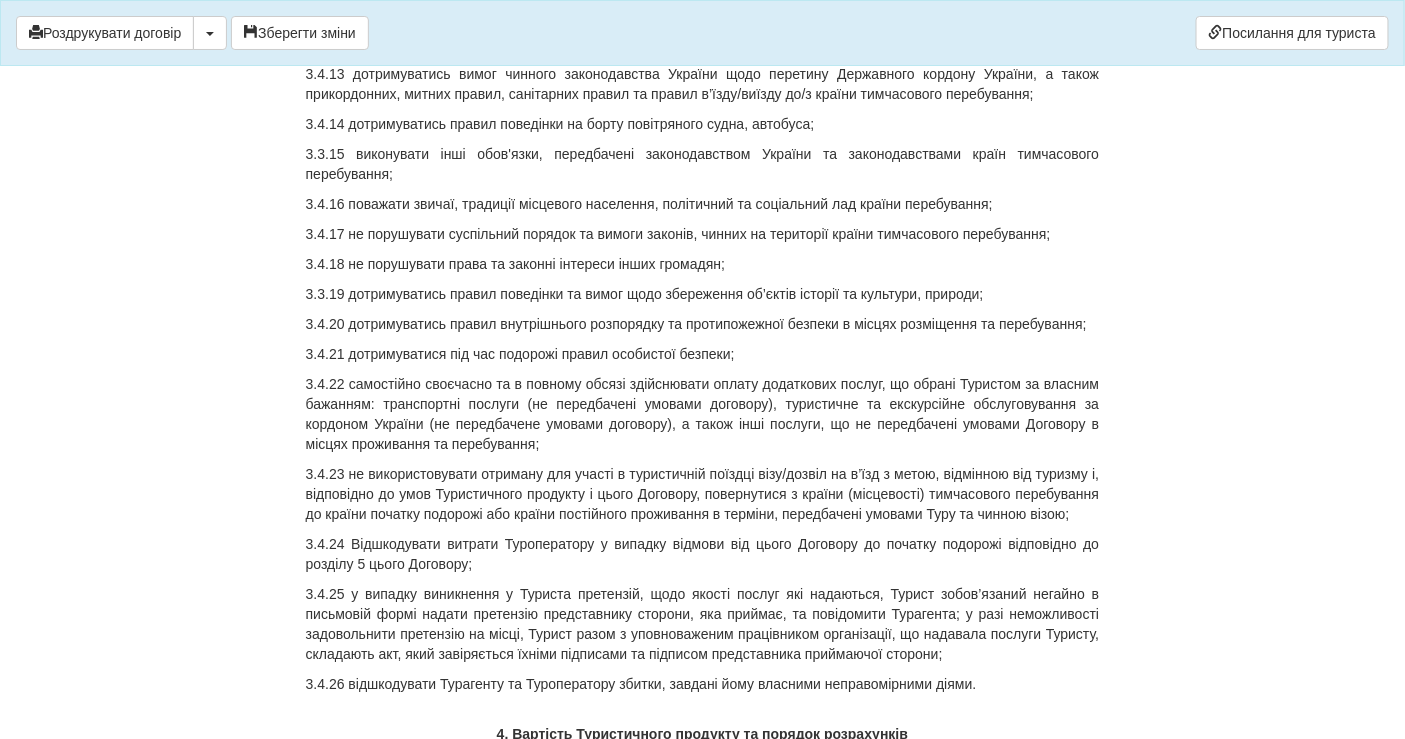 scroll, scrollTop: 5503, scrollLeft: 0, axis: vertical 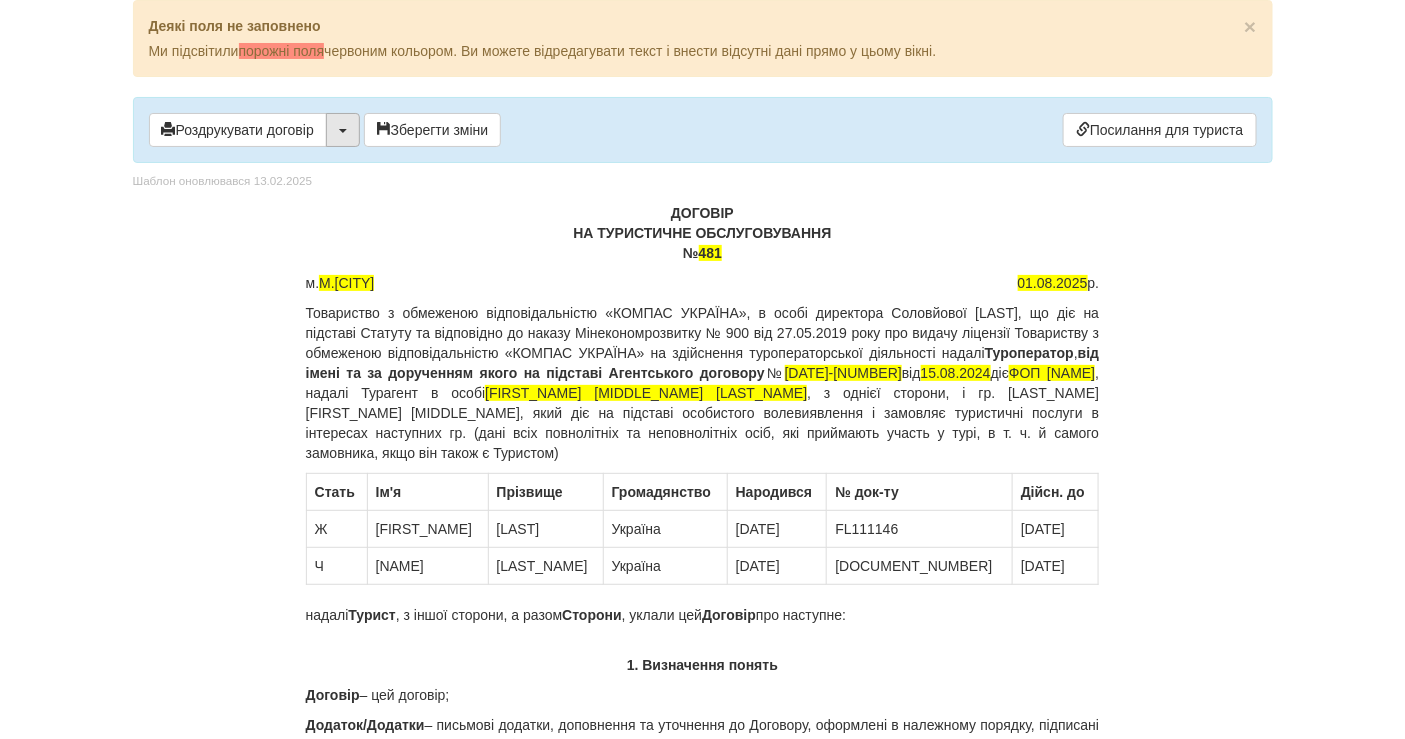 click at bounding box center (343, 130) 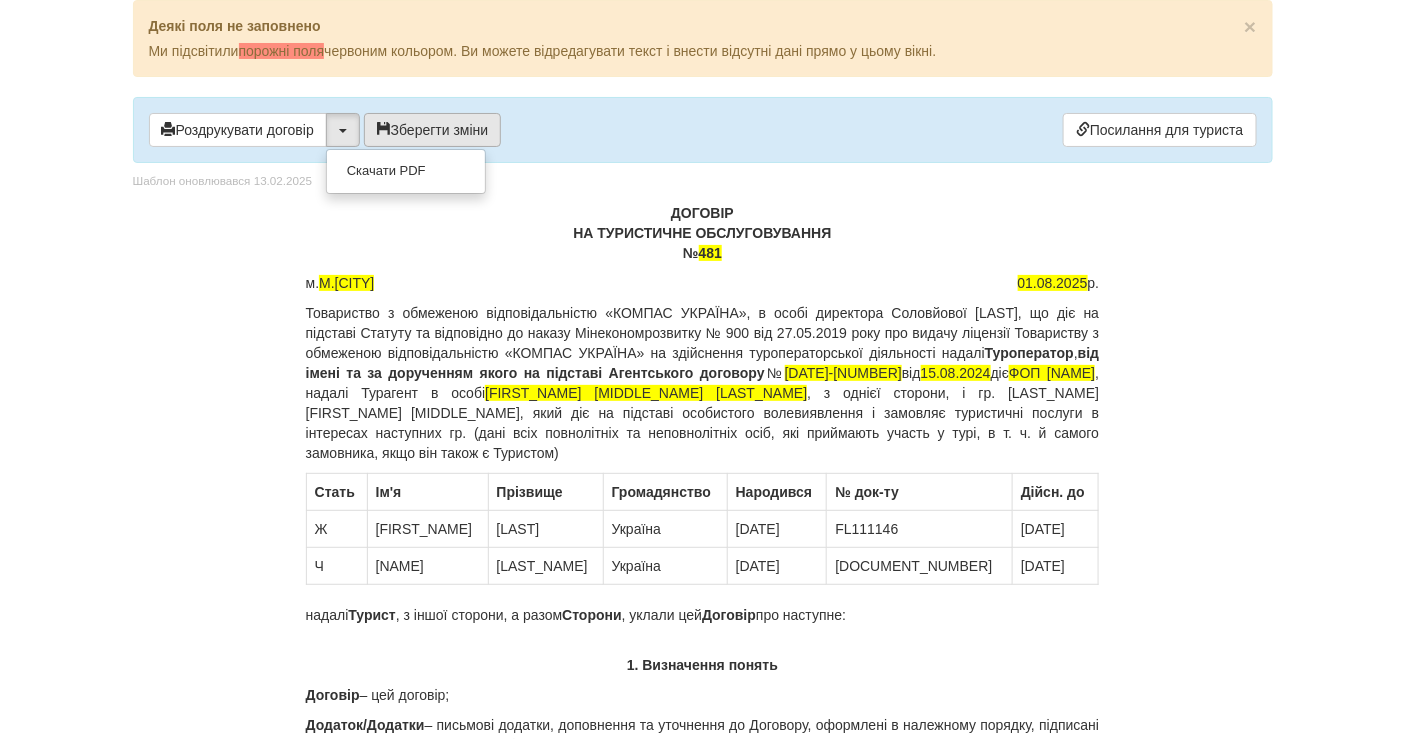 click on "Зберегти зміни" at bounding box center (433, 130) 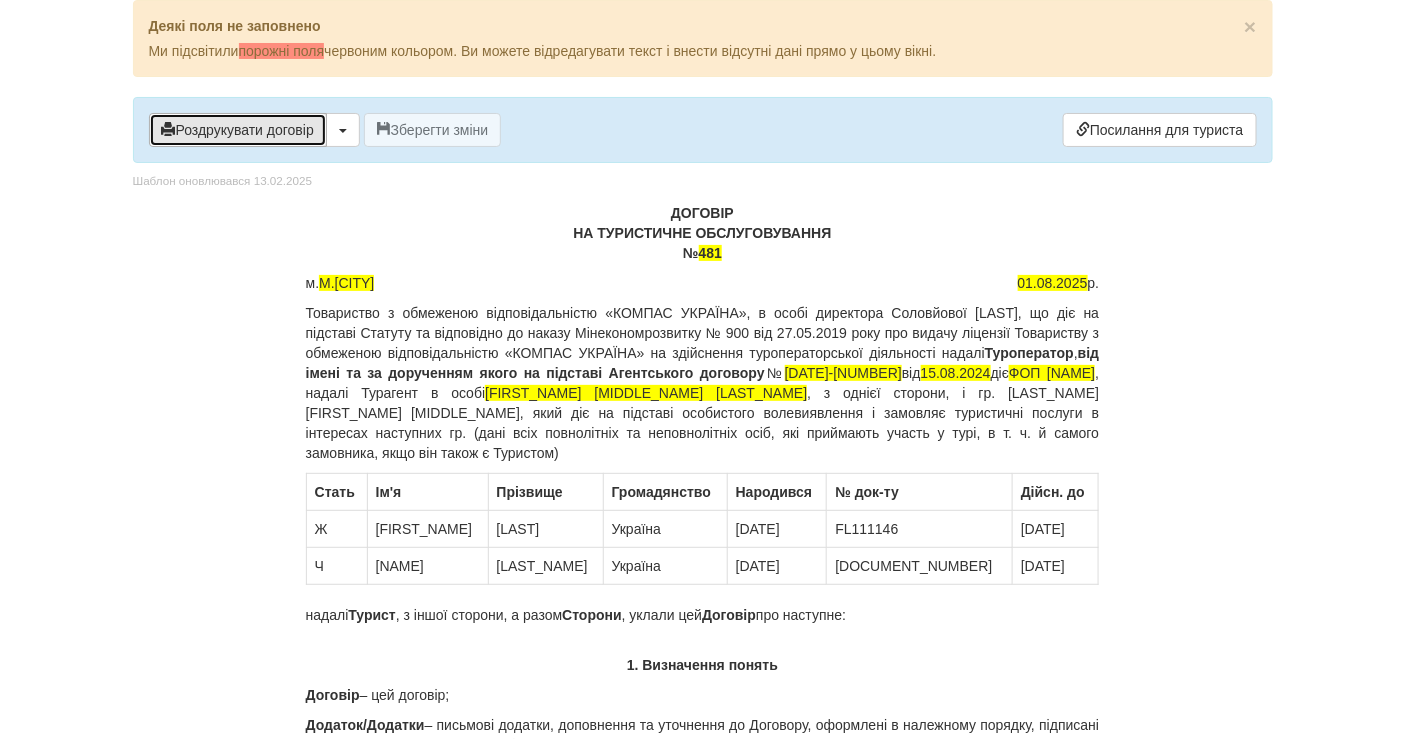 click on "Роздрукувати договір" at bounding box center [238, 130] 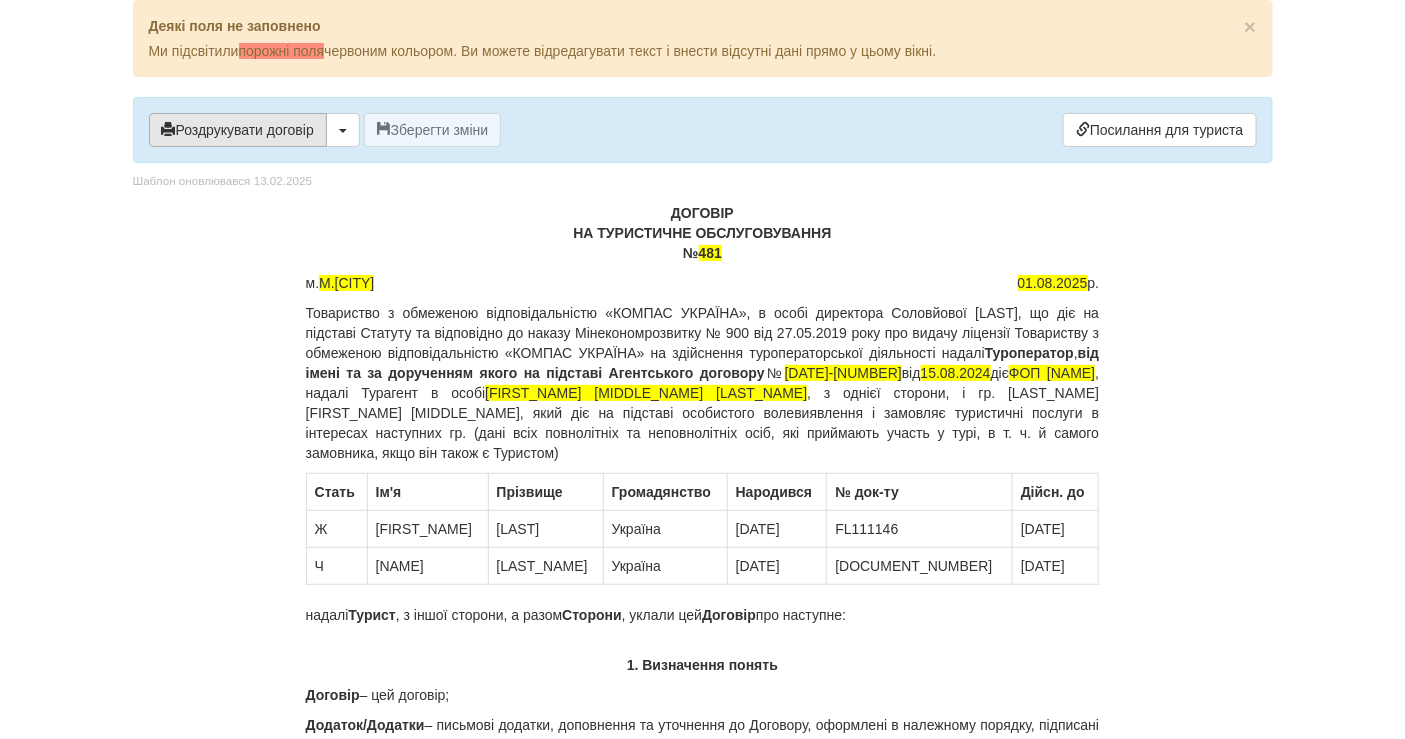 click on "Роздрукувати договір" at bounding box center [238, 130] 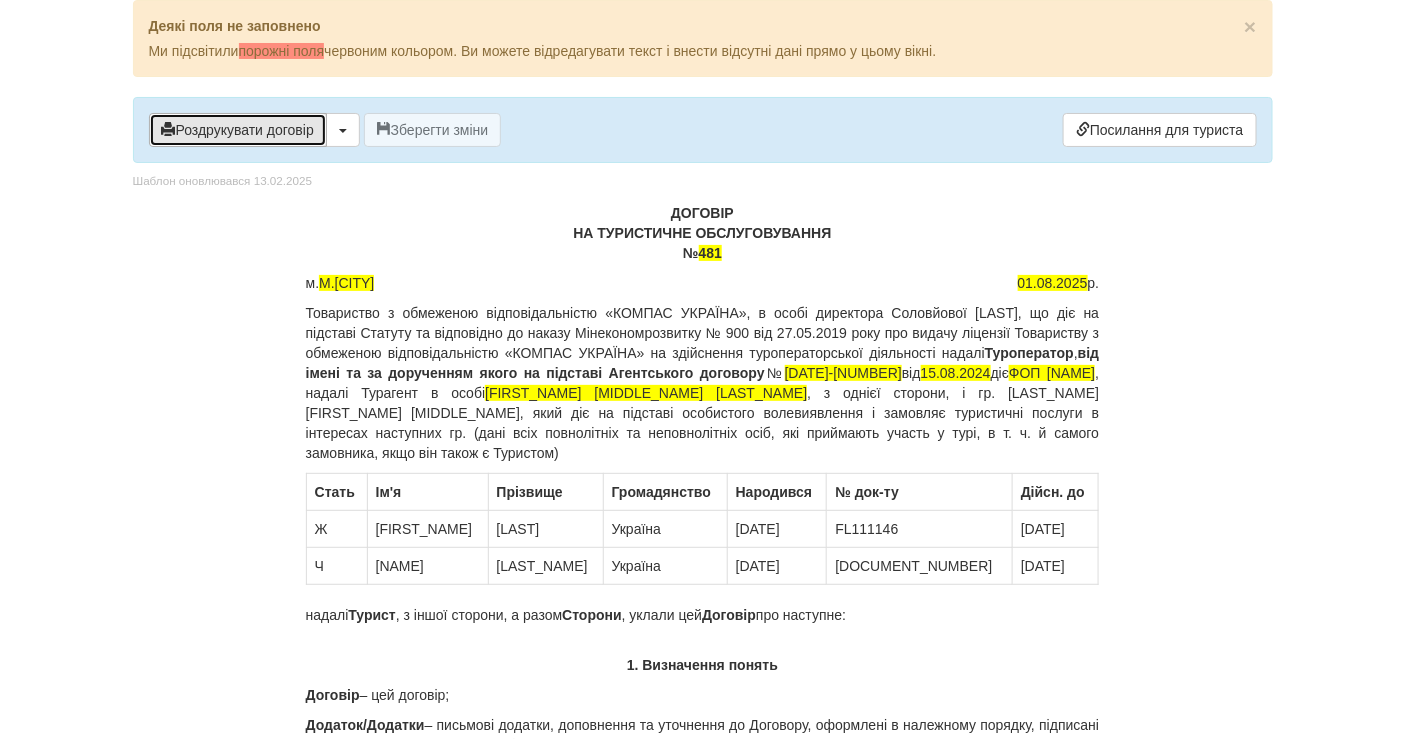 click on "Роздрукувати договір" at bounding box center [238, 130] 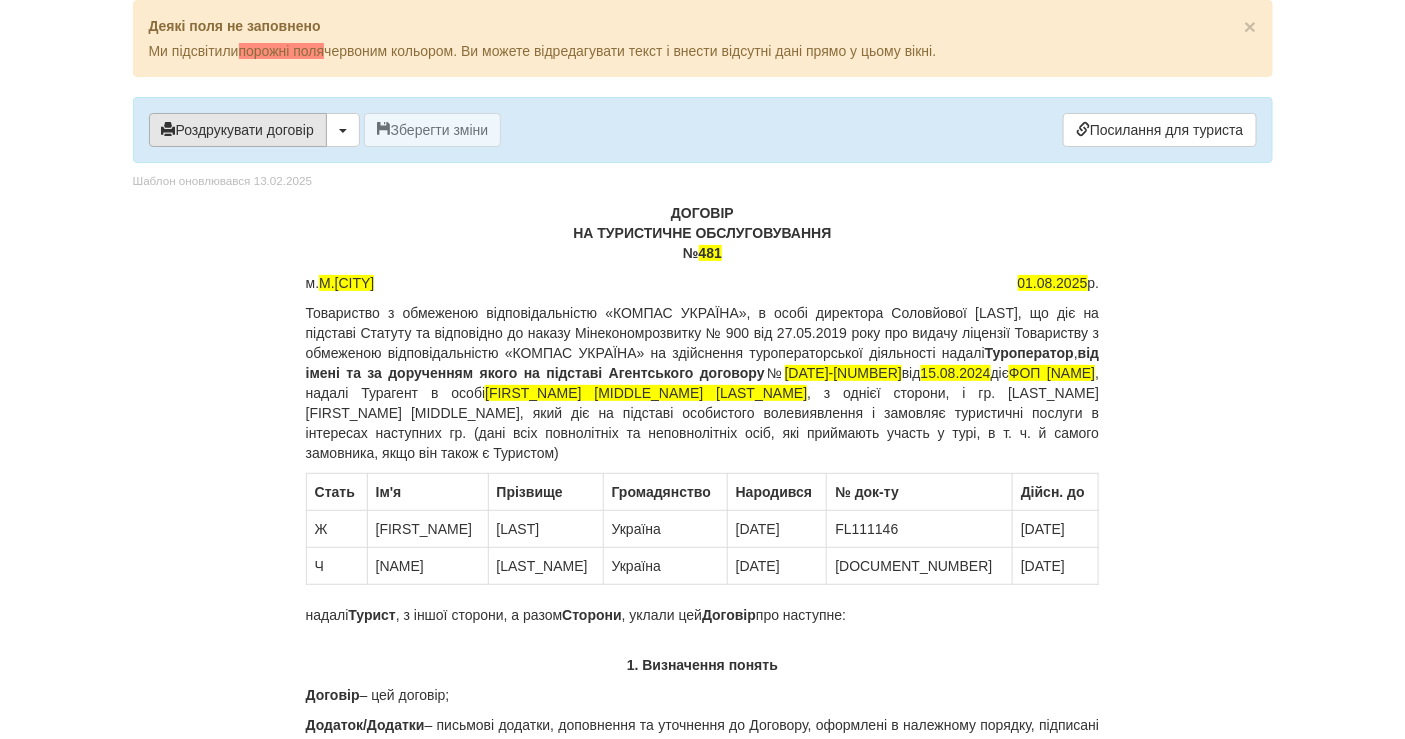 click at bounding box center (169, 129) 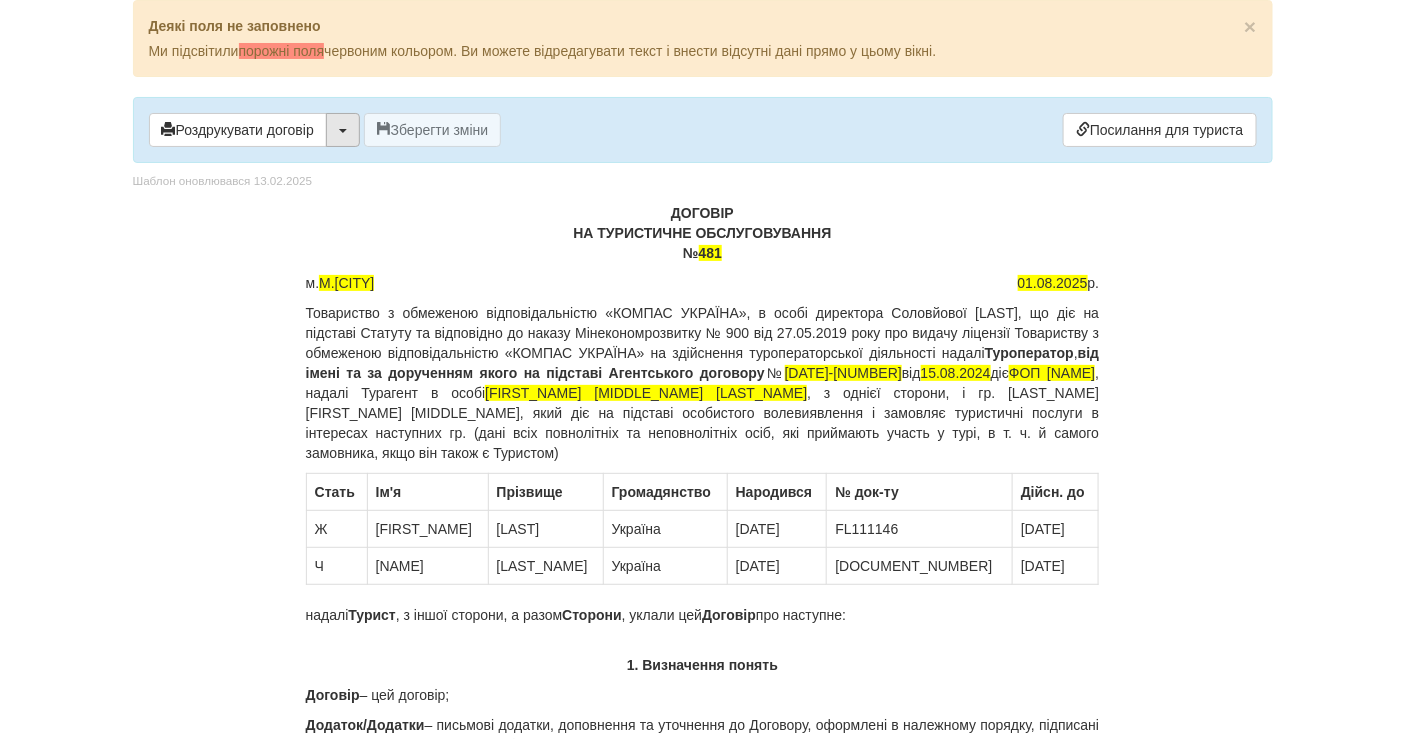 click at bounding box center [343, 130] 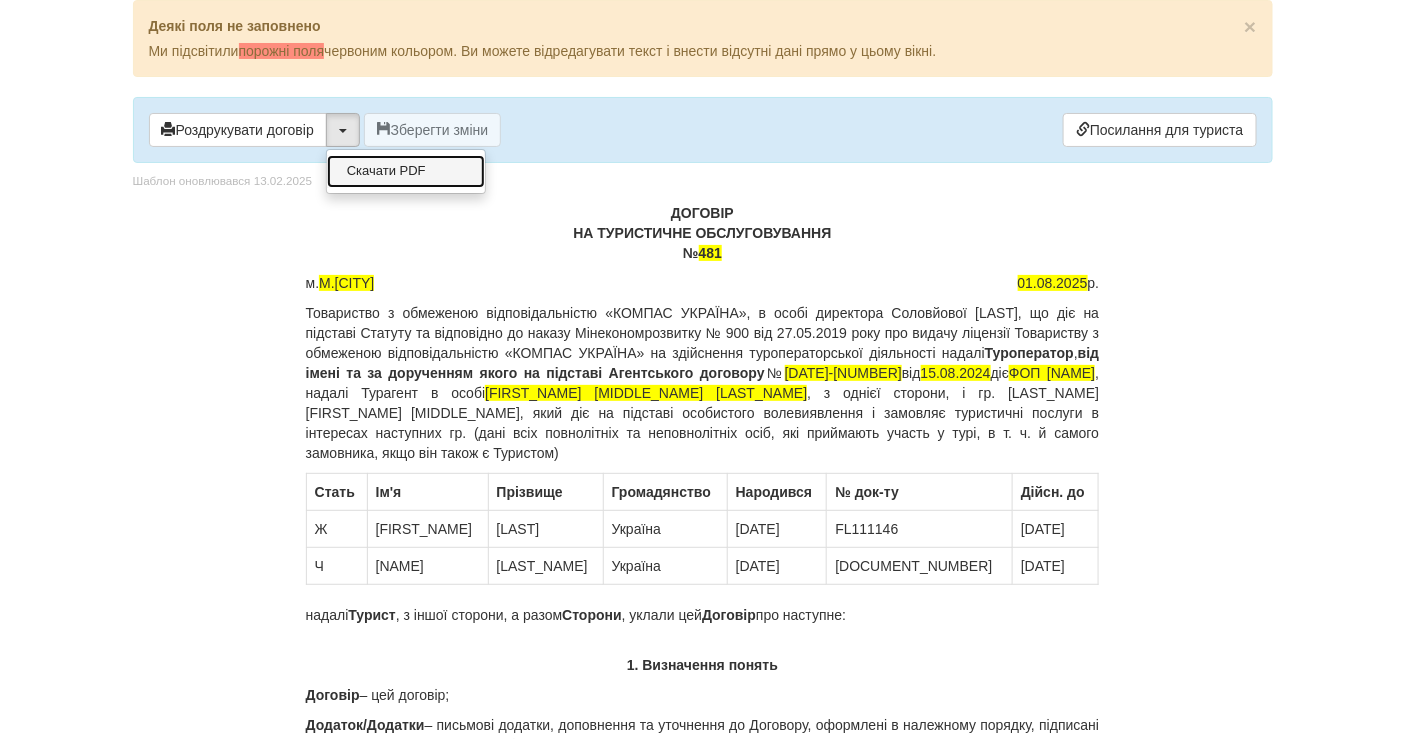 click on "Скачати PDF" at bounding box center (406, 171) 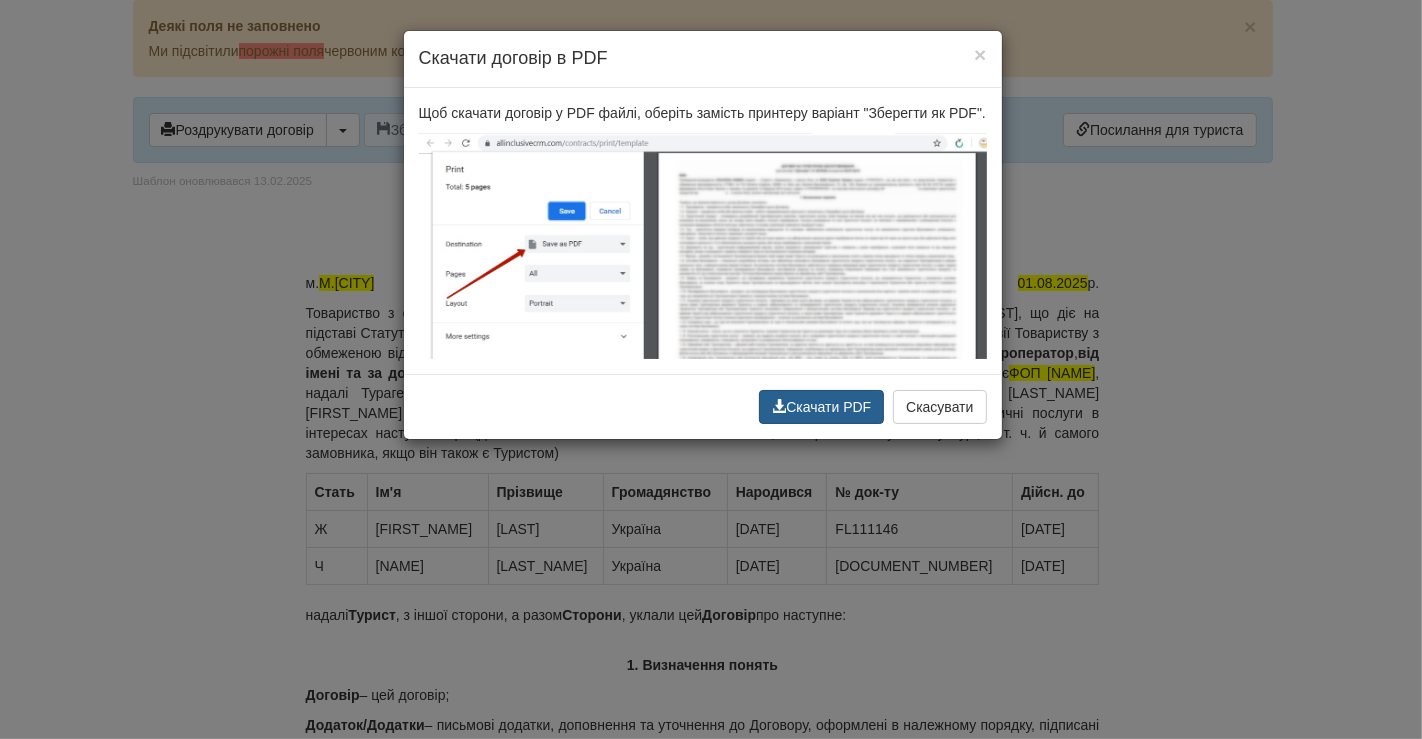 click on "Скачати PDF" at bounding box center (821, 407) 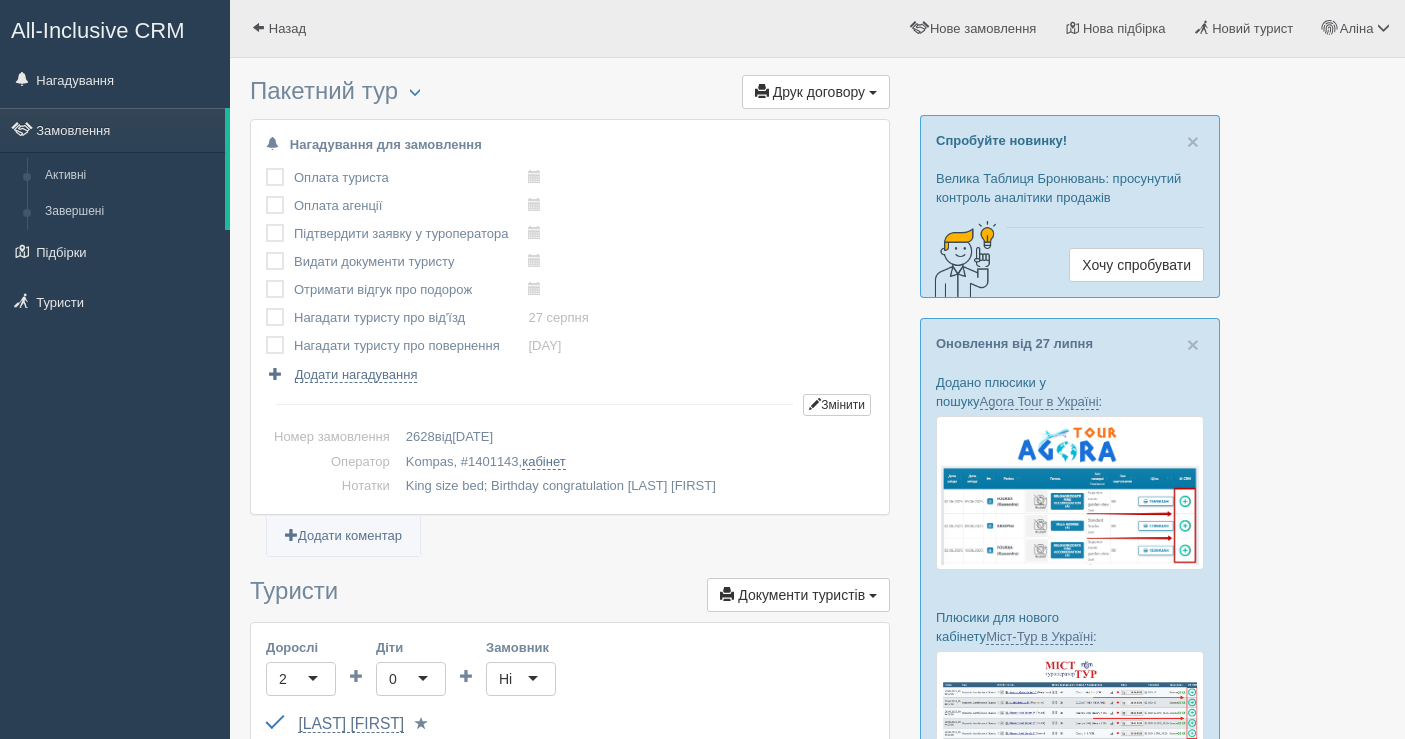 scroll, scrollTop: 0, scrollLeft: 0, axis: both 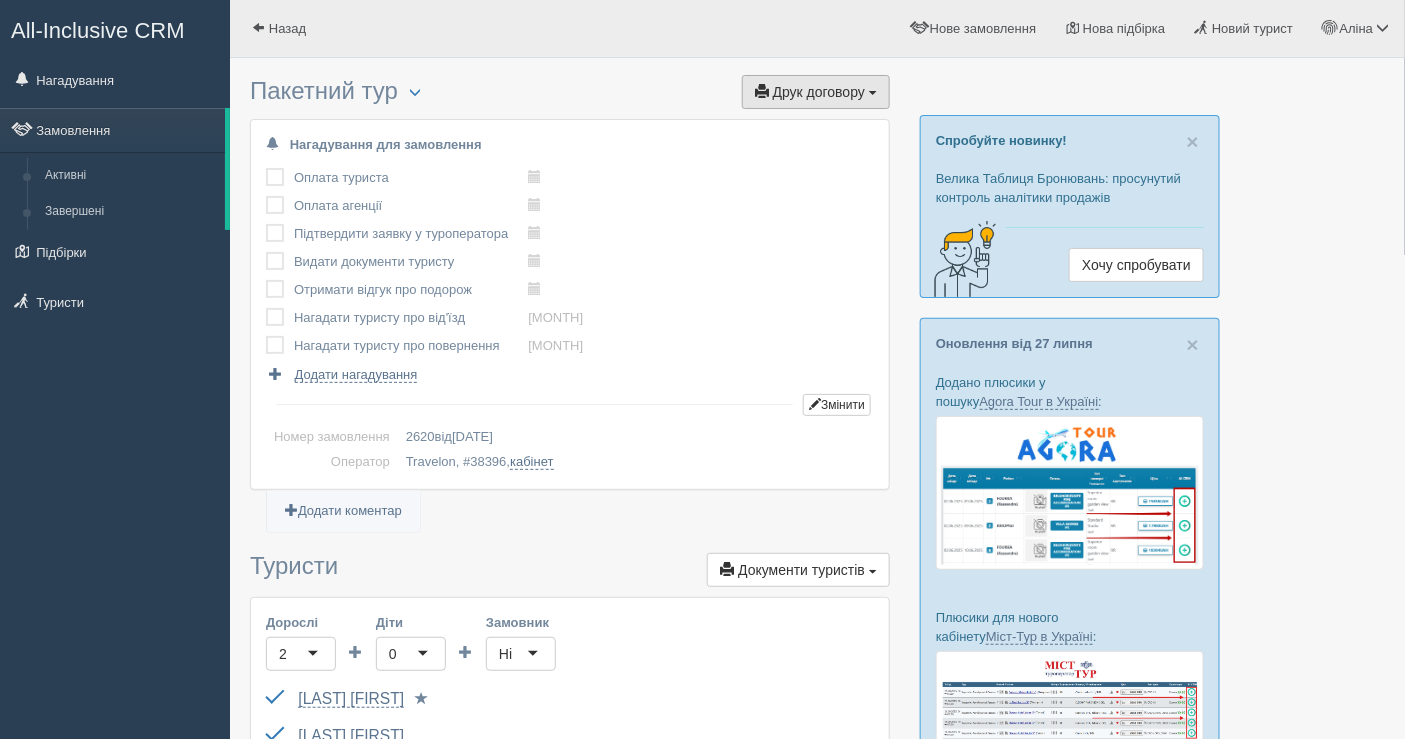 click on "Друк договору
Друк" at bounding box center (816, 92) 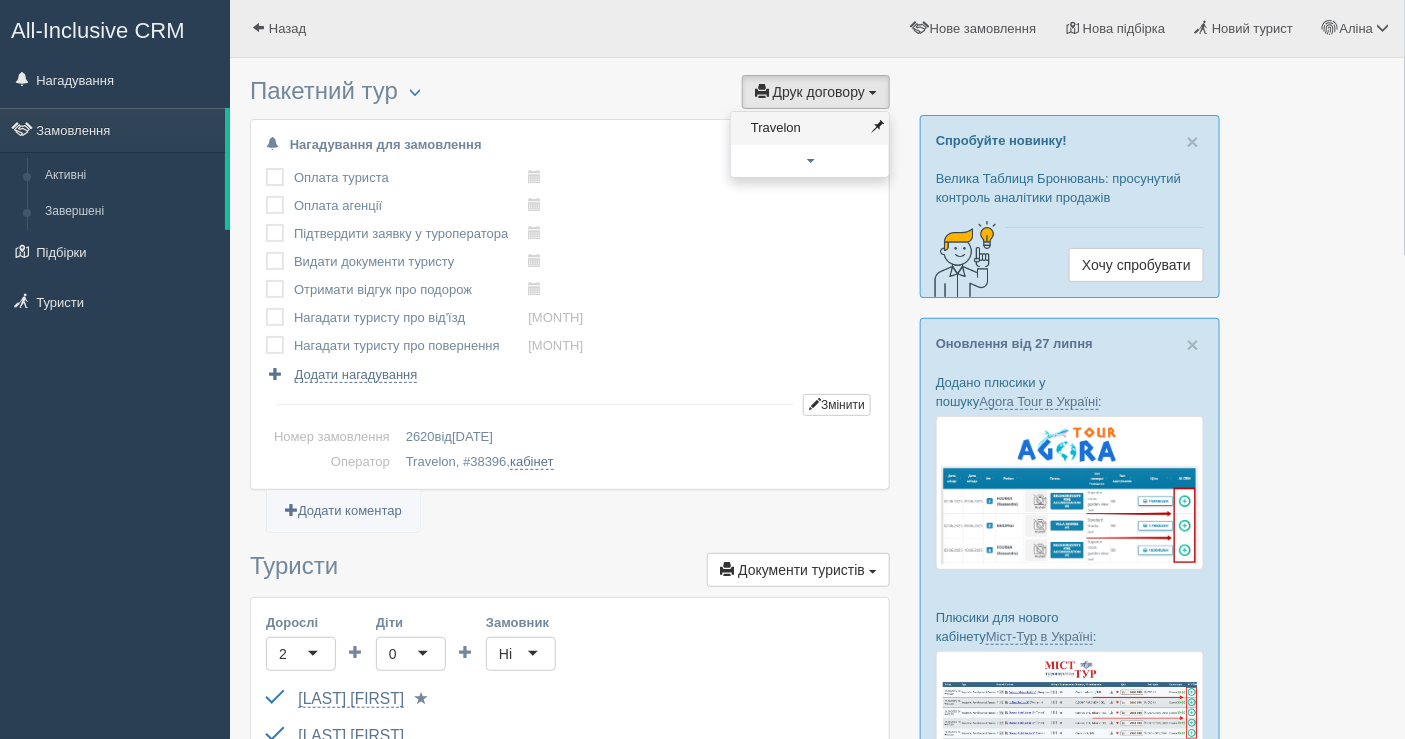 click on "Travelon" at bounding box center (810, 128) 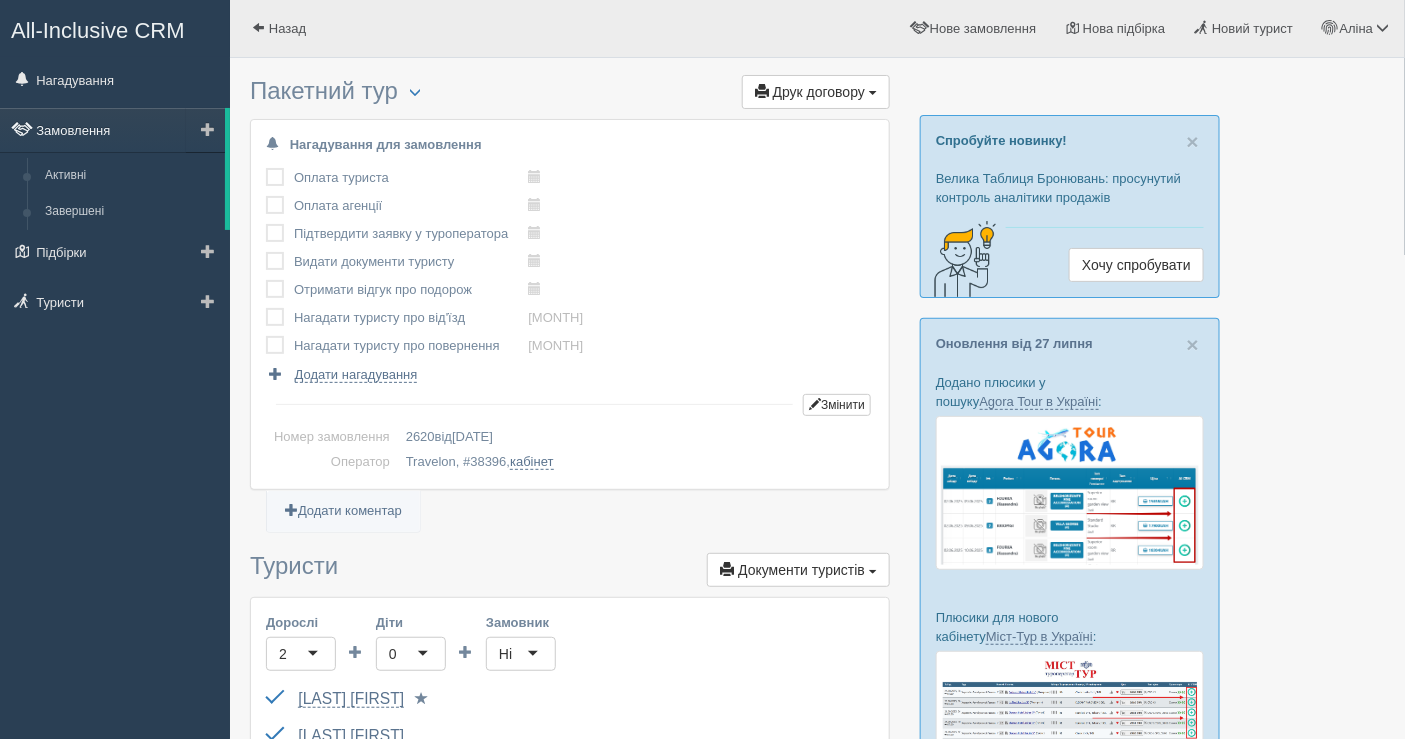 click on "Замовлення" at bounding box center (112, 130) 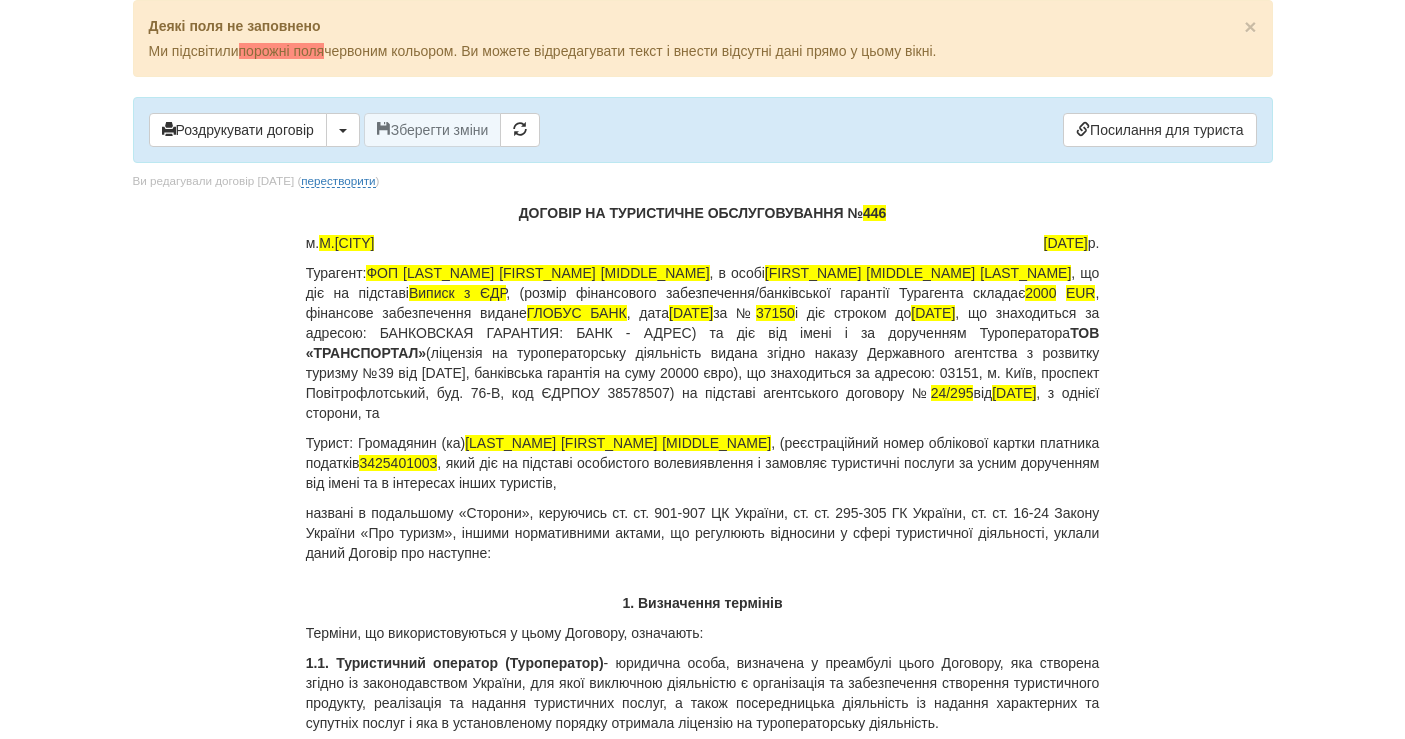 scroll, scrollTop: 0, scrollLeft: 0, axis: both 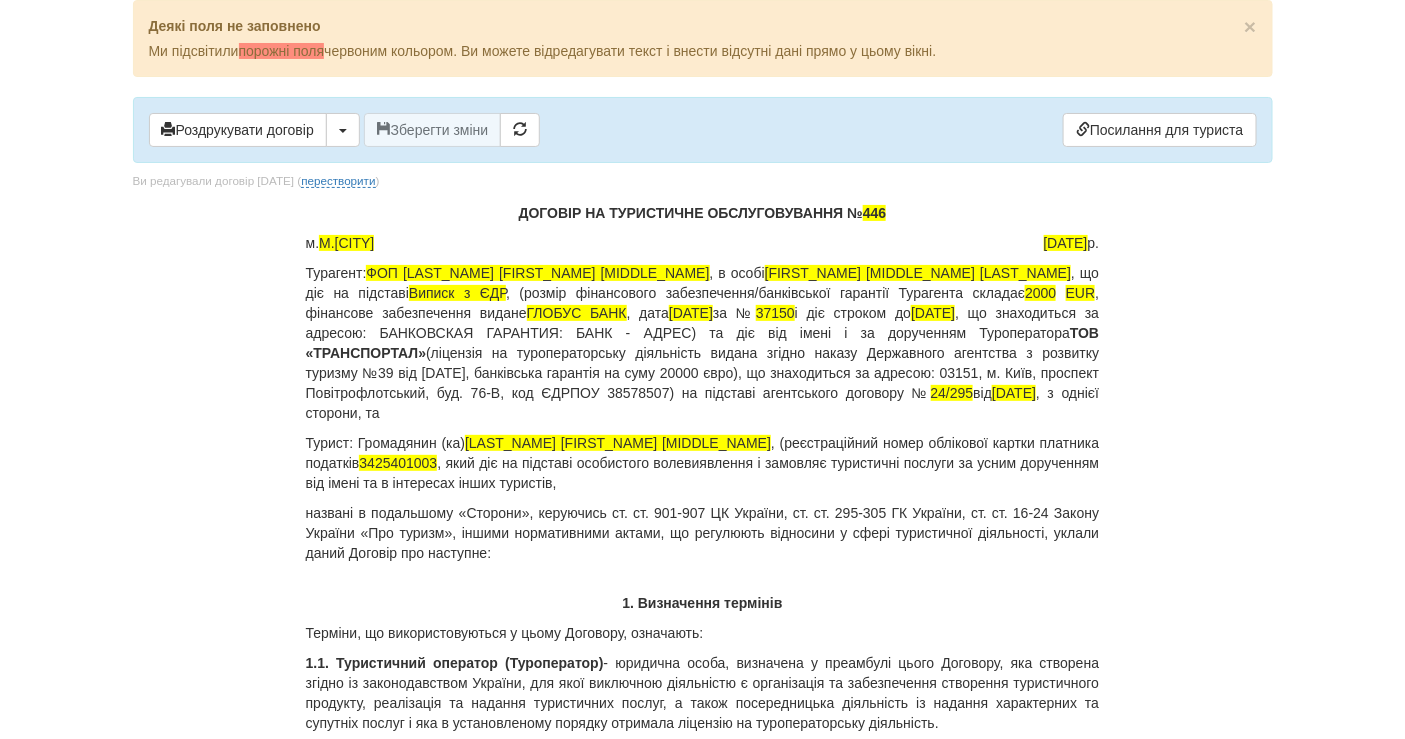 click on "ДОГОВІР НА ТУРИСТИЧНЕ ОБСЛУГОВУВАННЯ № 446" at bounding box center (703, 213) 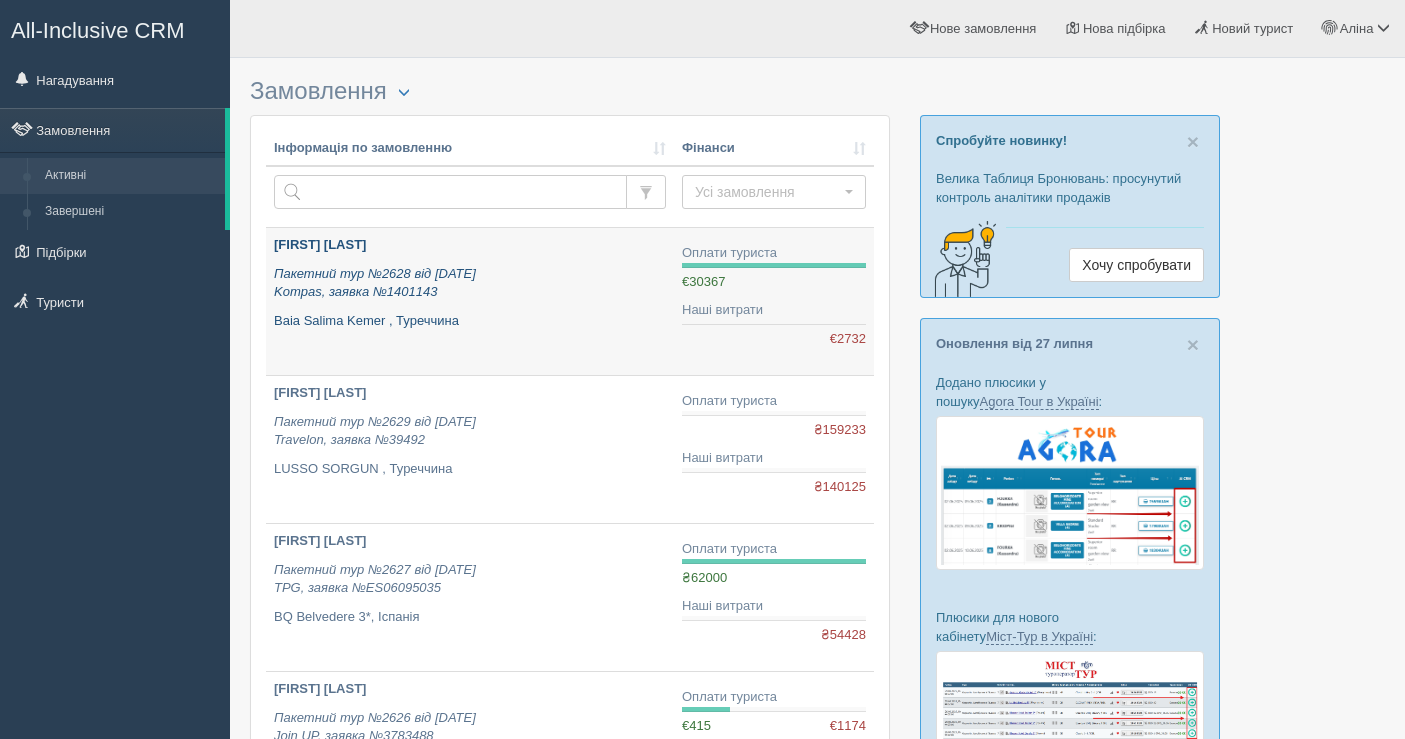 scroll, scrollTop: 0, scrollLeft: 0, axis: both 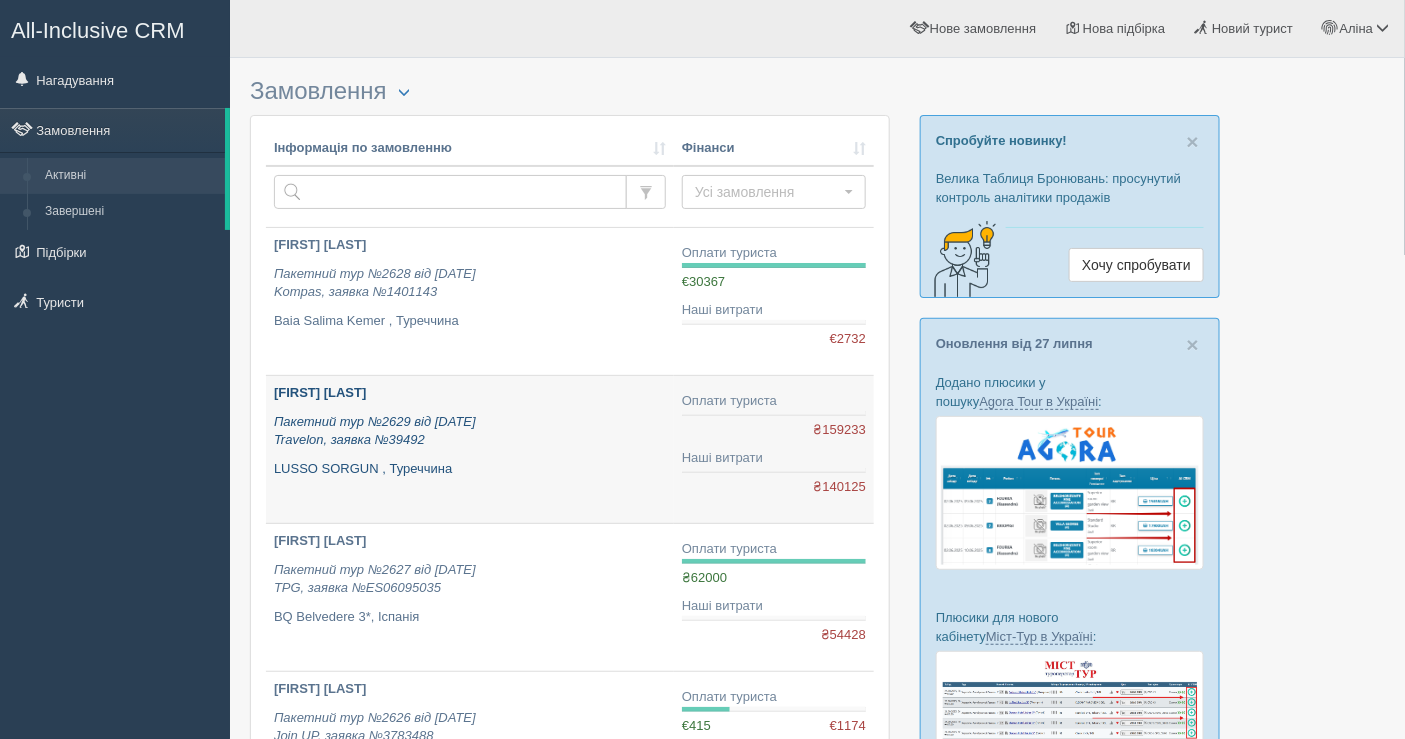 click on "Пакетний тур №2629 від 31.07.2025
Travelon, заявка №39492" at bounding box center (470, 431) 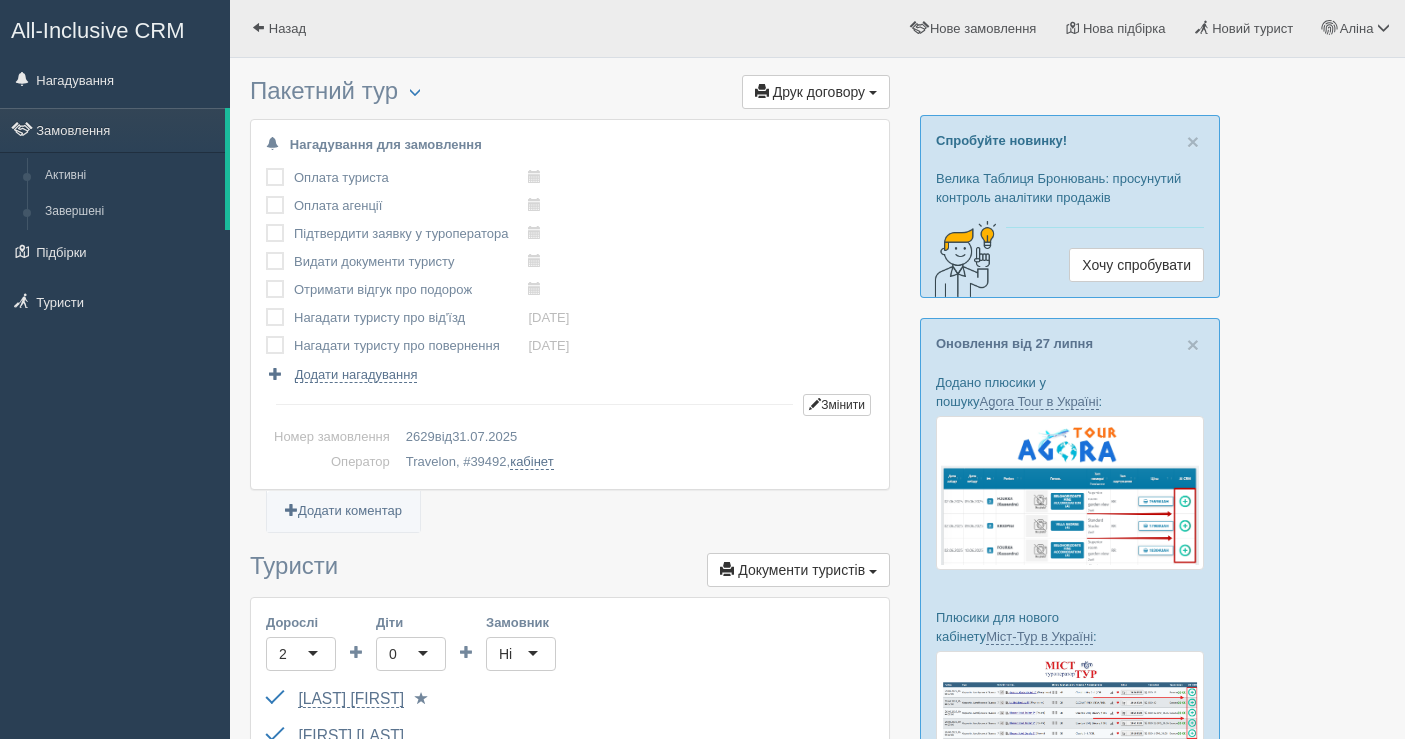 scroll, scrollTop: 0, scrollLeft: 0, axis: both 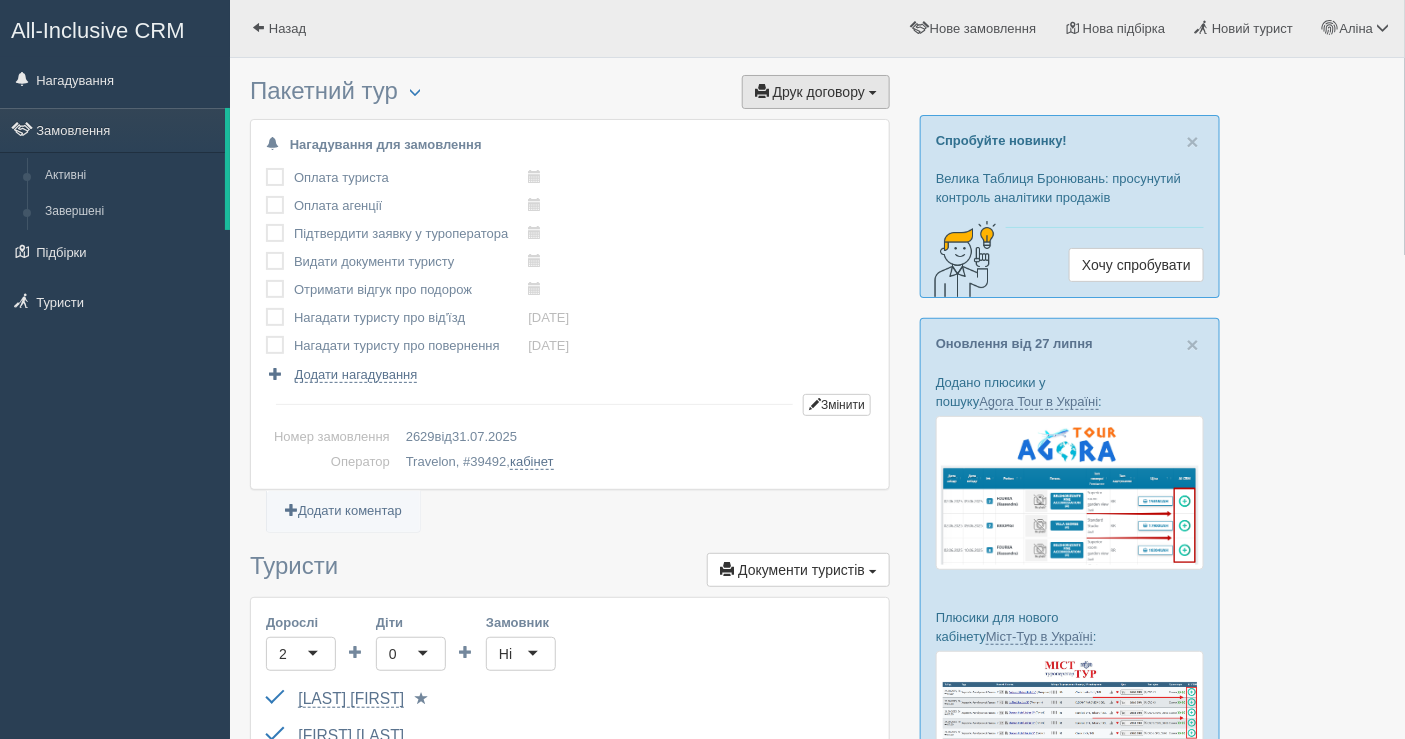 click on "Друк договору
Друк" at bounding box center (816, 92) 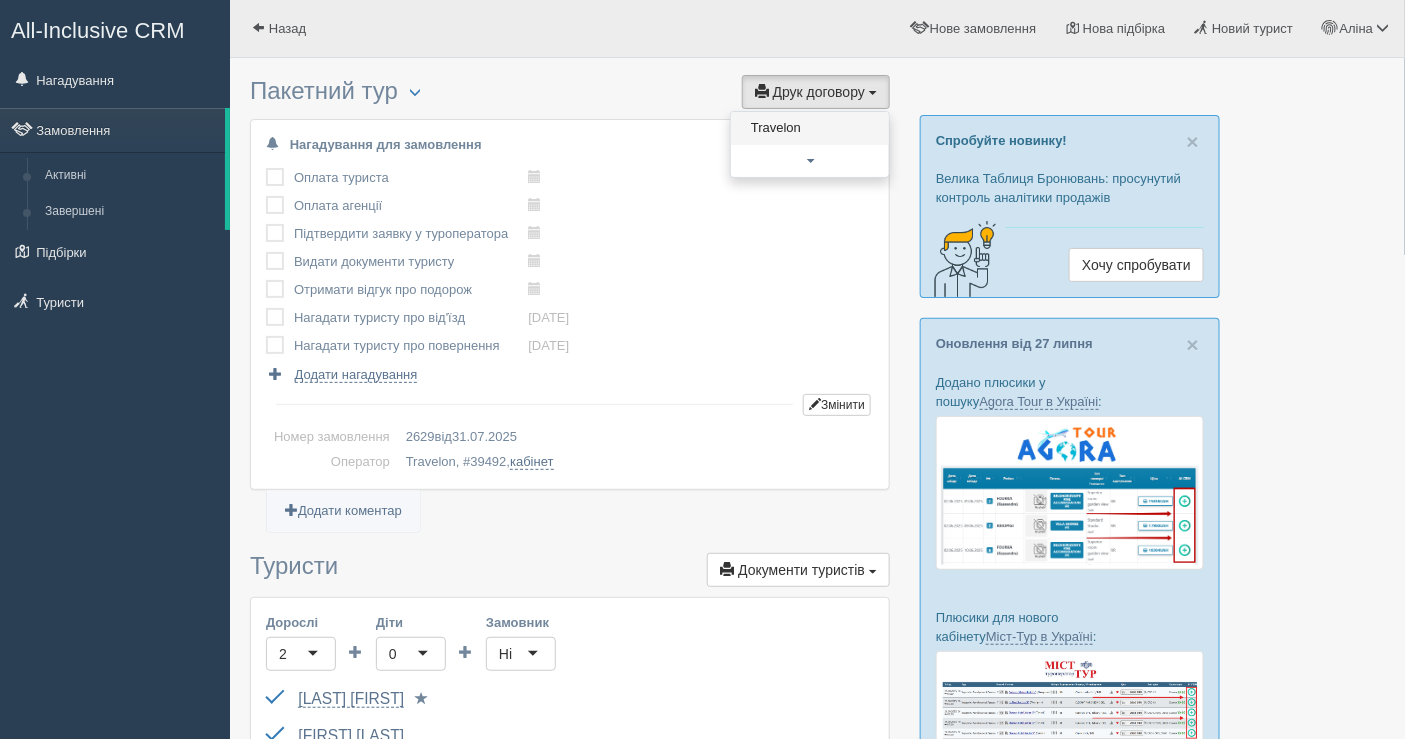click on "Travelon" at bounding box center [810, 128] 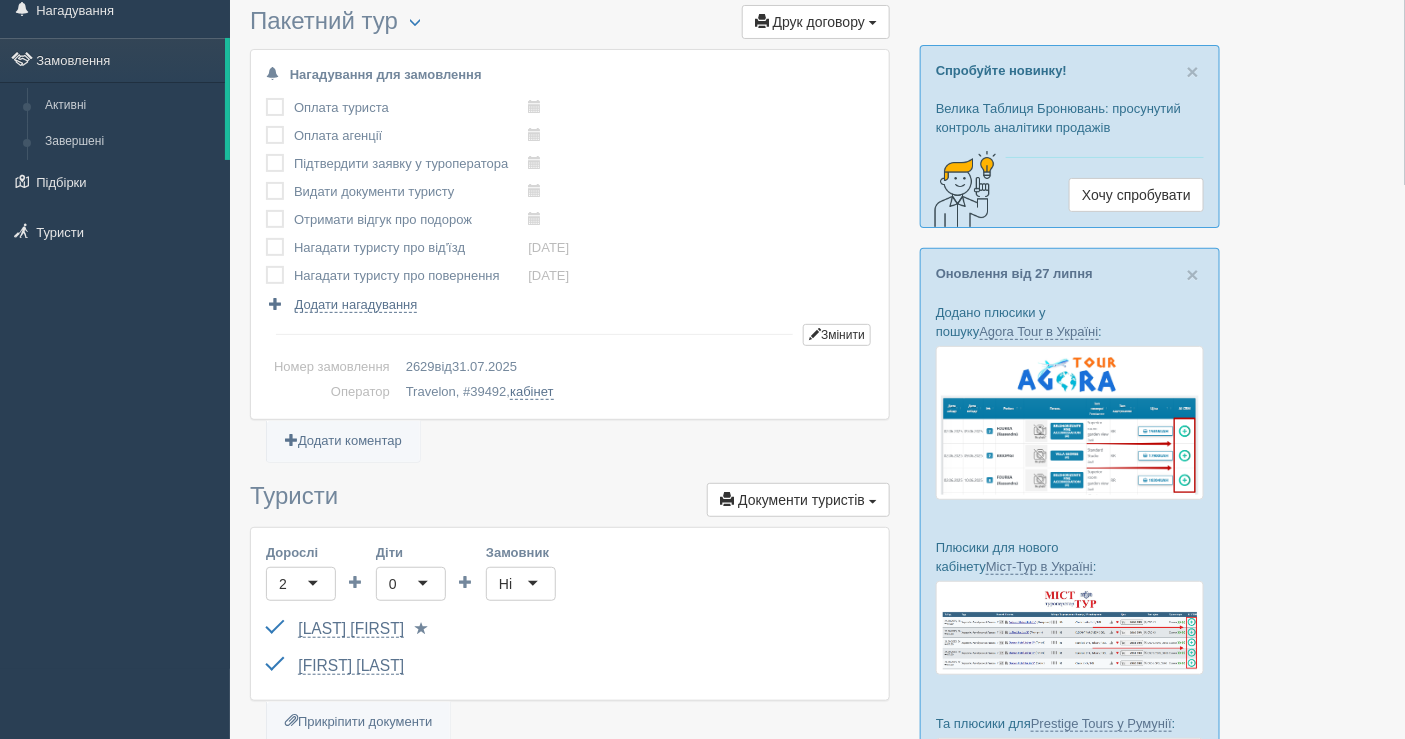 scroll, scrollTop: 222, scrollLeft: 0, axis: vertical 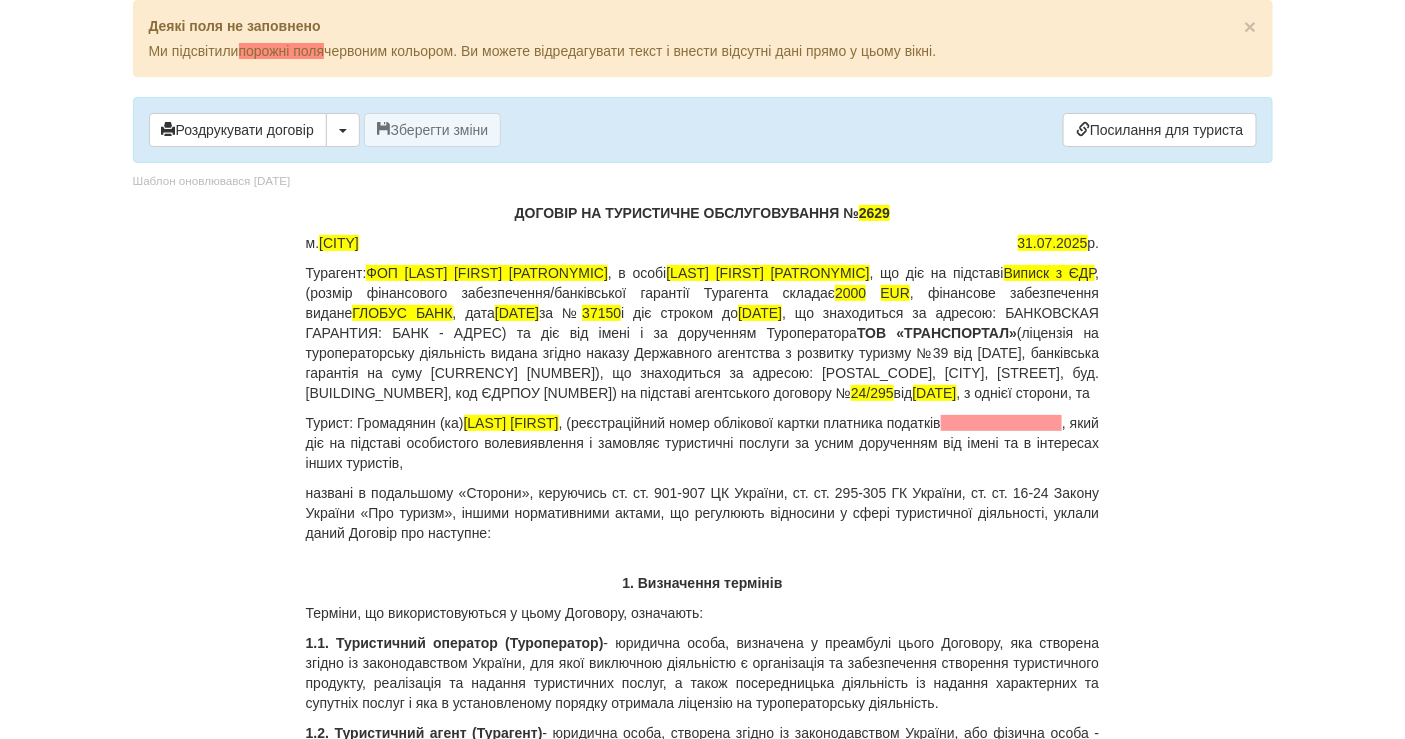 click on "ДОГОВІР НА ТУРИСТИЧНЕ ОБСЛУГОВУВАННЯ № 2629" at bounding box center [703, 213] 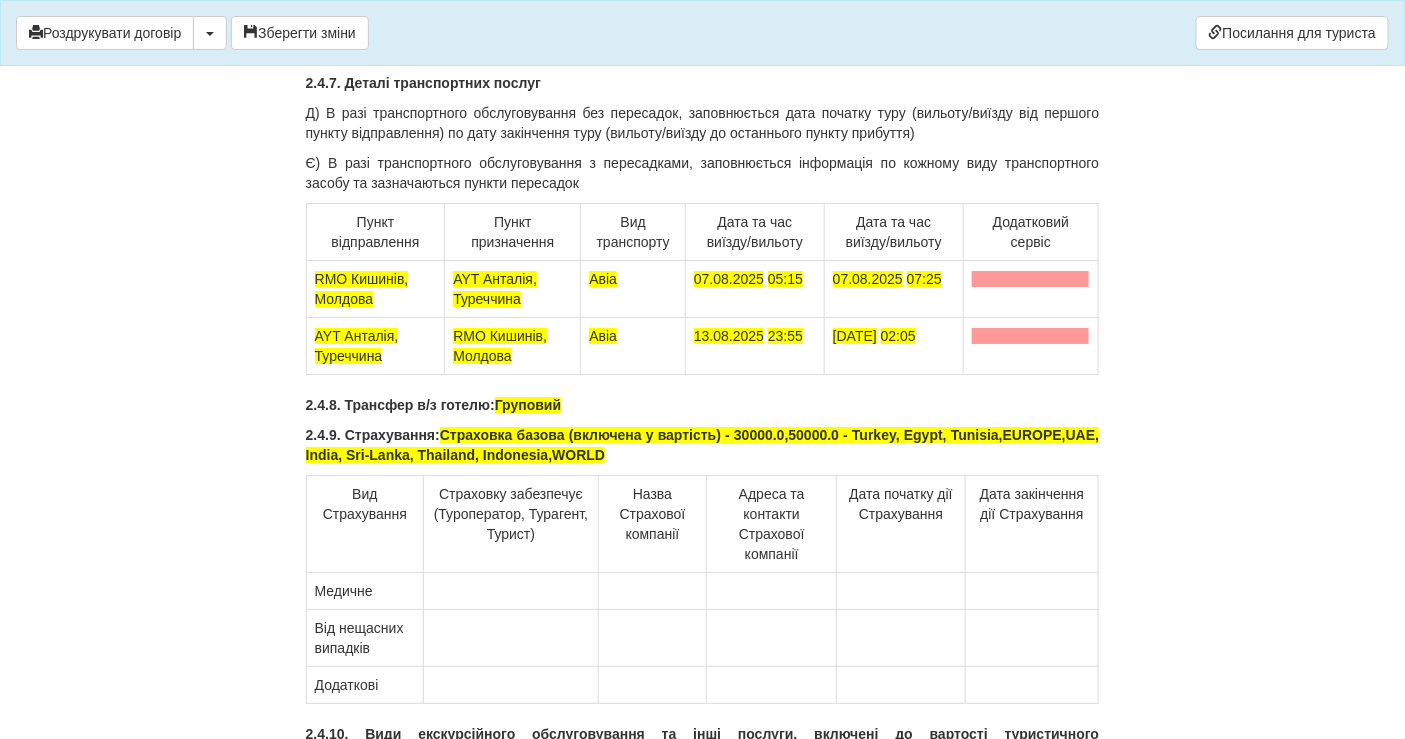scroll, scrollTop: 1555, scrollLeft: 0, axis: vertical 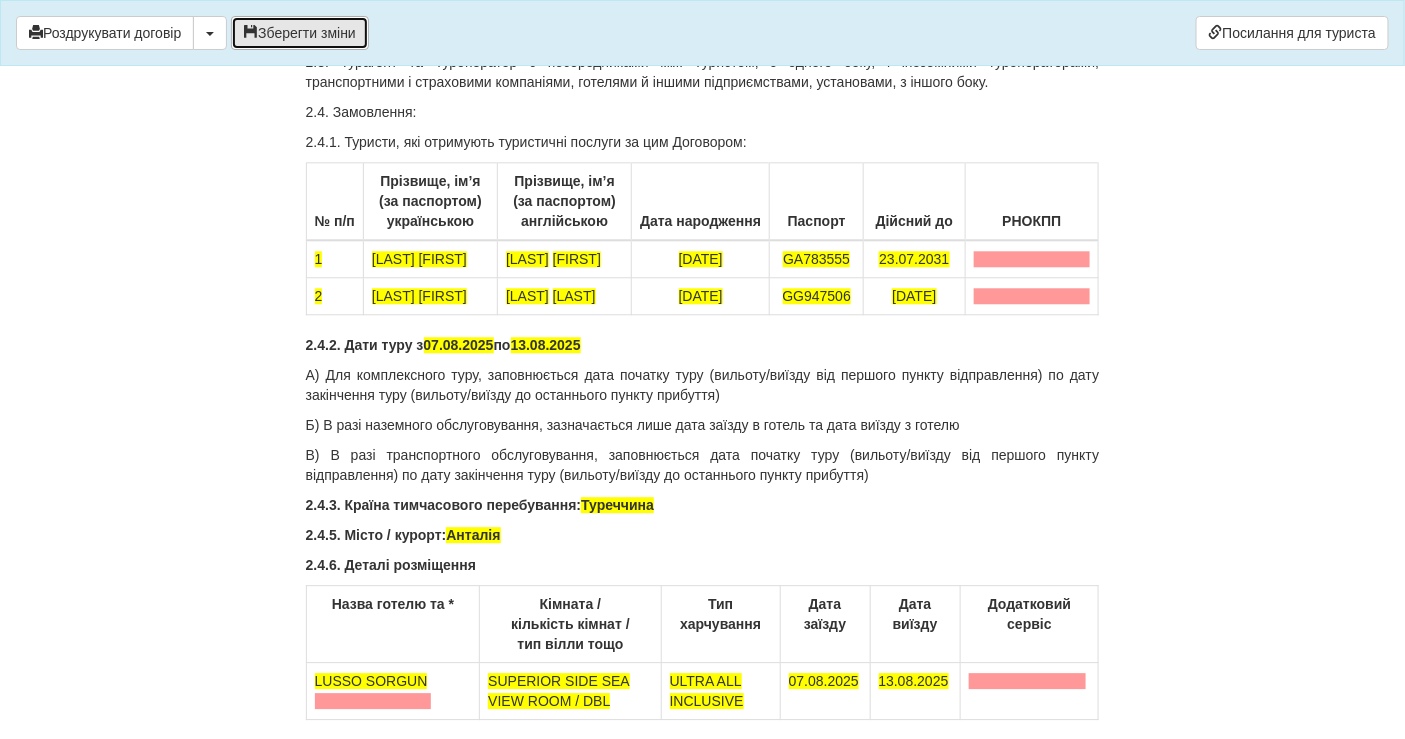 click on "Зберегти зміни" at bounding box center (300, 33) 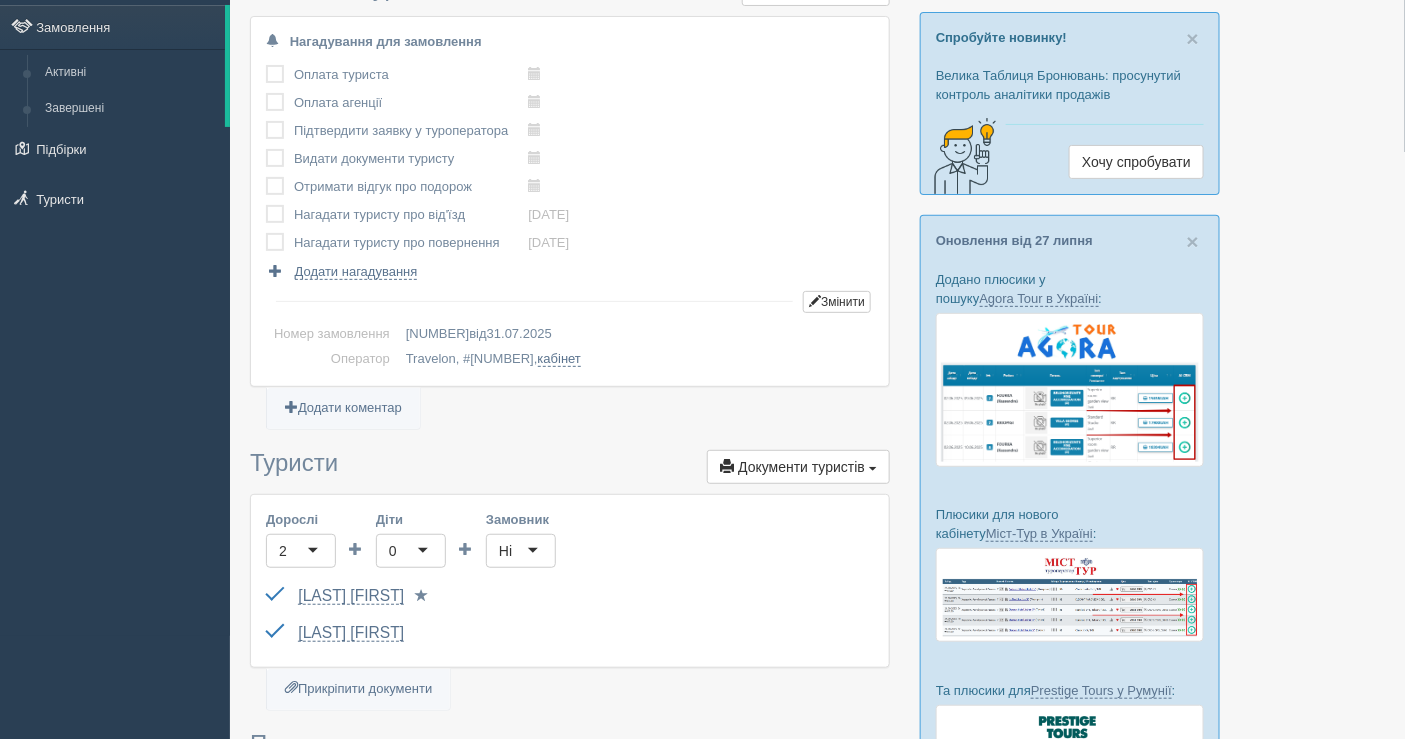 scroll, scrollTop: 0, scrollLeft: 0, axis: both 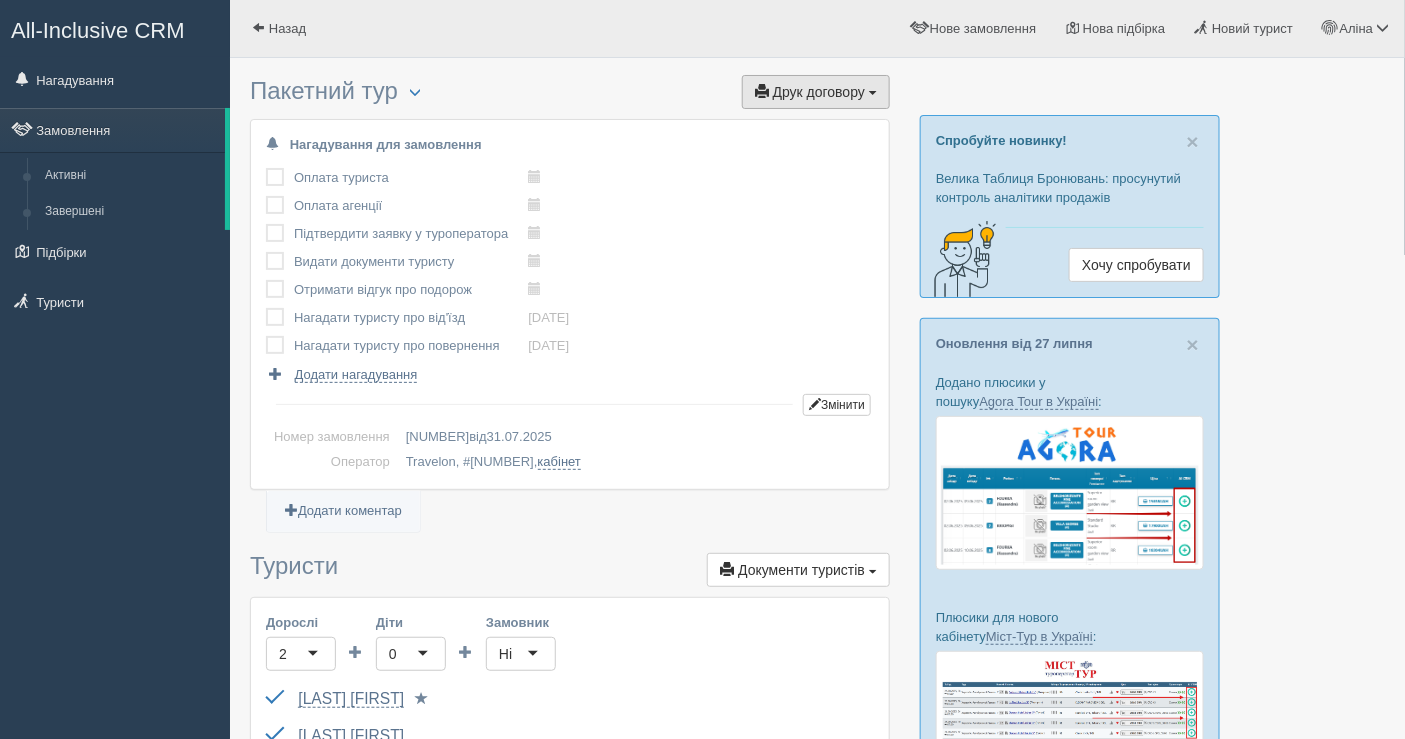 click on "Друк договору" at bounding box center [819, 92] 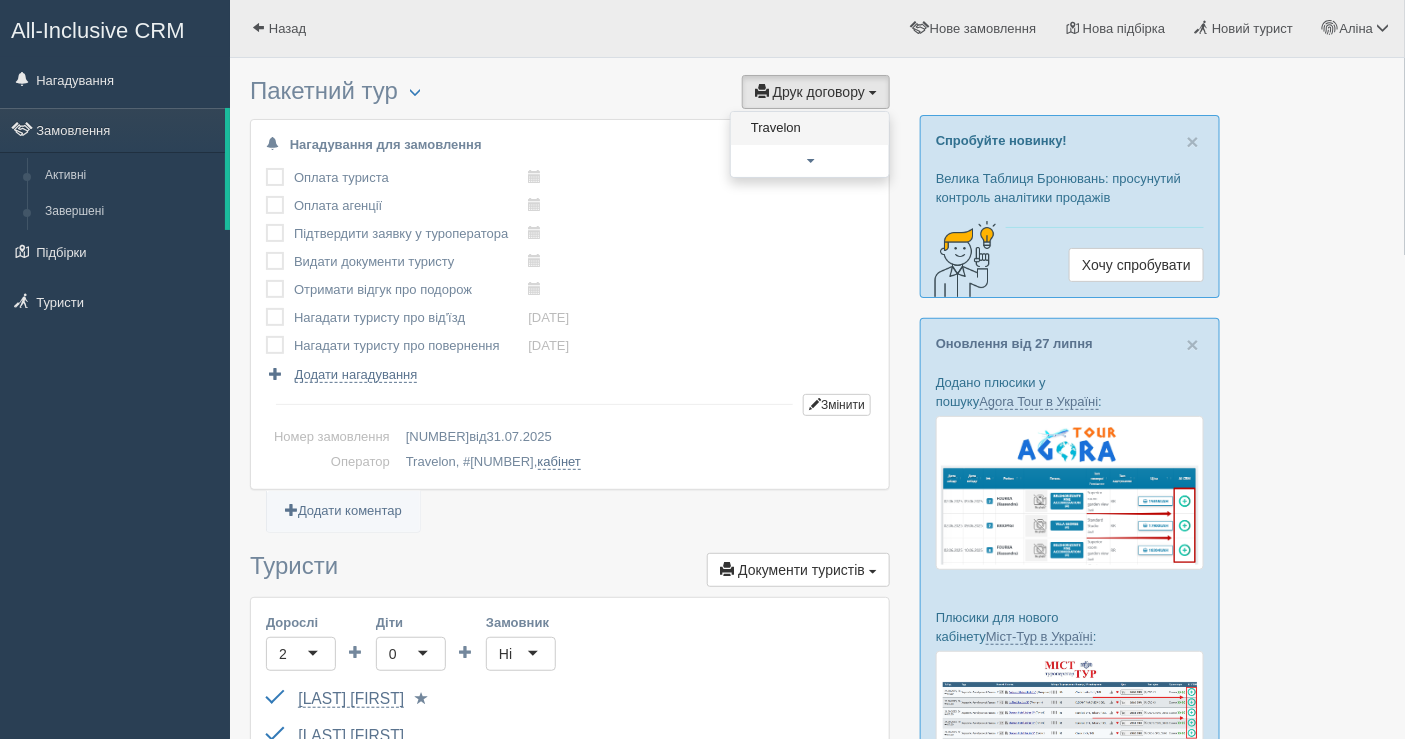 click on "Travelon" at bounding box center [810, 128] 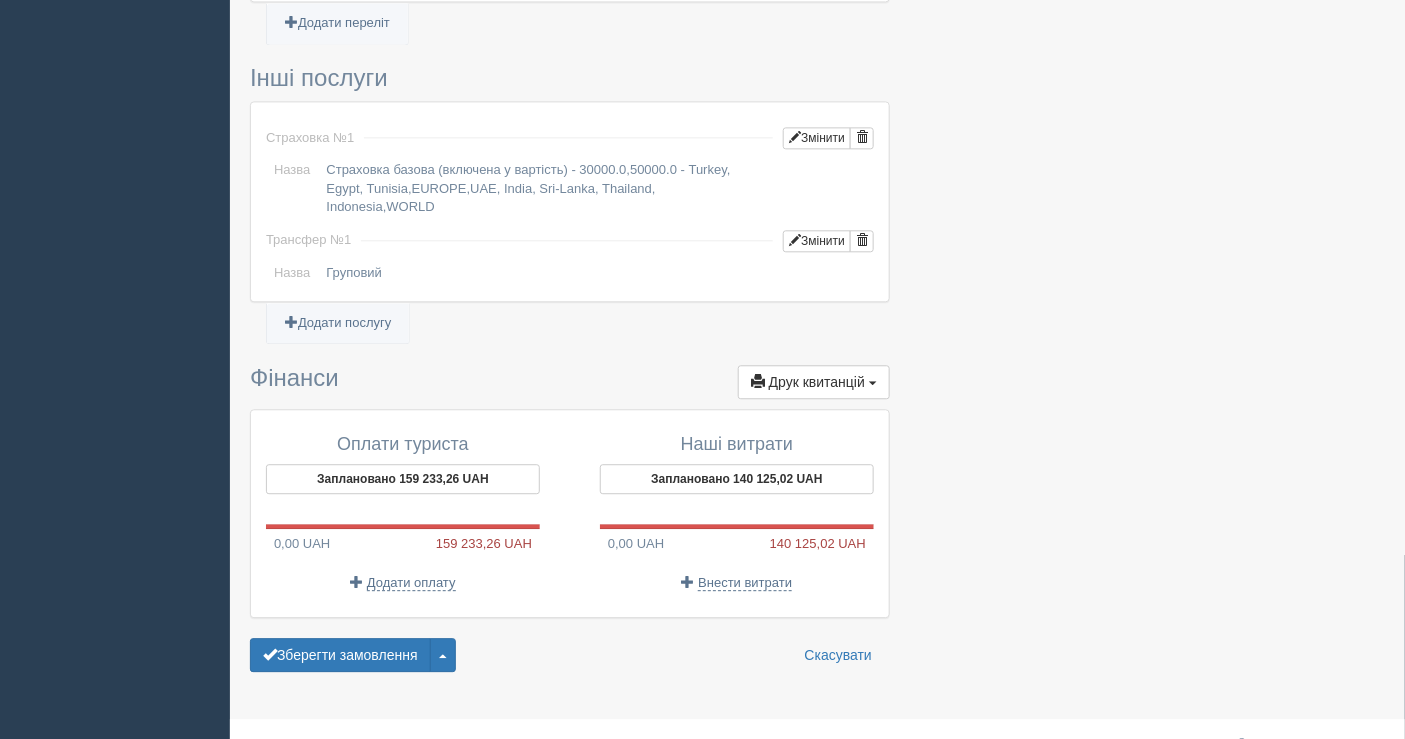 scroll, scrollTop: 1498, scrollLeft: 0, axis: vertical 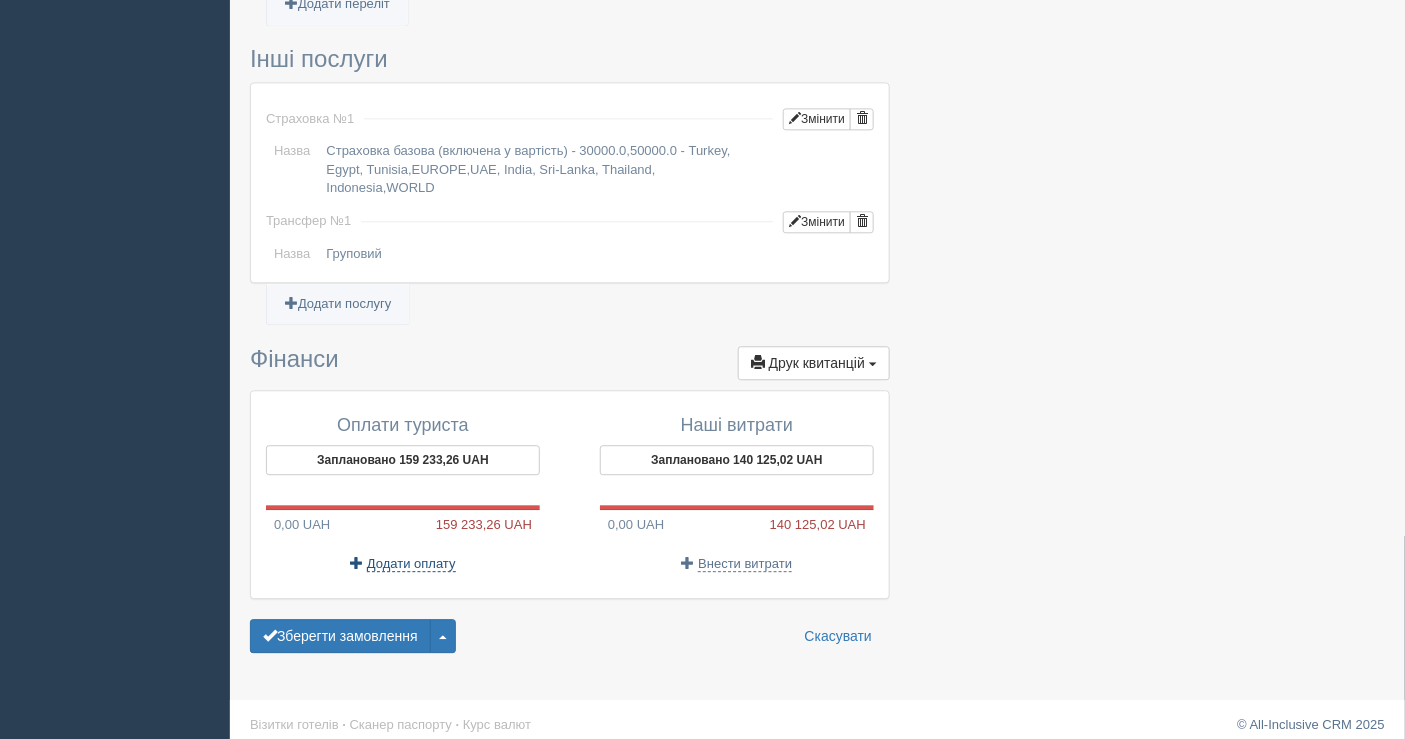 click on "Додати оплату" at bounding box center (411, 564) 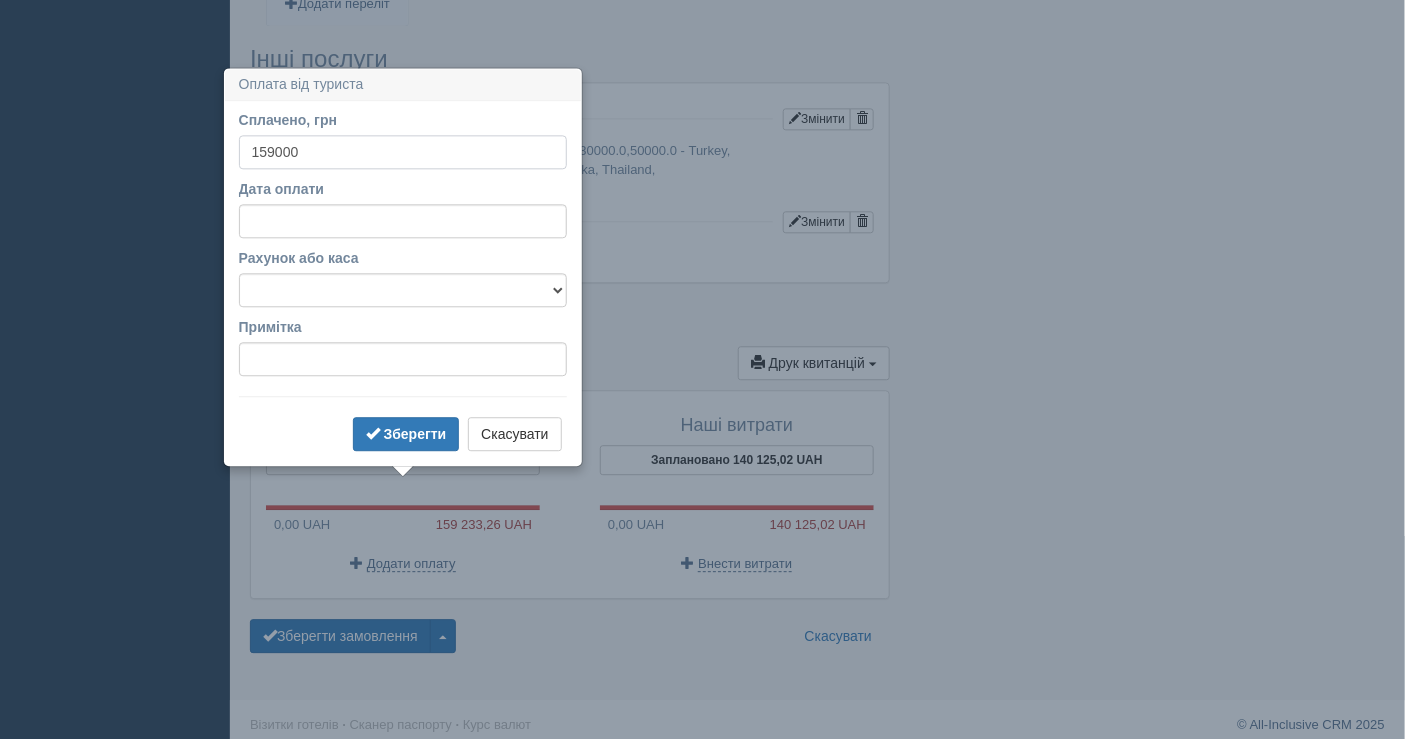 type on "159000" 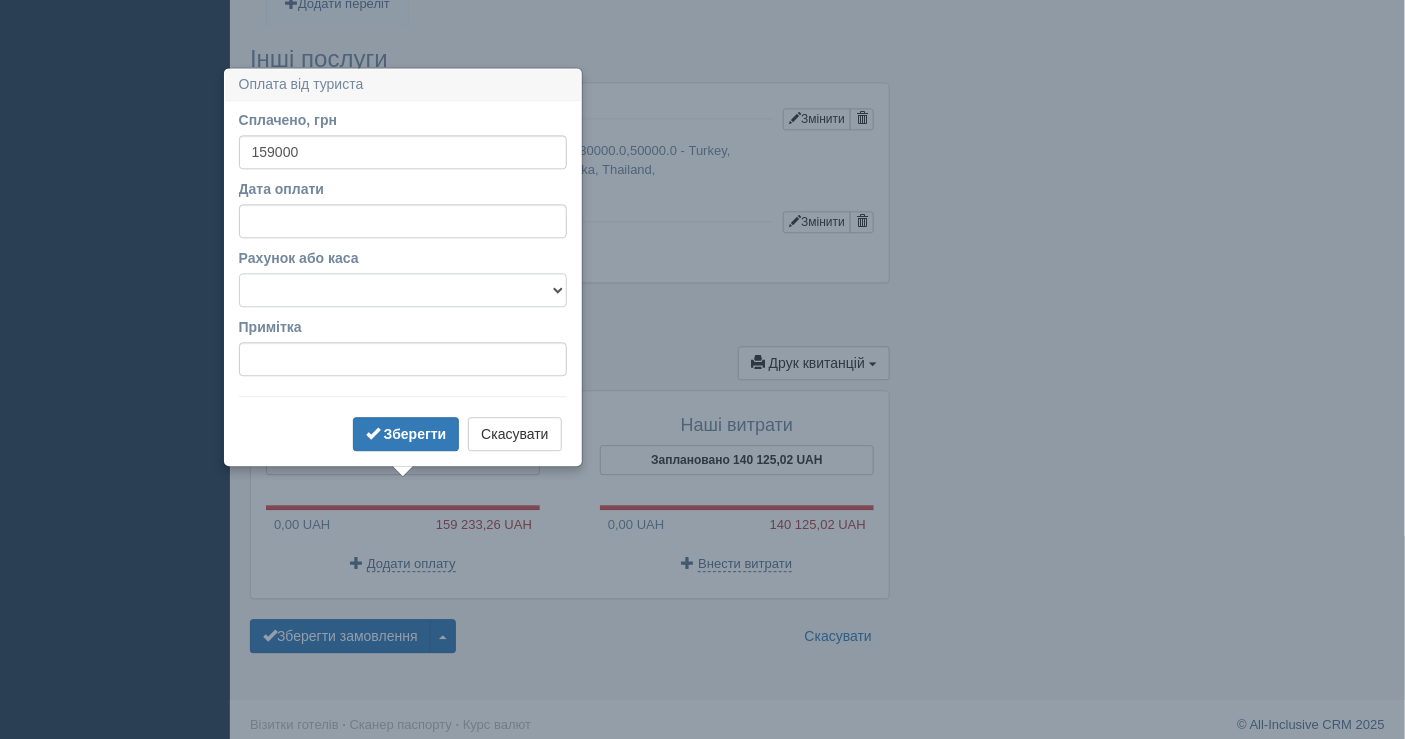 click on "Банківський рахунок
Готівкова каса" at bounding box center (403, 290) 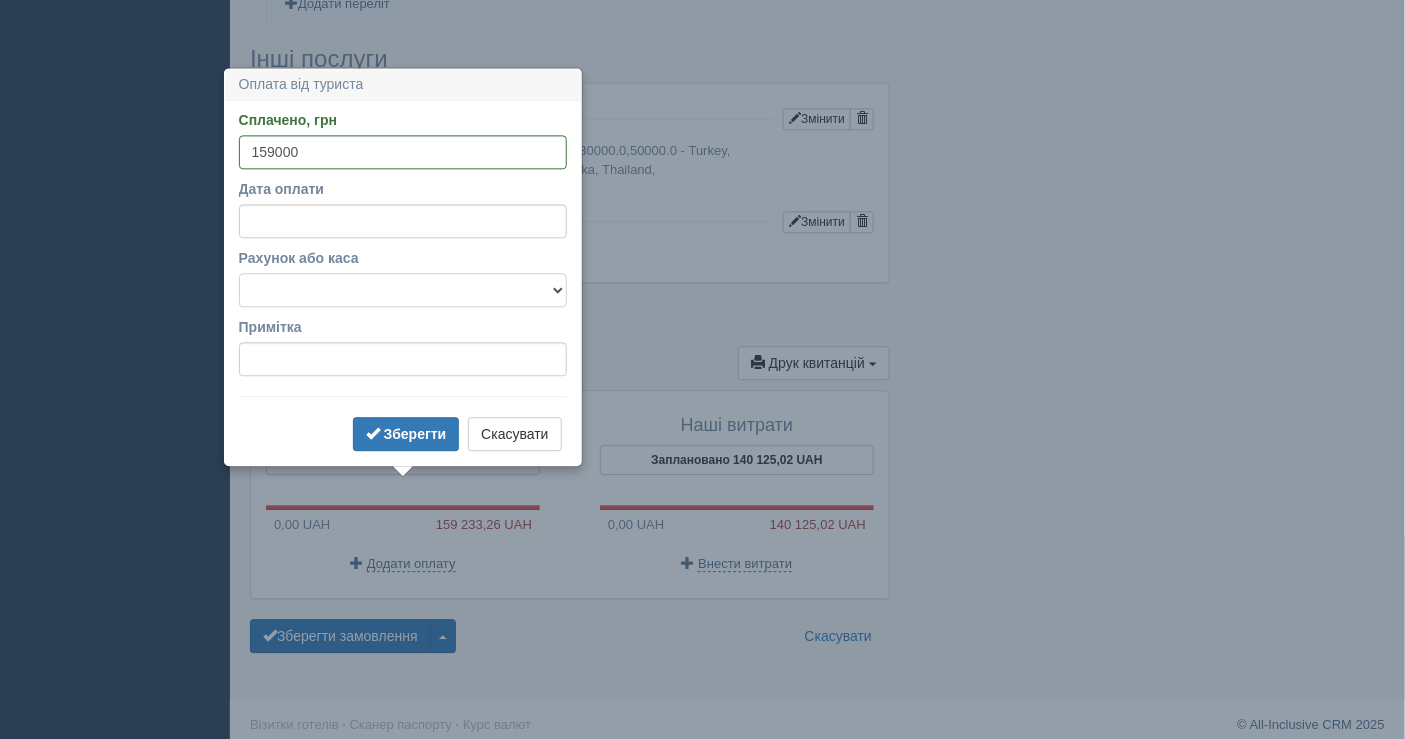 select on "1598" 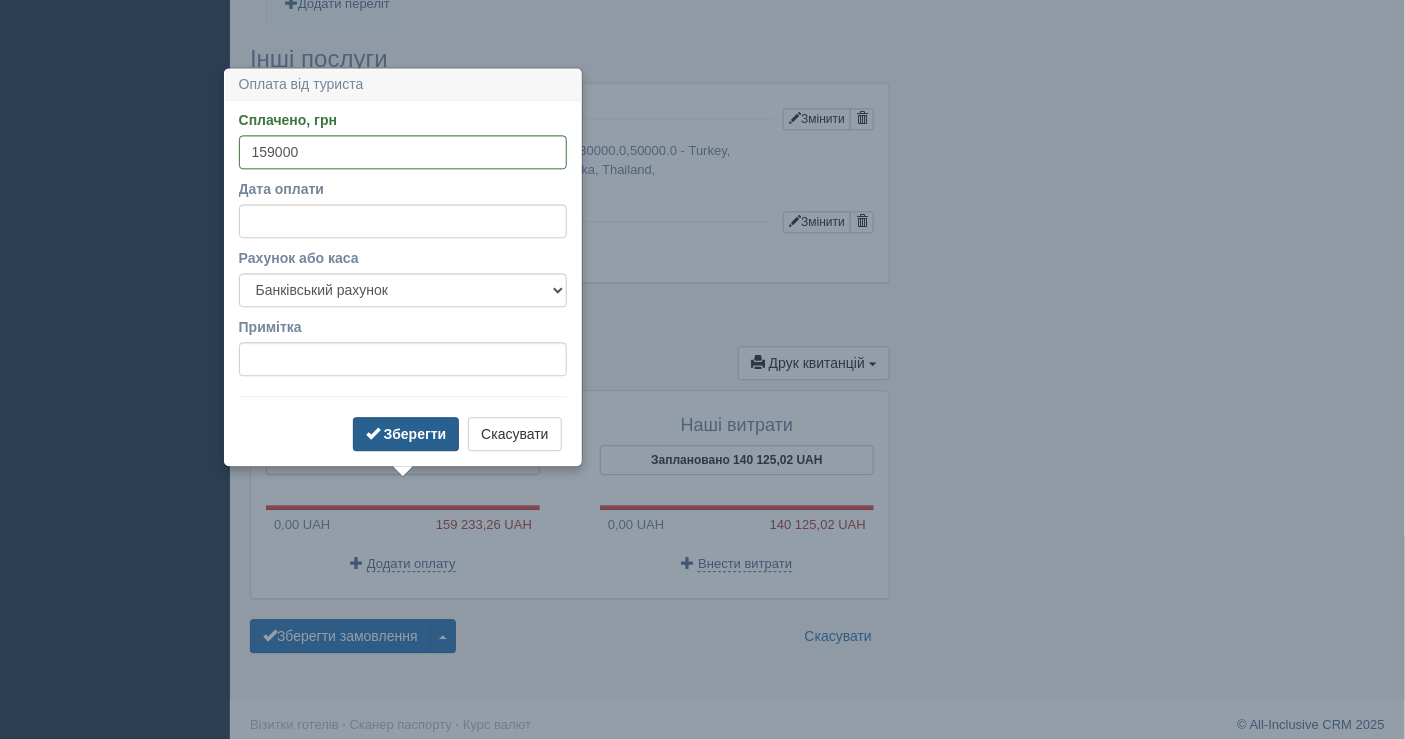 click on "Зберегти" at bounding box center [415, 434] 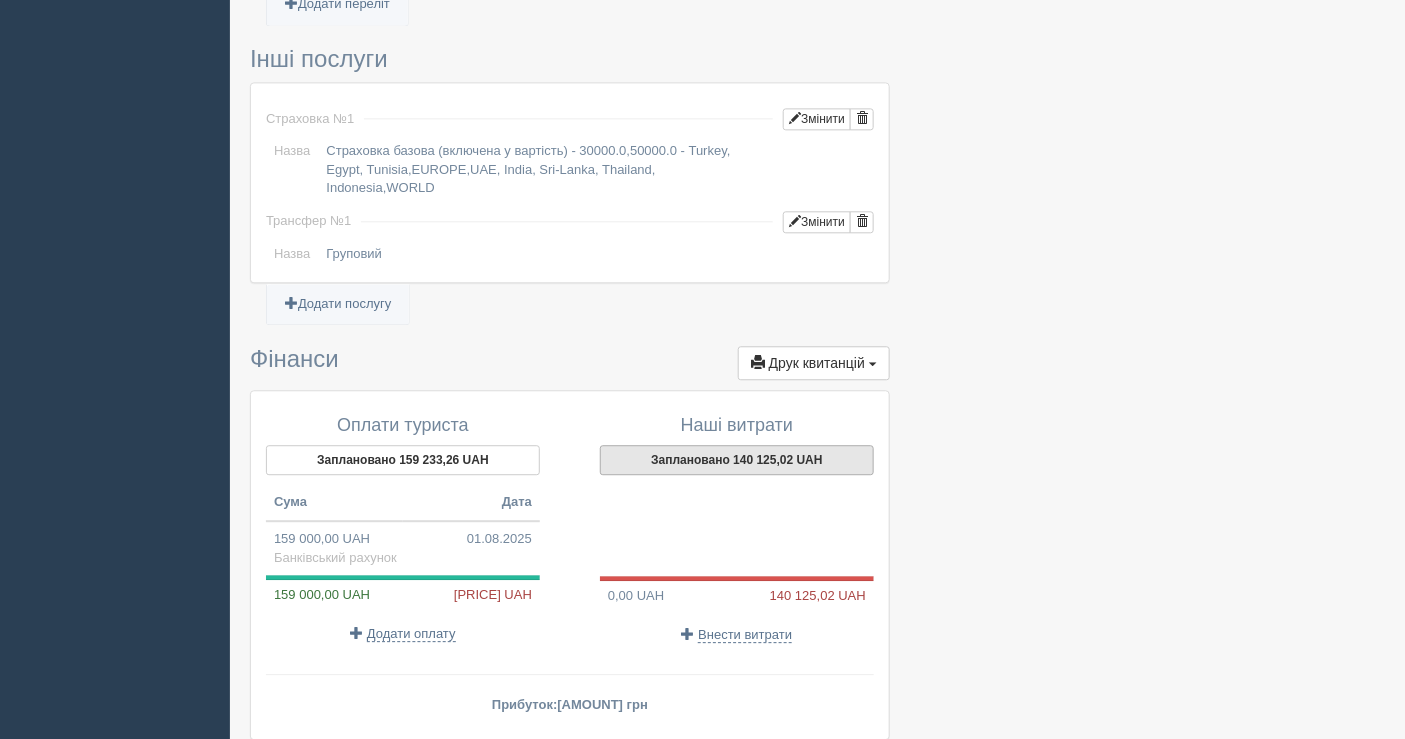 click on "Заплановано 140 125,02 UAH" at bounding box center [737, 460] 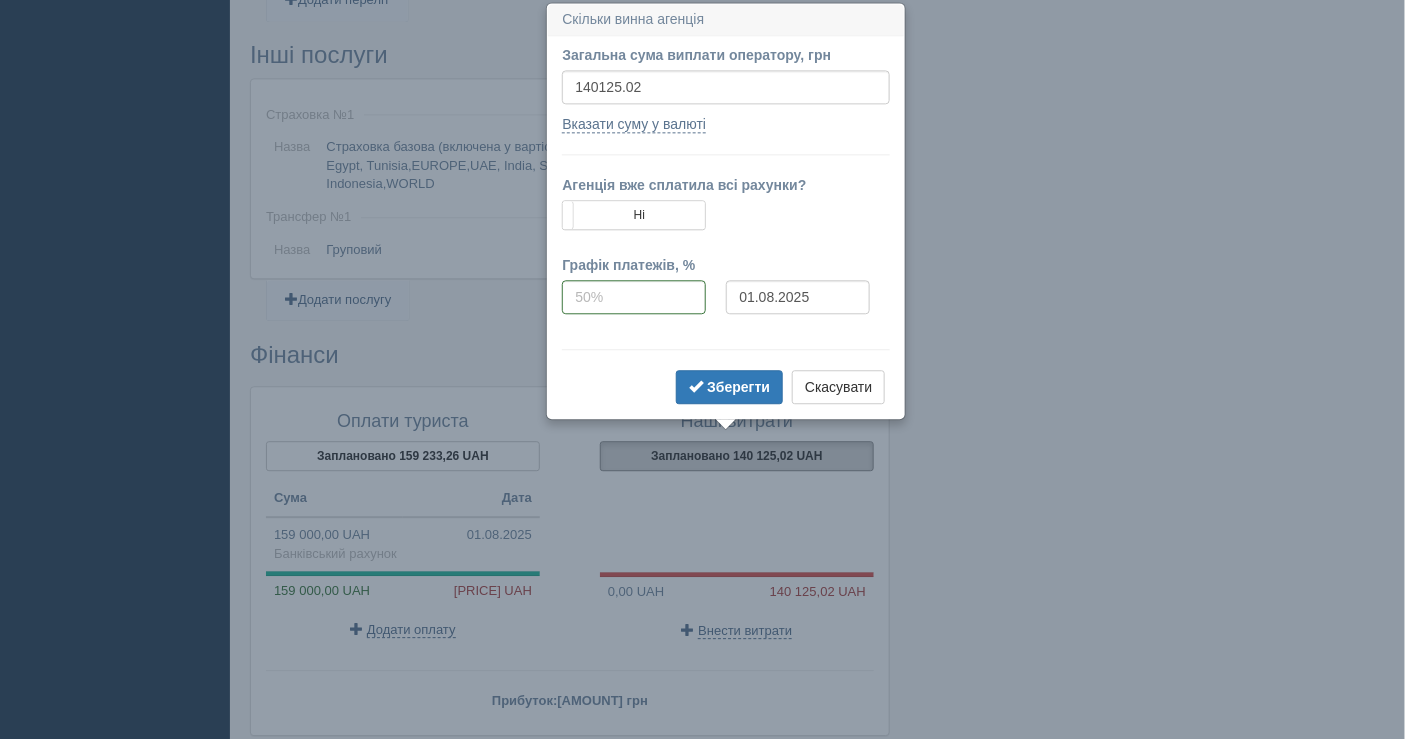 scroll, scrollTop: 1503, scrollLeft: 0, axis: vertical 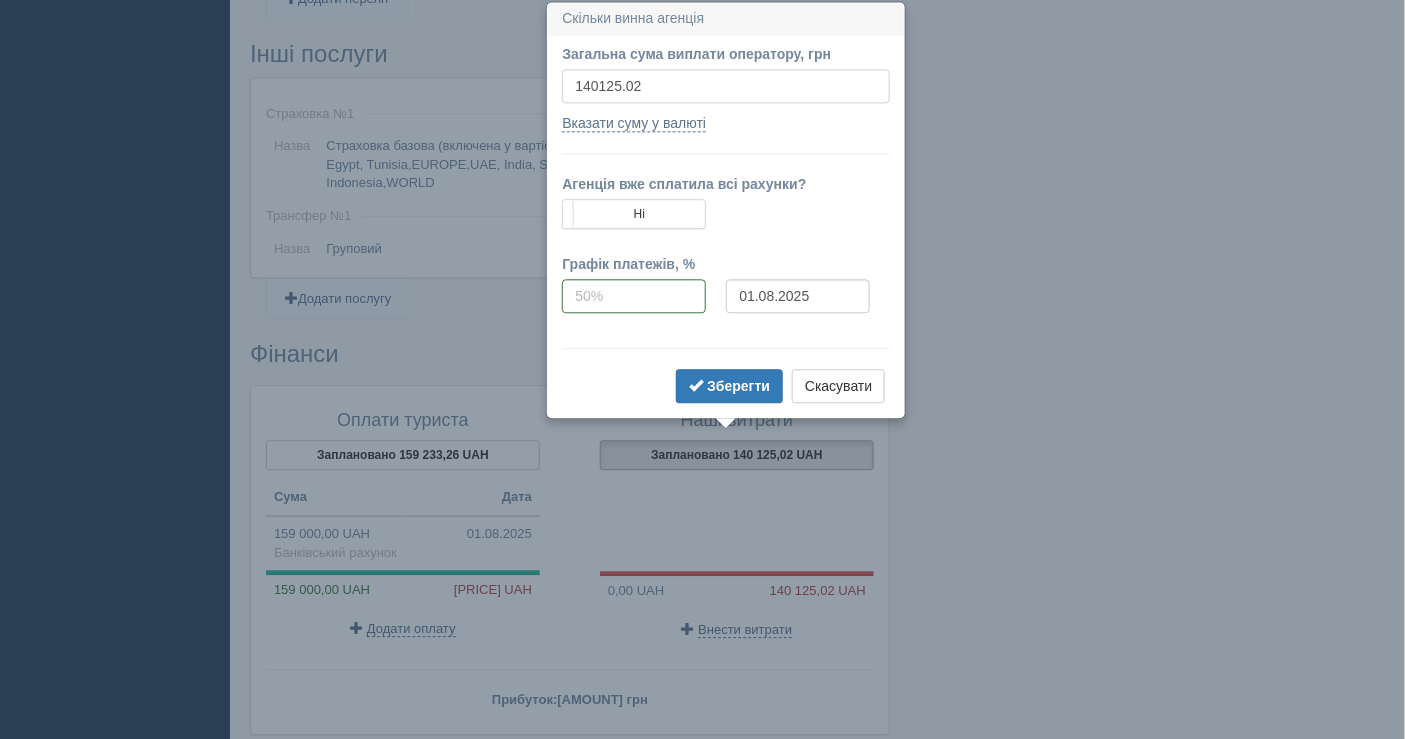 drag, startPoint x: 660, startPoint y: 81, endPoint x: 553, endPoint y: 75, distance: 107.16809 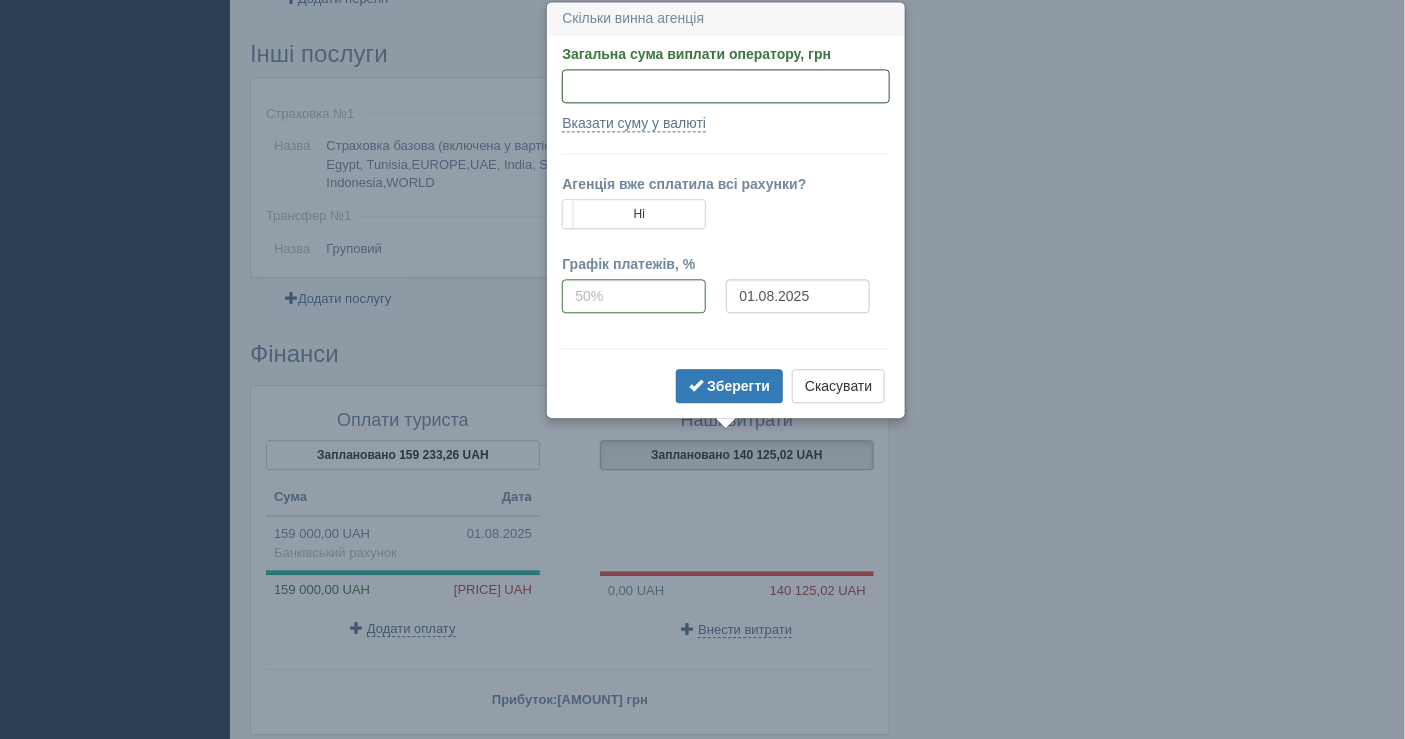 paste on "140125.0" 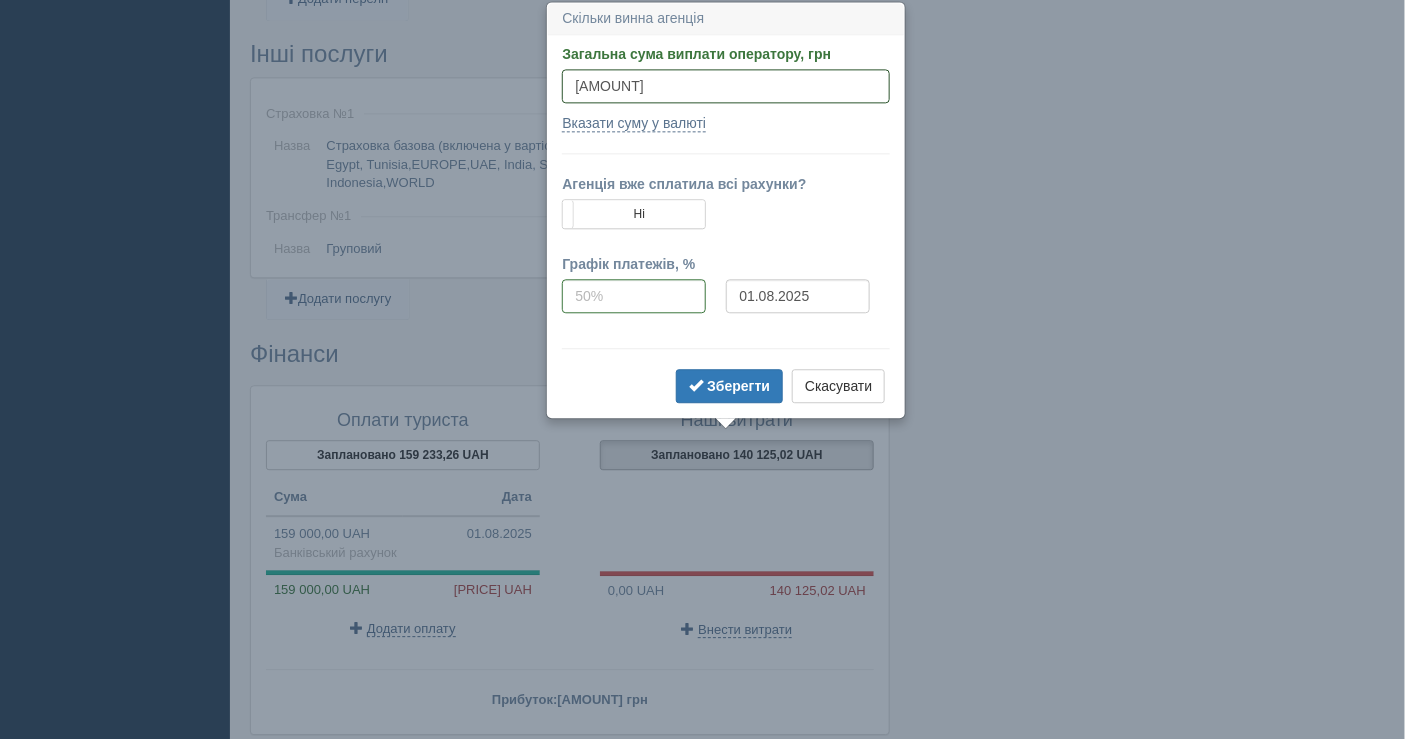 type on "140125.02" 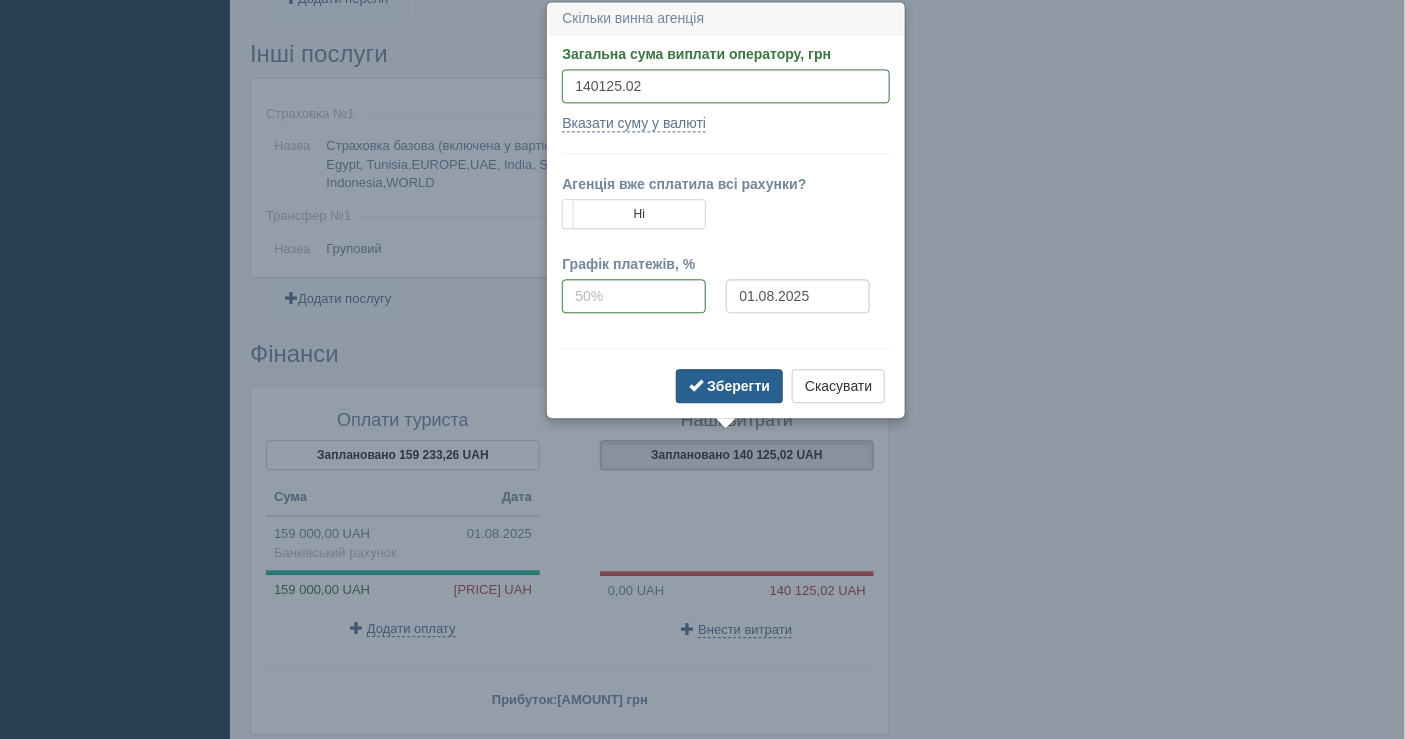 click on "Зберегти" at bounding box center (738, 386) 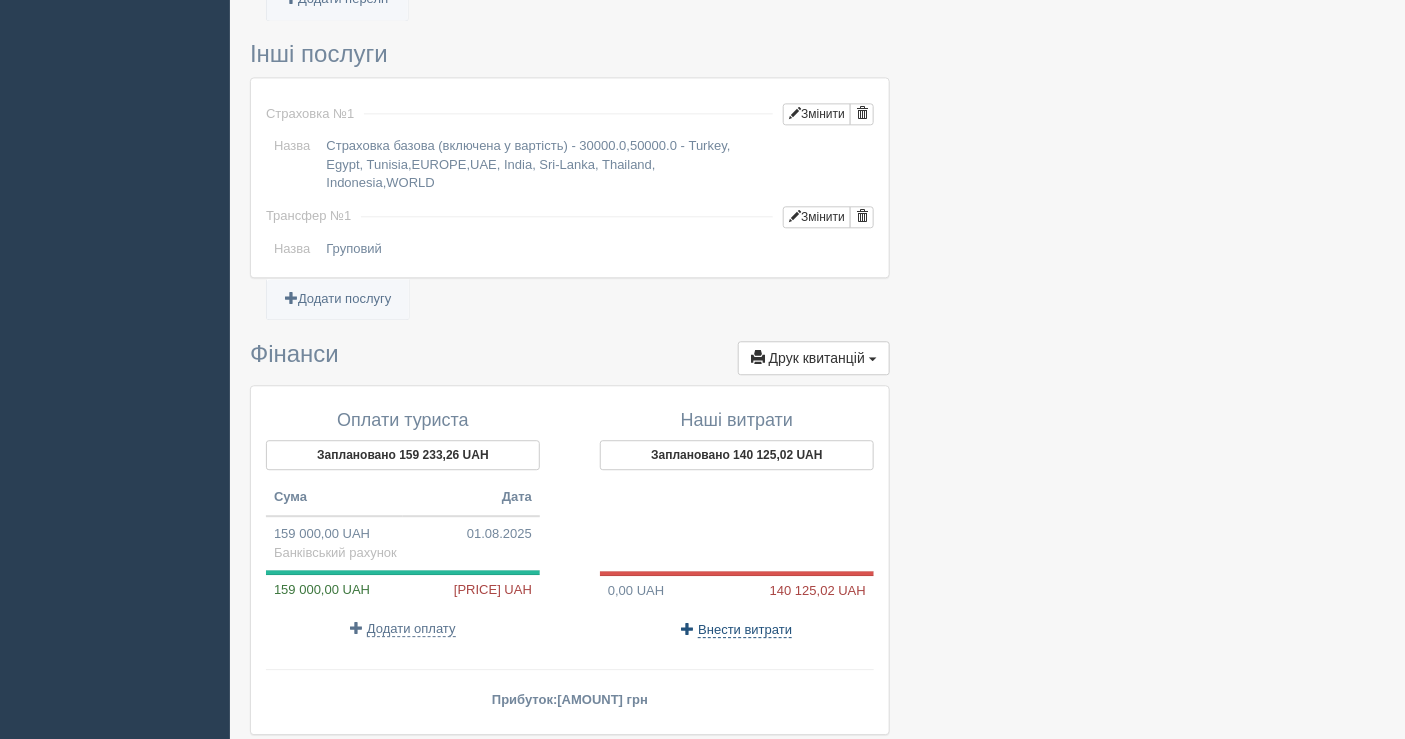 click on "Внести витрати" at bounding box center (745, 630) 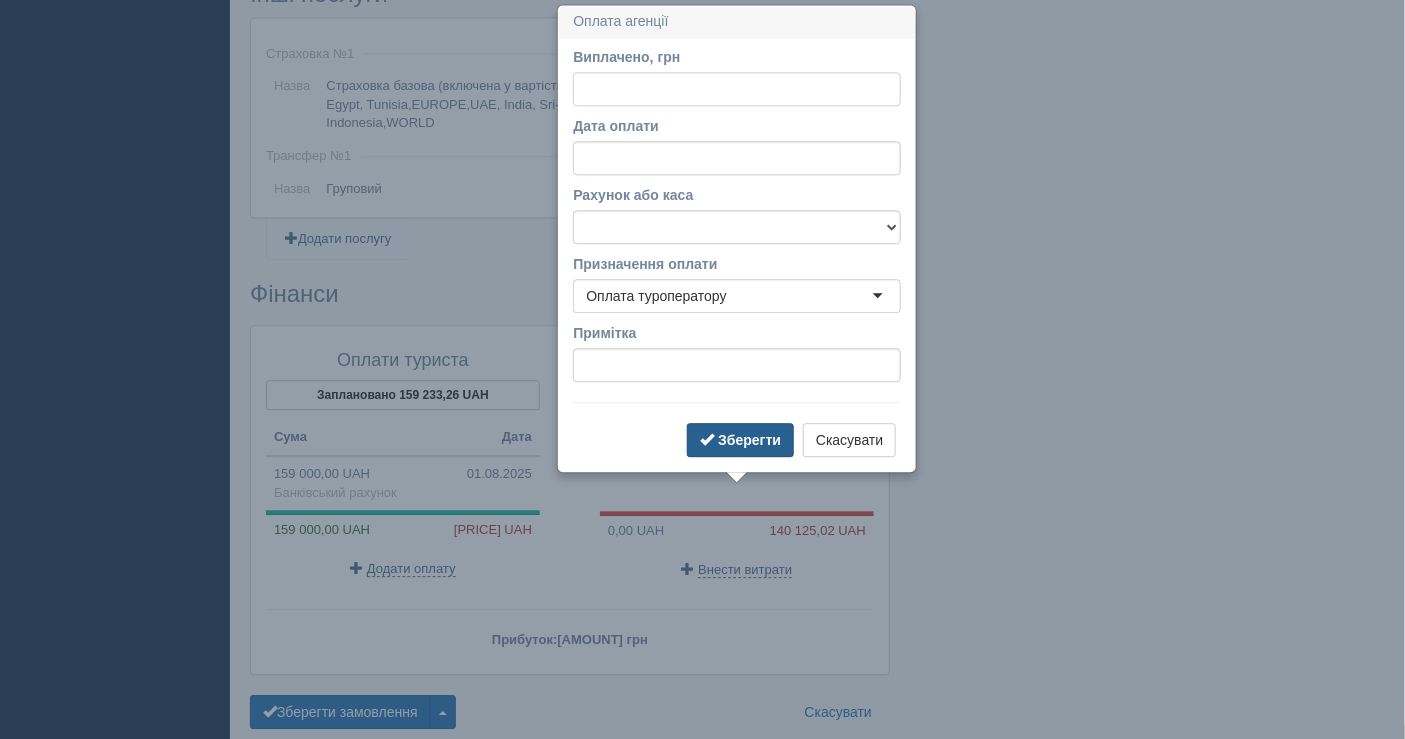 scroll, scrollTop: 1567, scrollLeft: 0, axis: vertical 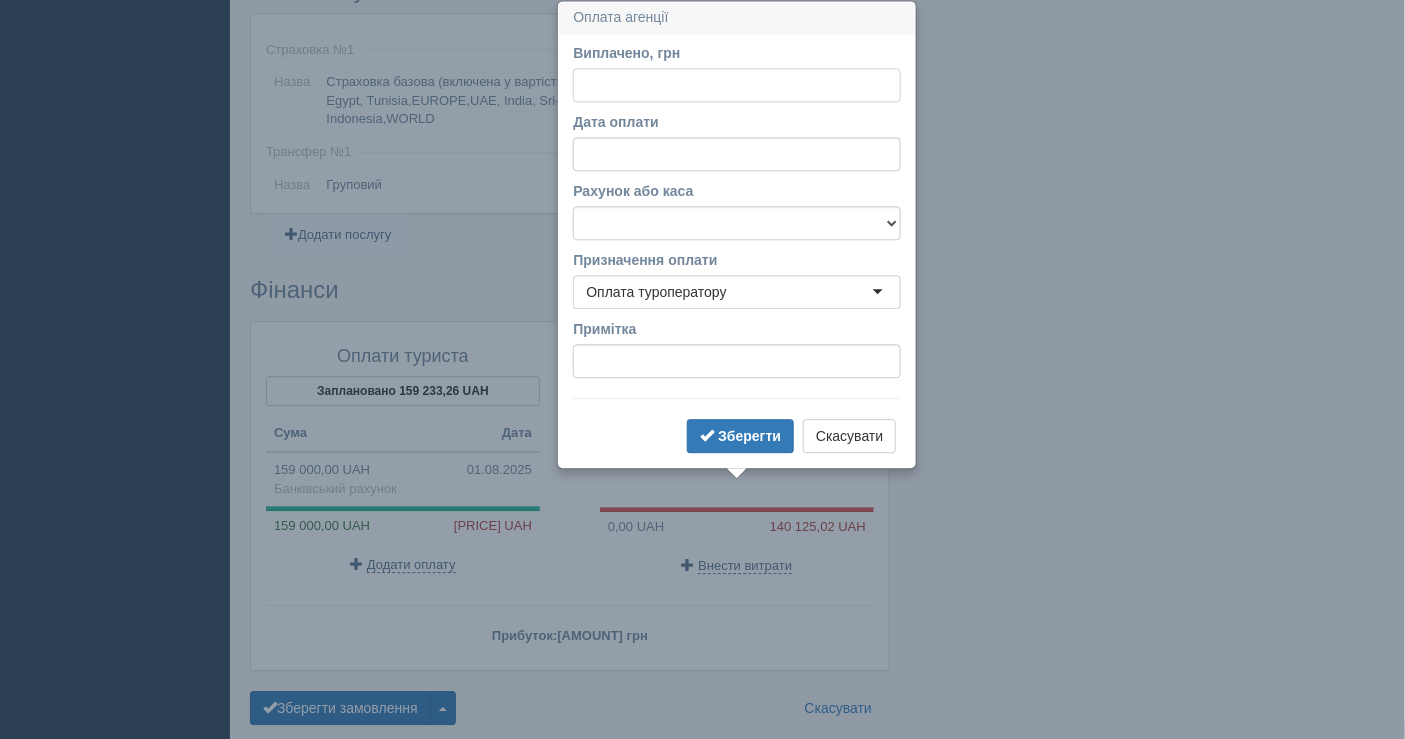 paste on "140125.0" 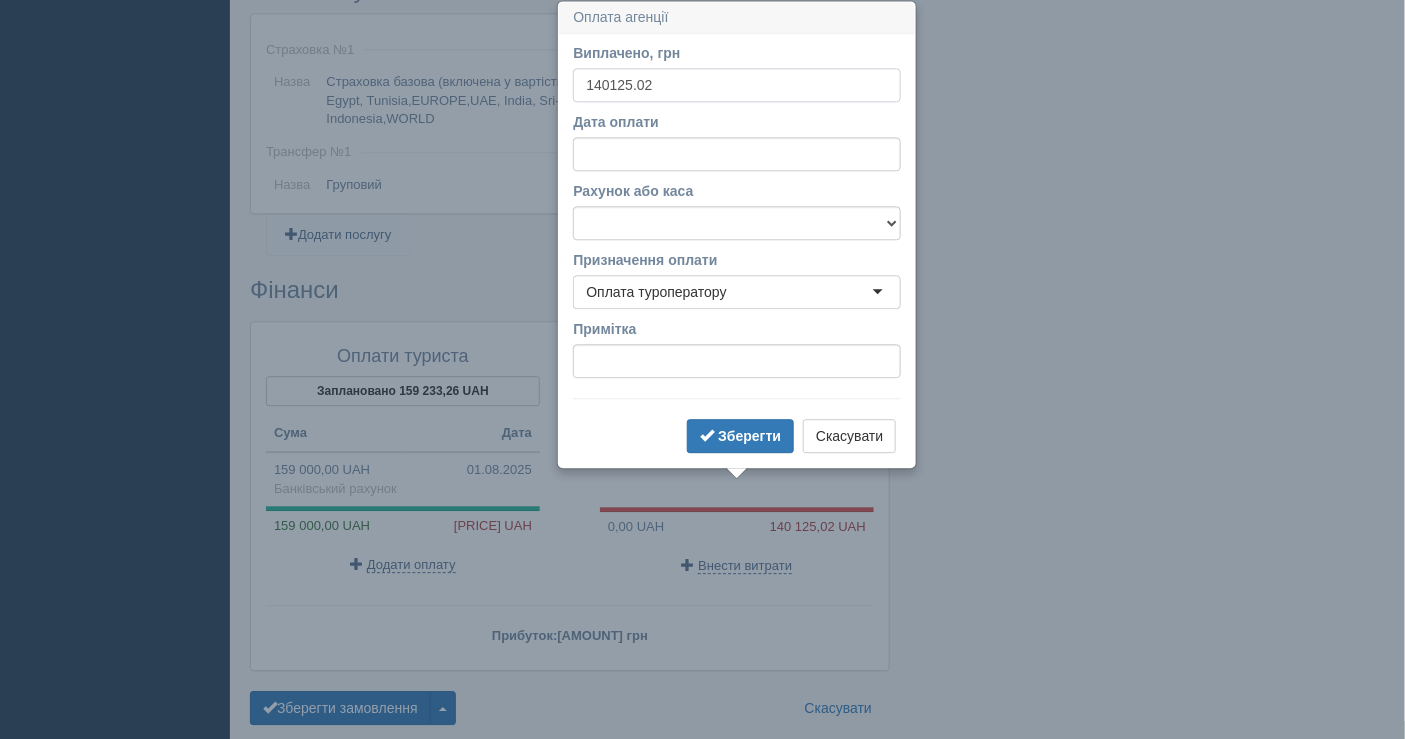 type on "140125.02" 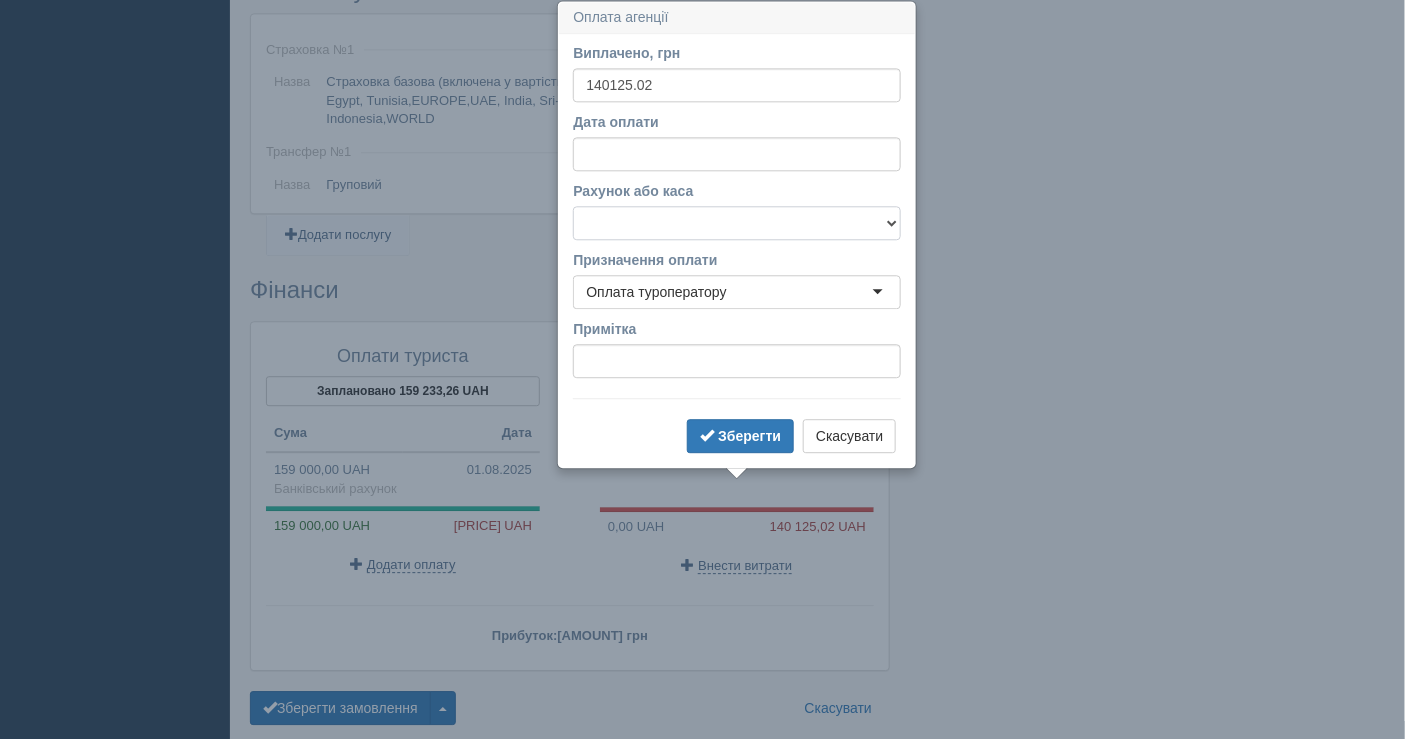 click on "Банківський рахунок
Готівкова каса" at bounding box center (737, 223) 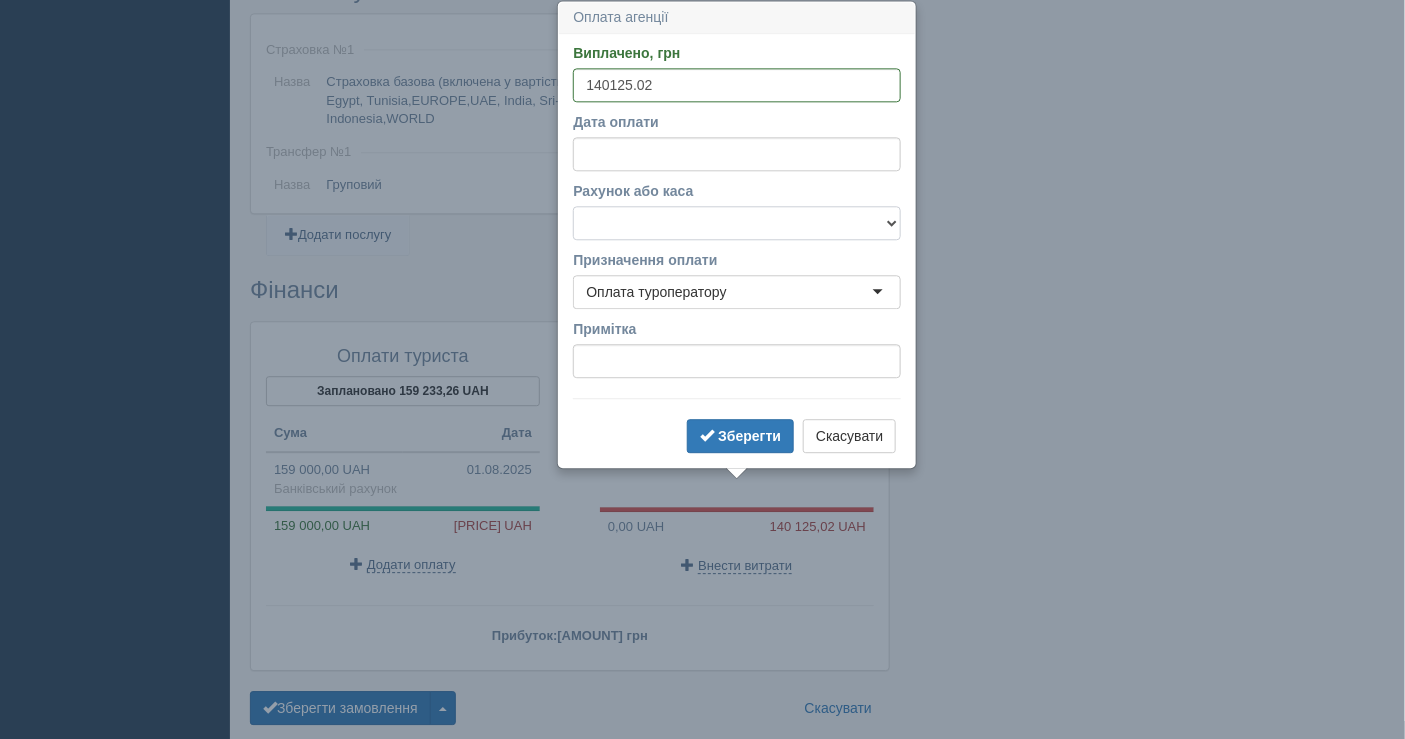 select on "1598" 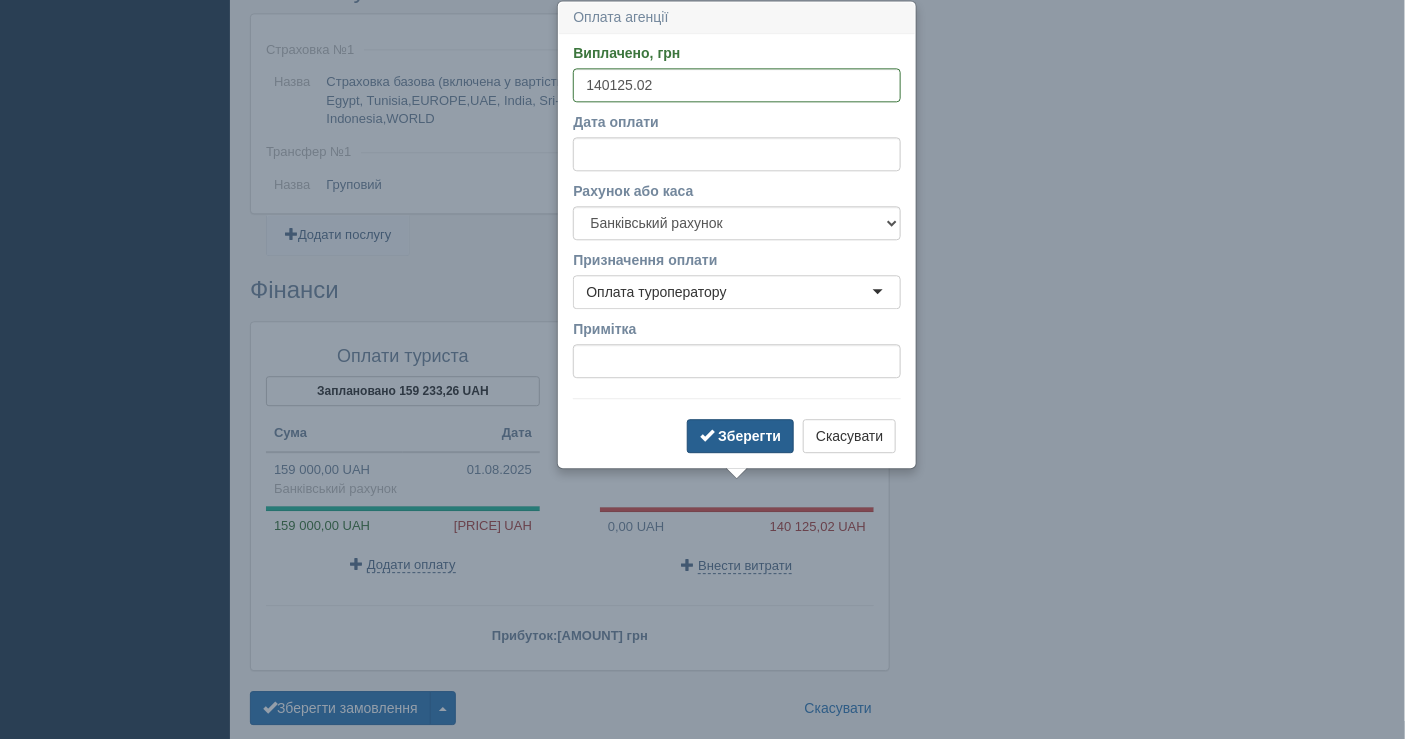 click on "Зберегти" at bounding box center (749, 436) 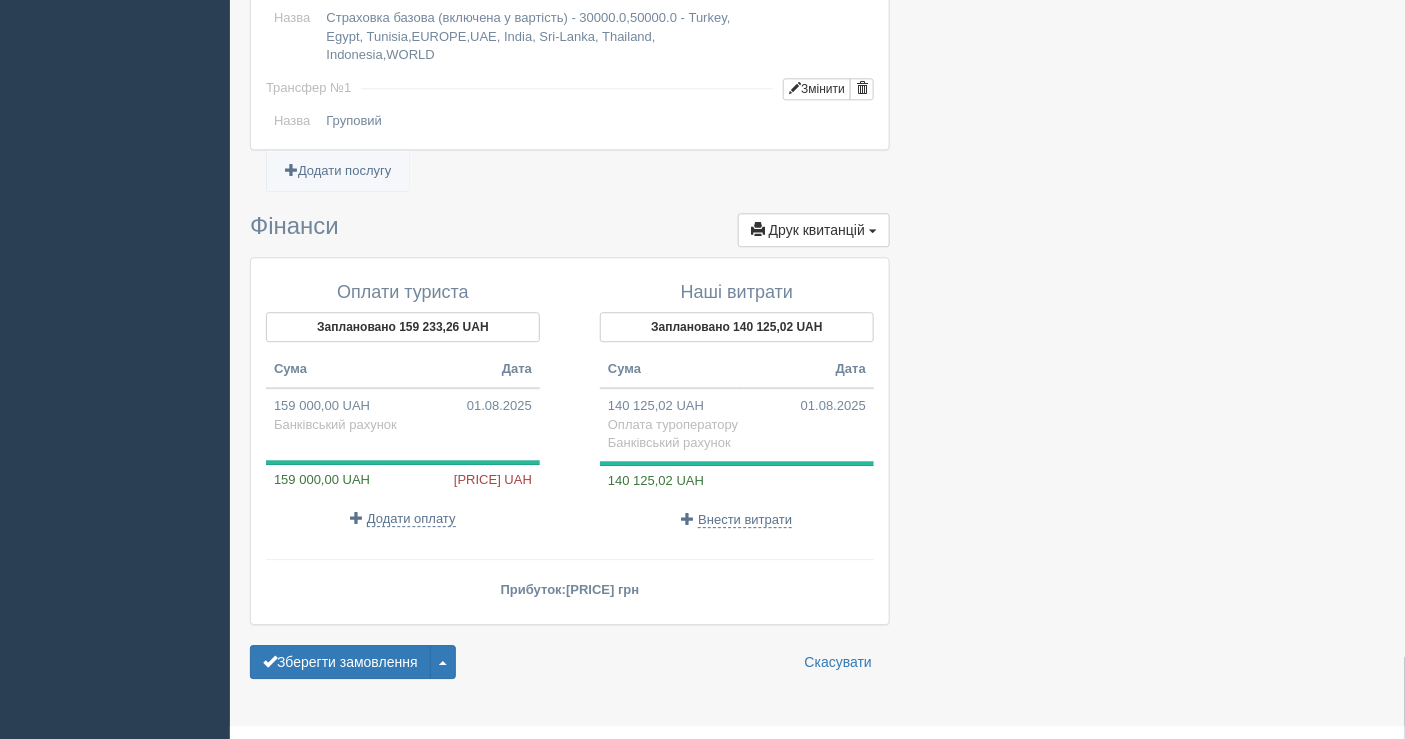 scroll, scrollTop: 1657, scrollLeft: 0, axis: vertical 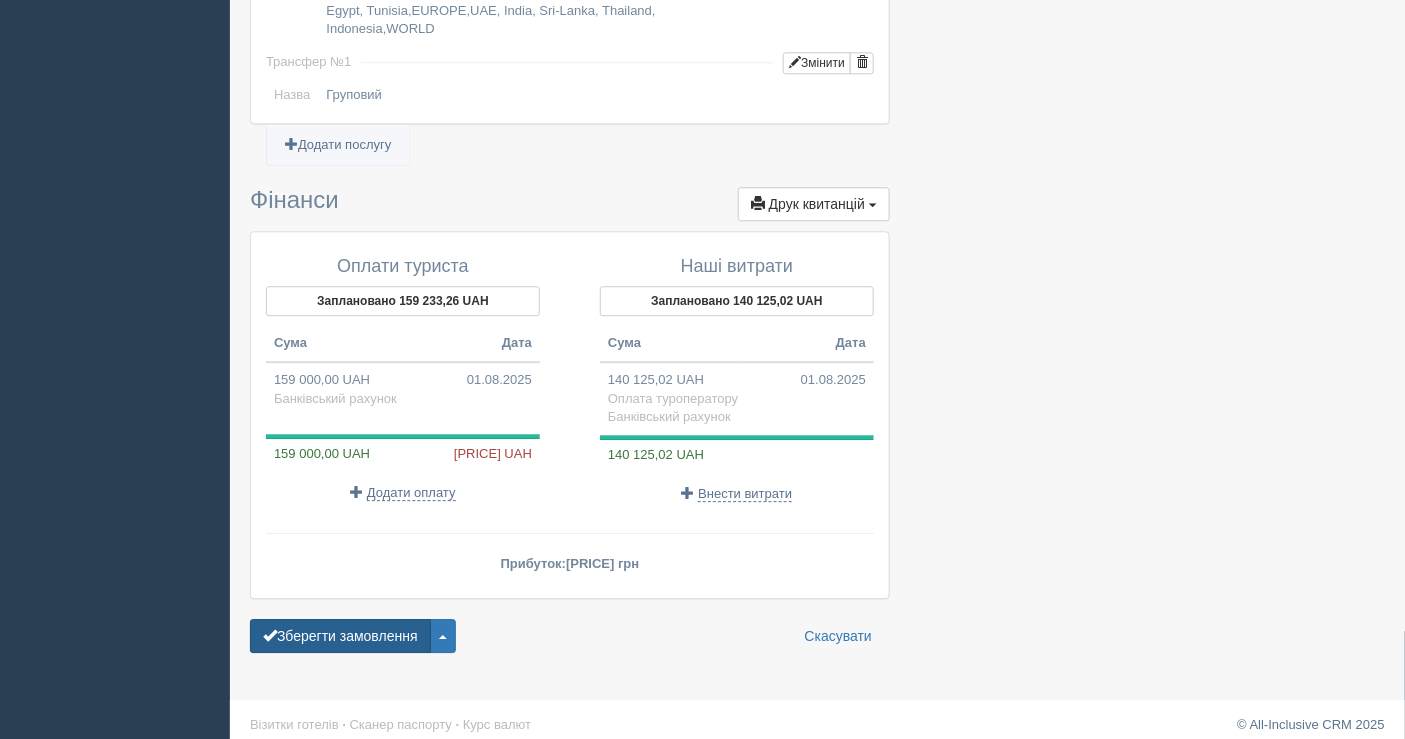 click on "Зберегти замовлення" at bounding box center [340, 636] 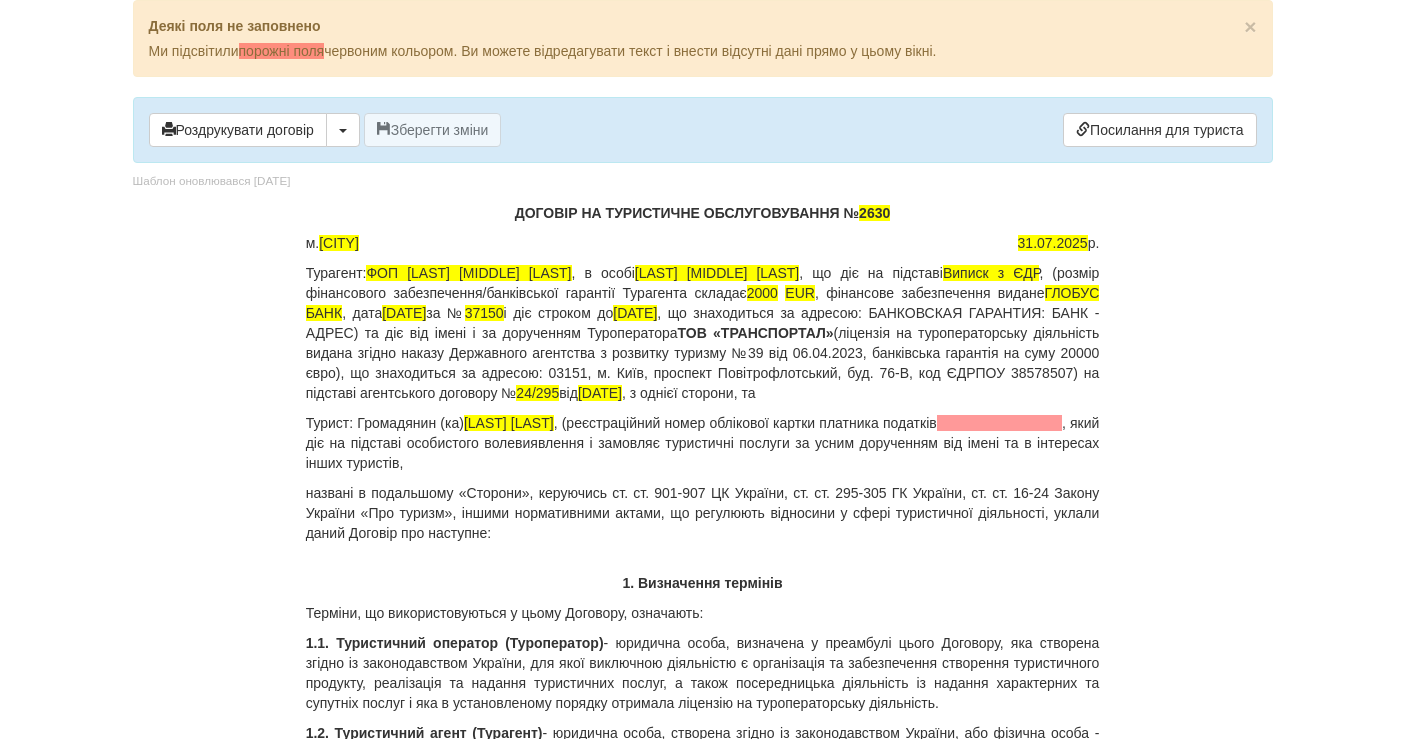scroll, scrollTop: 0, scrollLeft: 0, axis: both 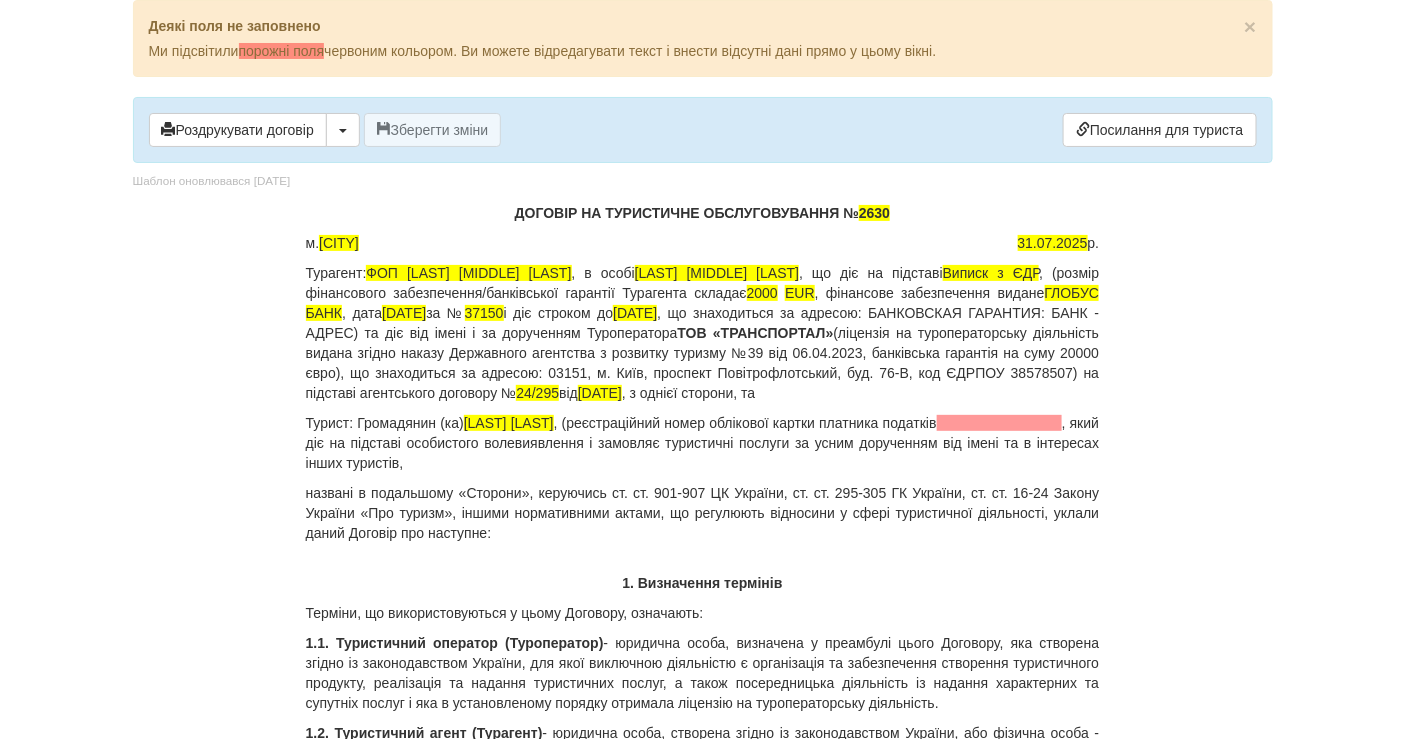 click on "2630" at bounding box center (874, 213) 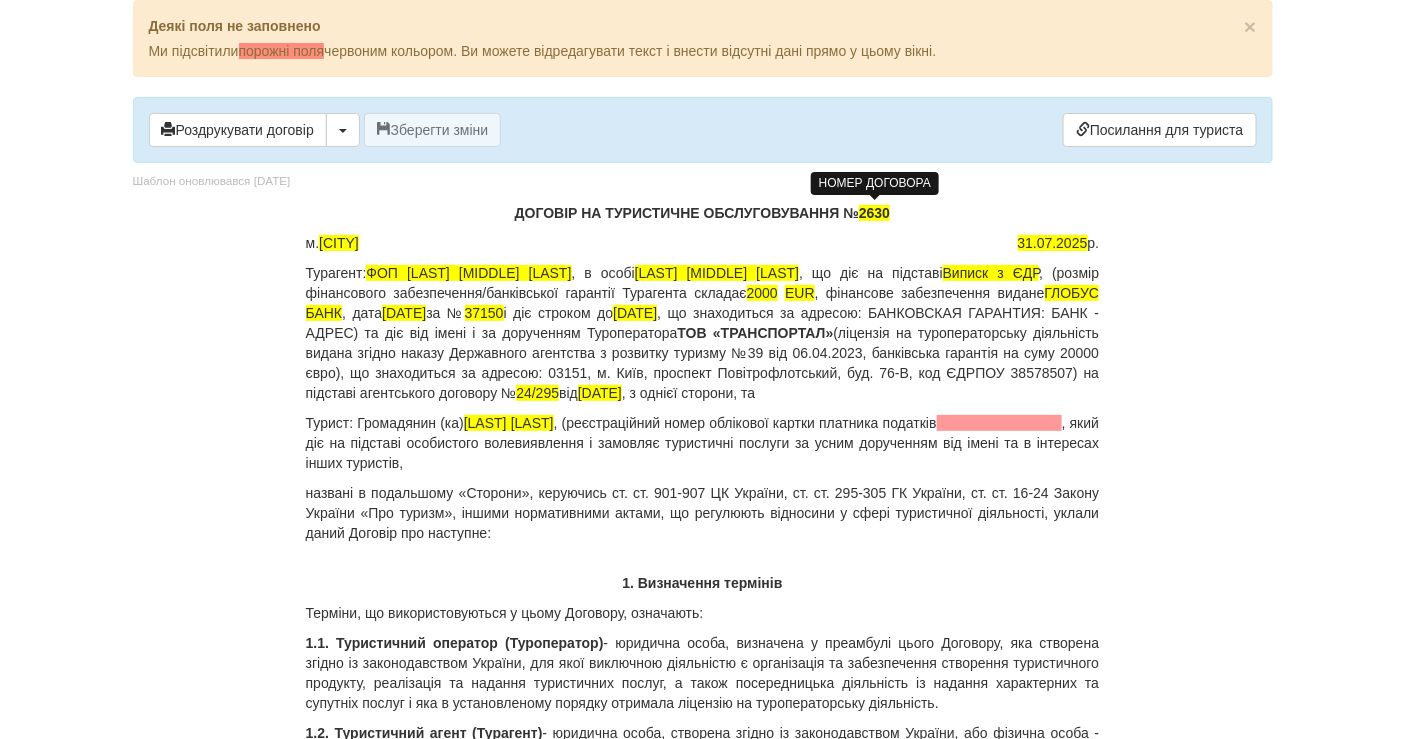 type 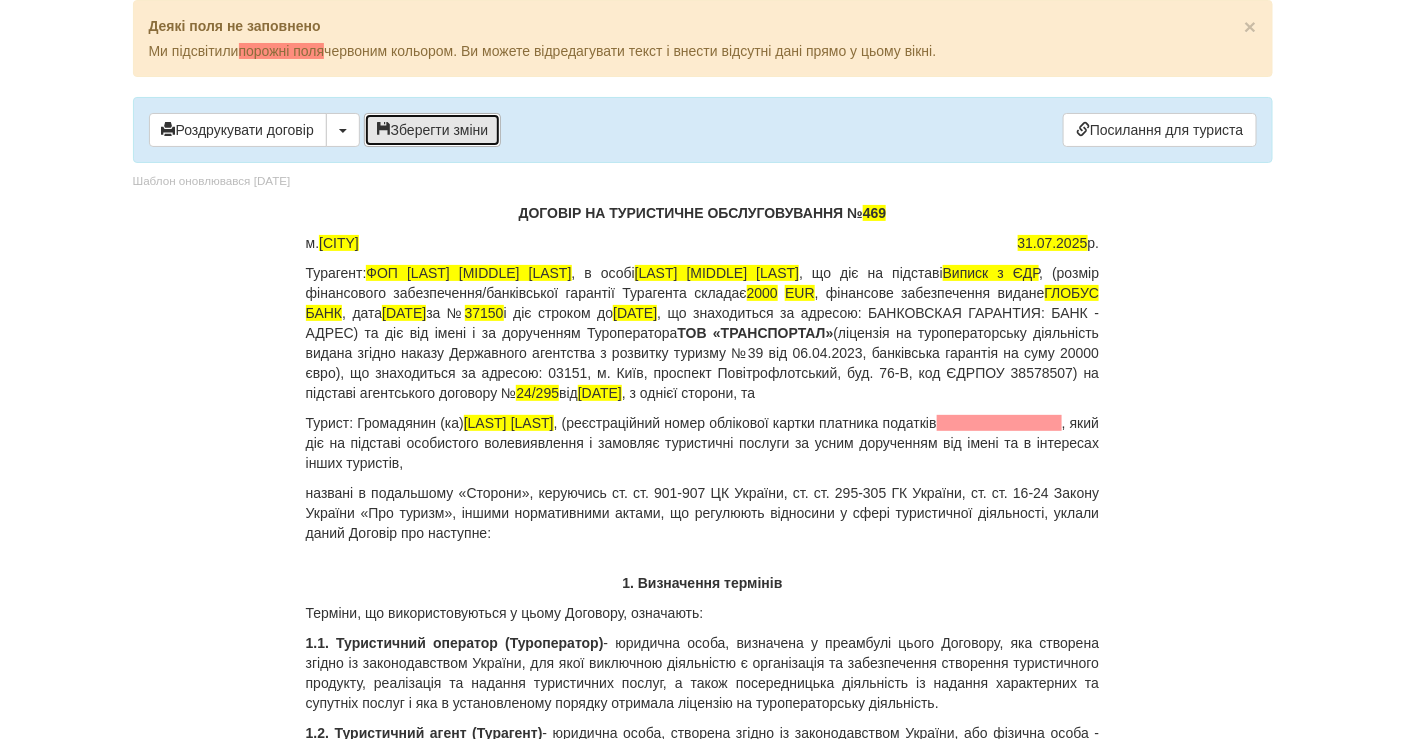 click on "Зберегти зміни" at bounding box center [433, 130] 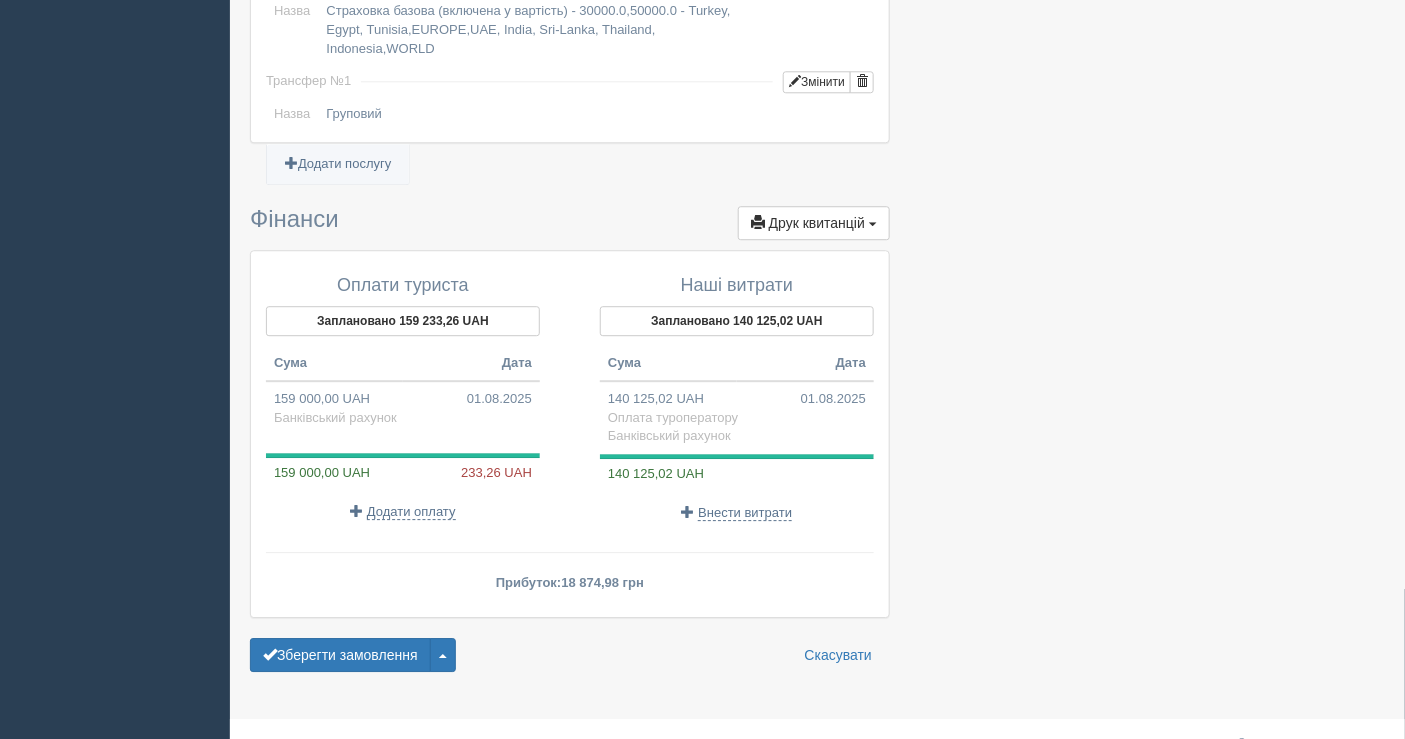 scroll, scrollTop: 1717, scrollLeft: 0, axis: vertical 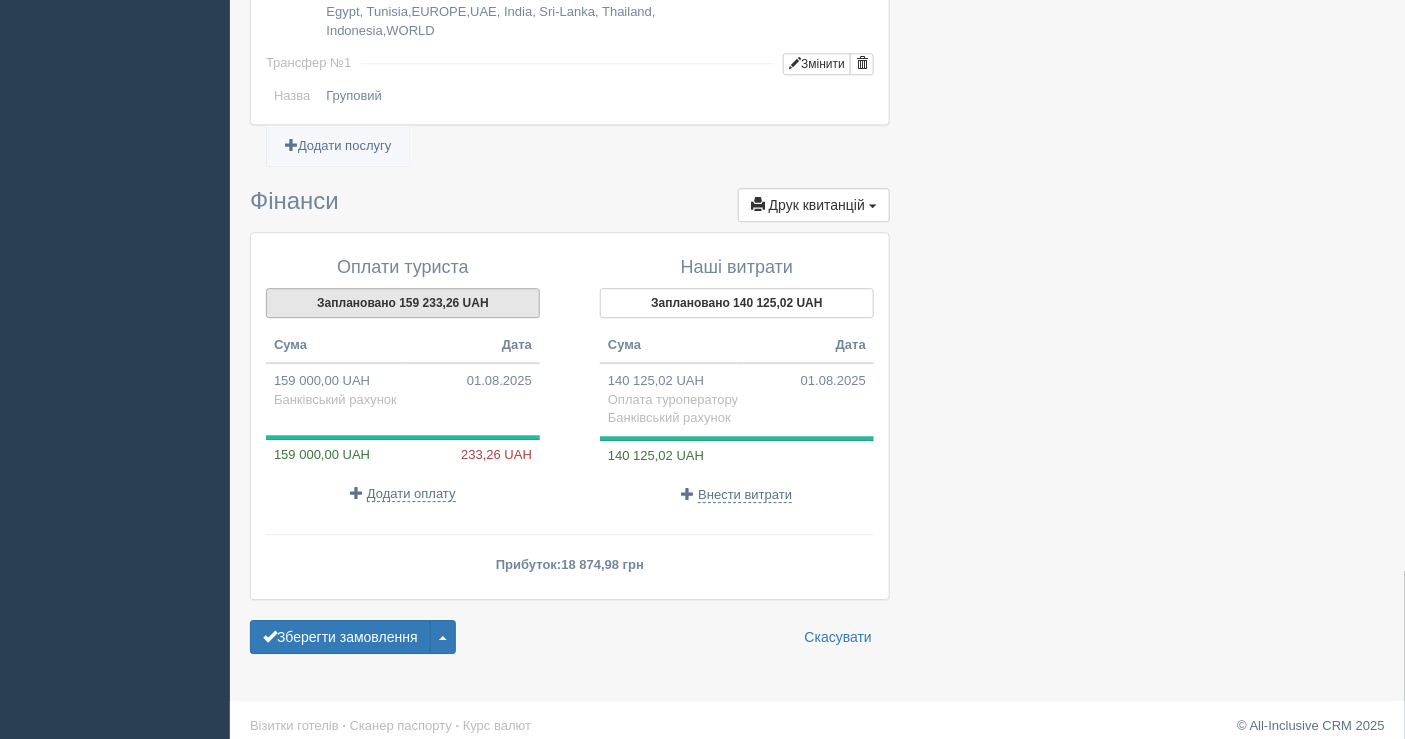click on "Заплановано 159 233,26 UAH" at bounding box center (403, 303) 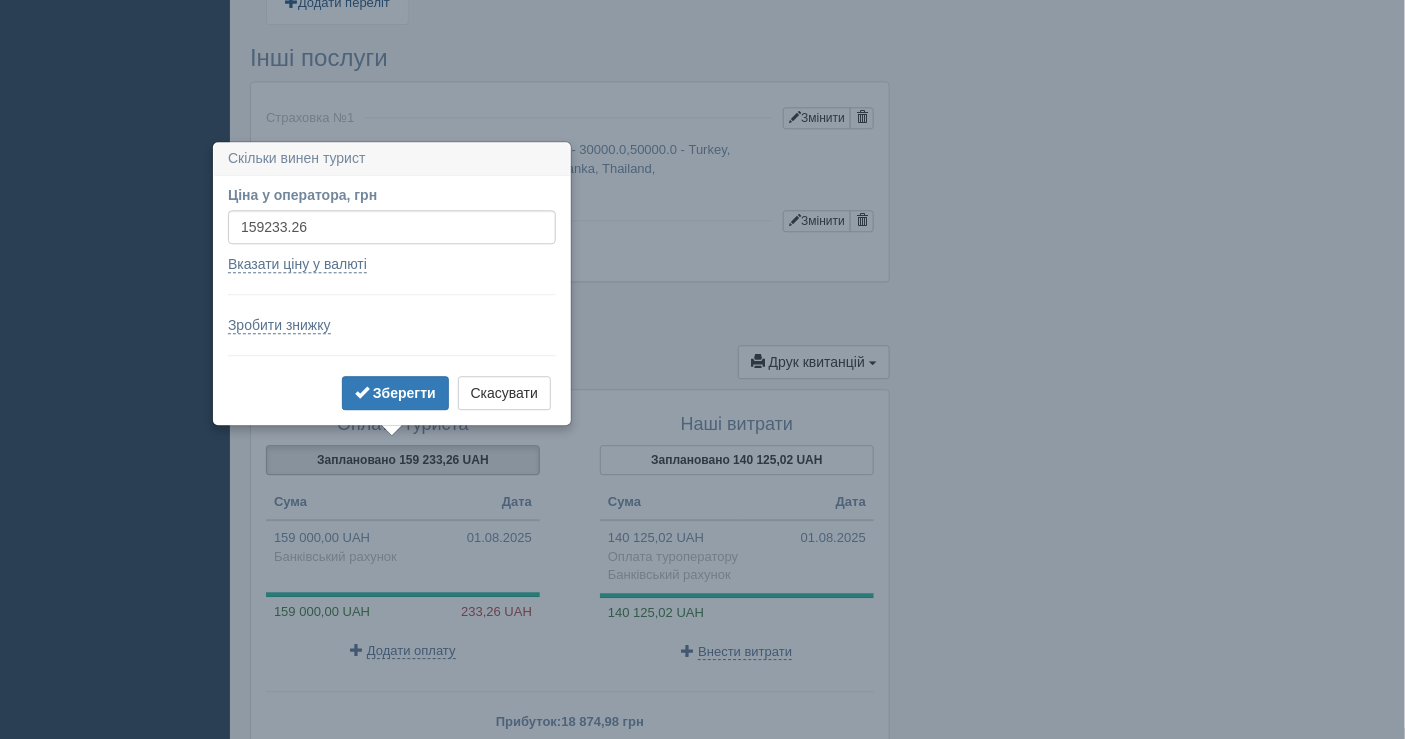 scroll, scrollTop: 1367, scrollLeft: 0, axis: vertical 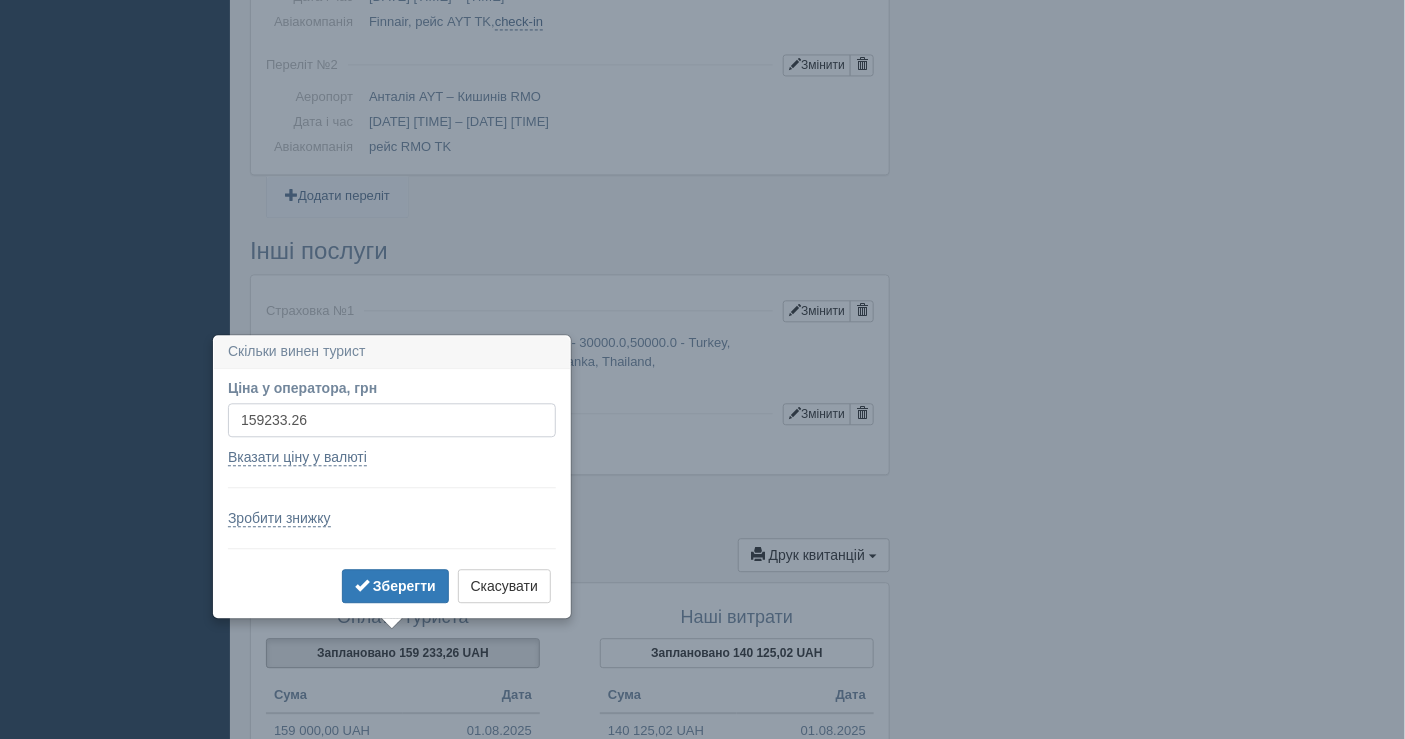 drag, startPoint x: 322, startPoint y: 423, endPoint x: 270, endPoint y: 420, distance: 52.086468 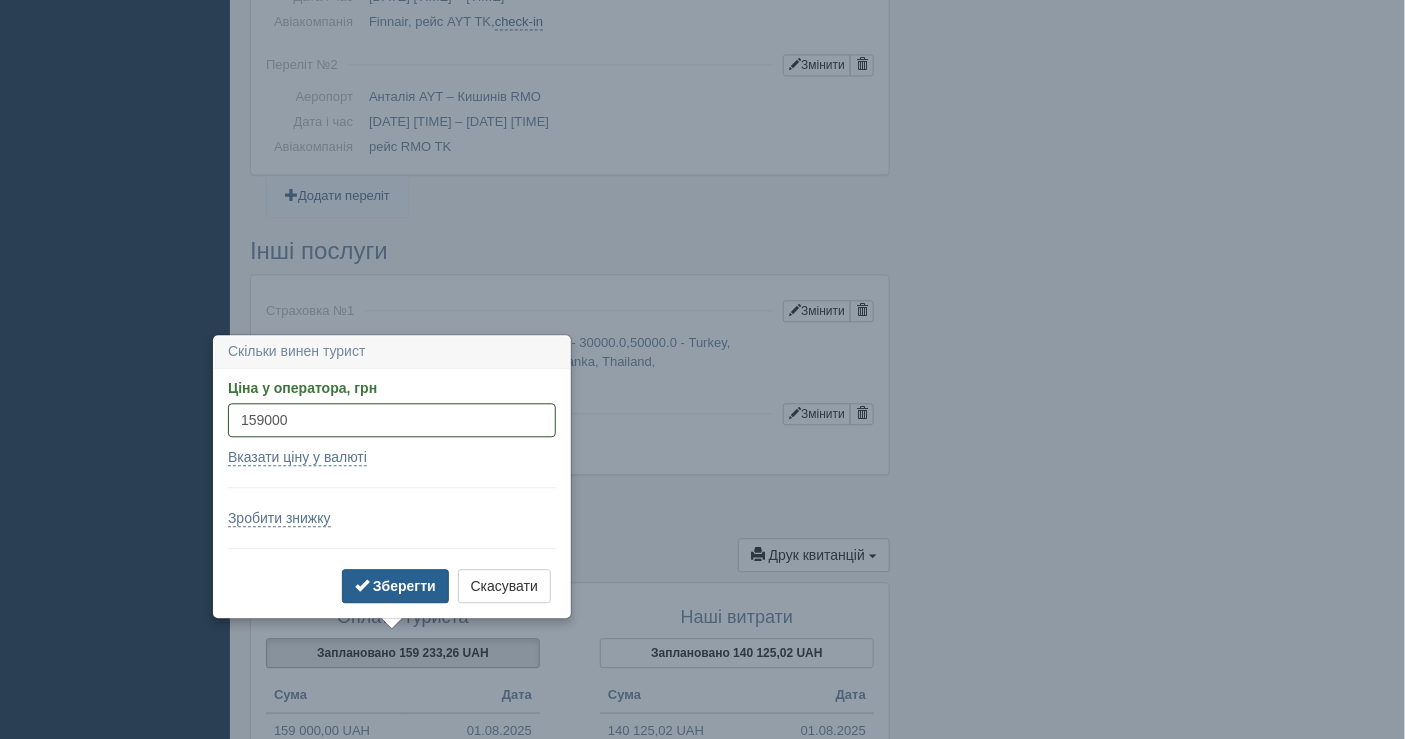 type on "159000" 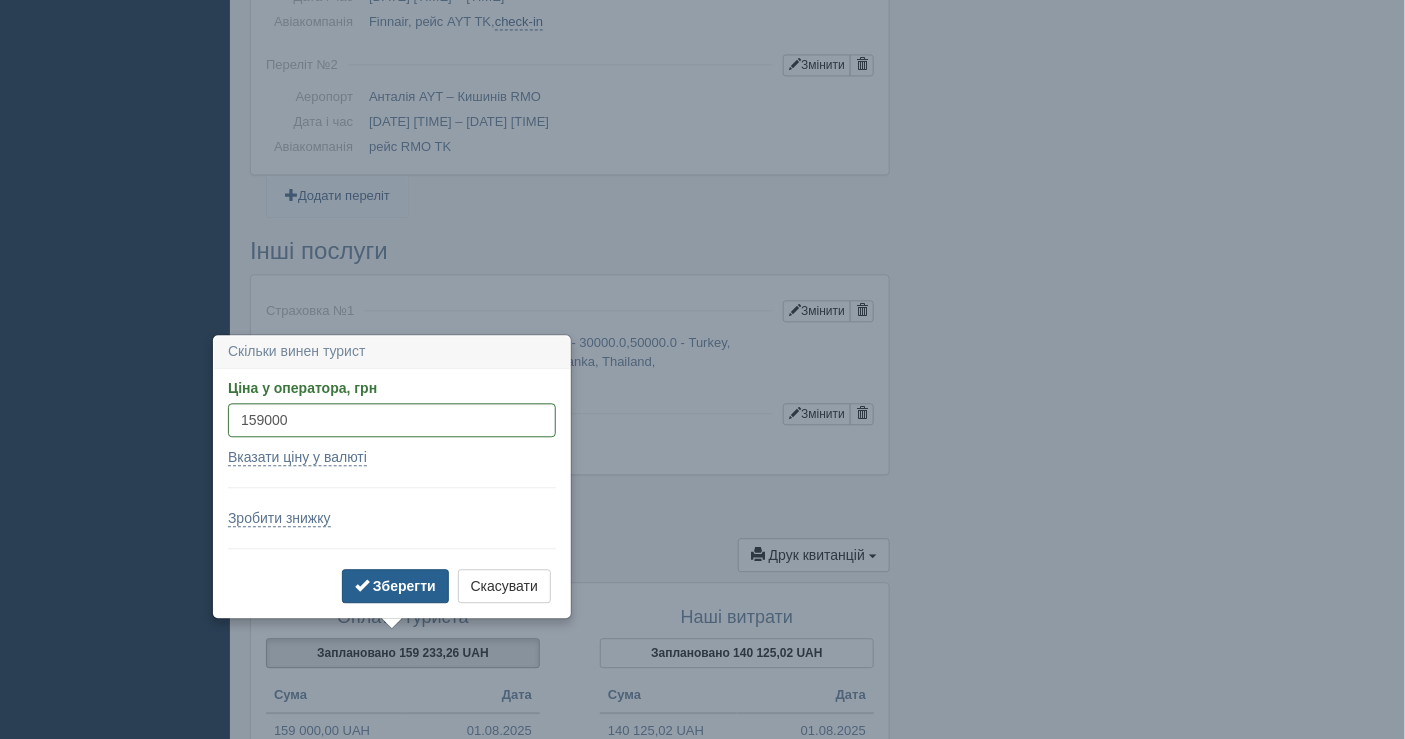 click on "Зберегти" at bounding box center [404, 586] 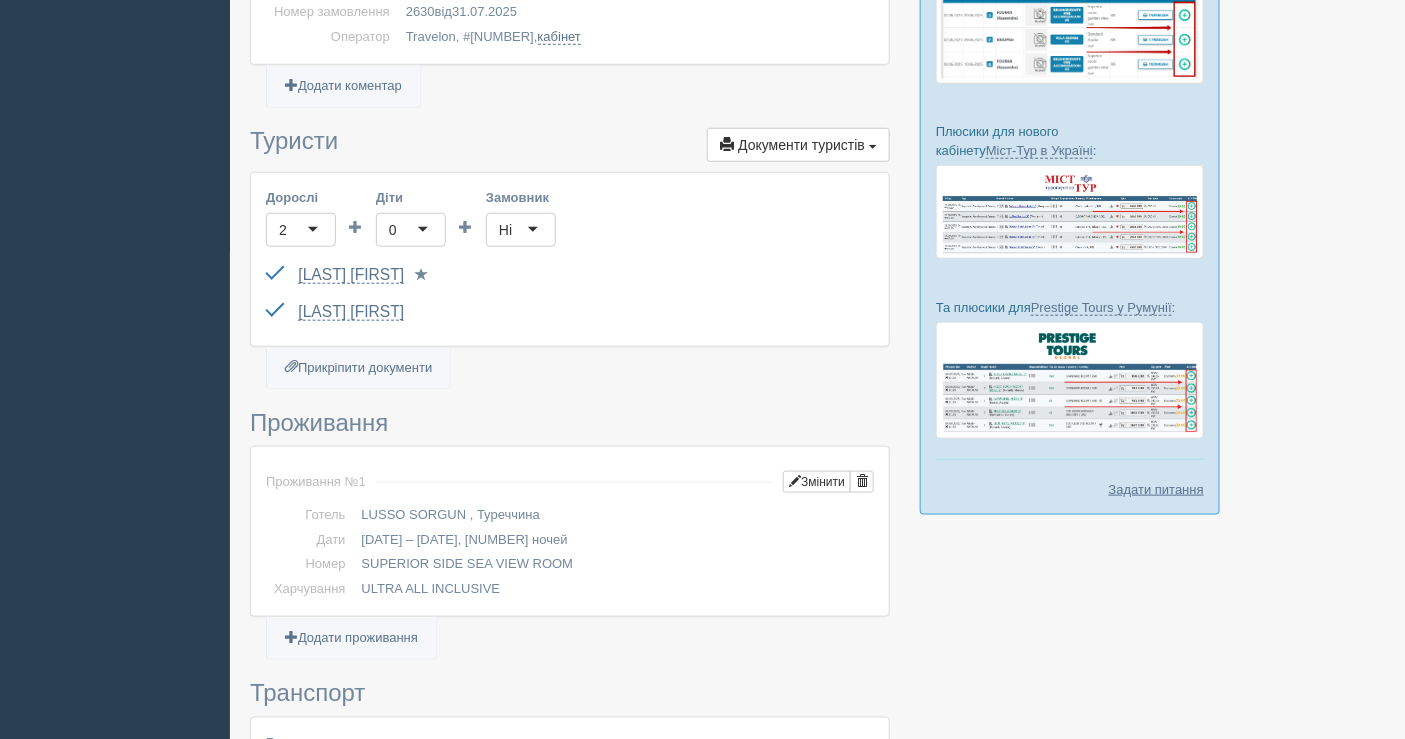 scroll, scrollTop: 0, scrollLeft: 0, axis: both 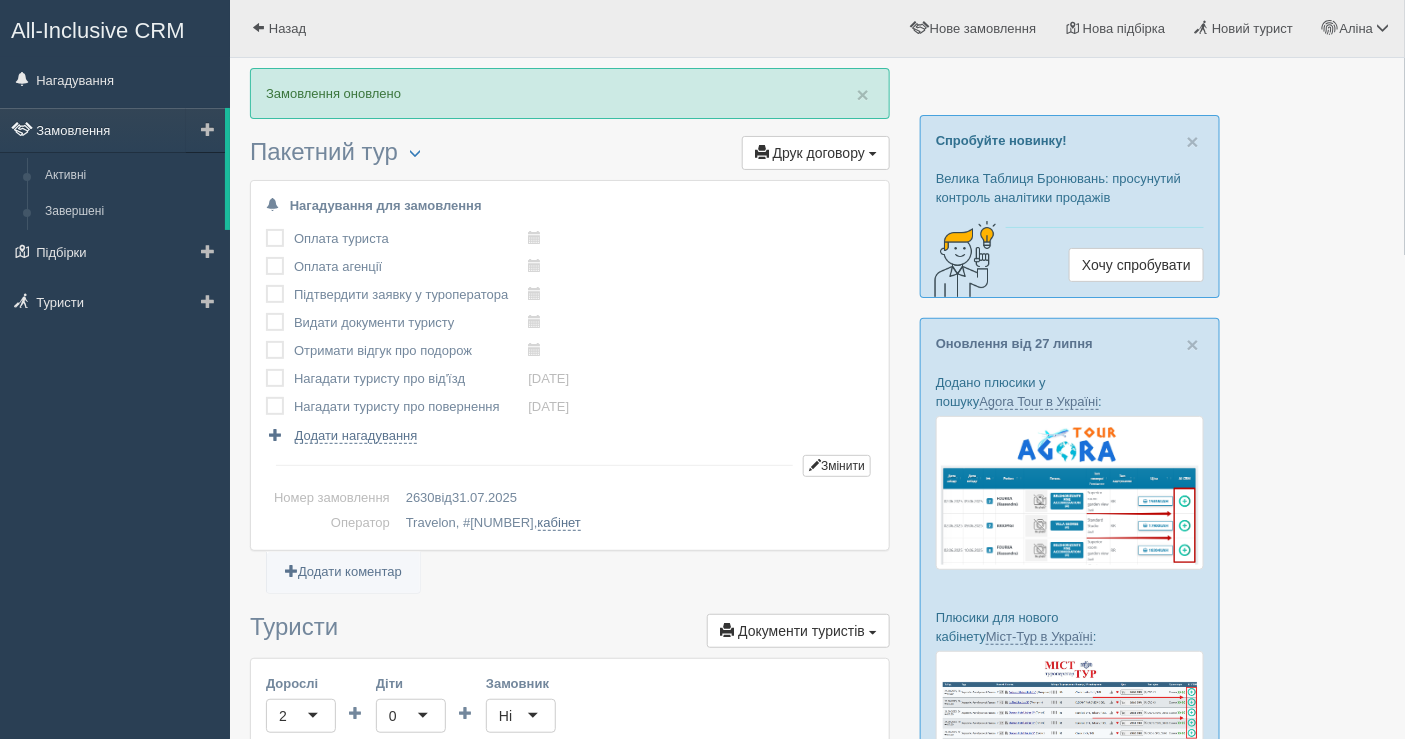 click on "Замовлення" at bounding box center [112, 130] 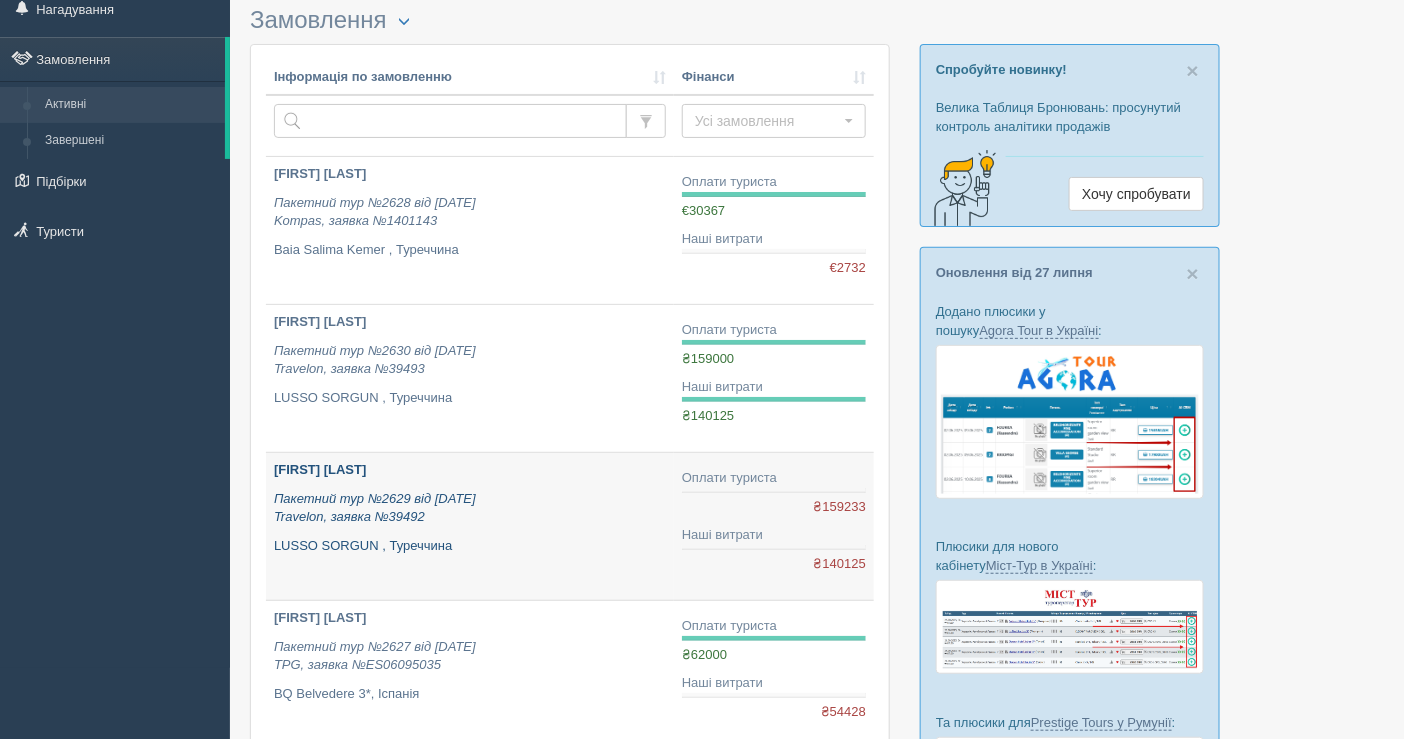 scroll, scrollTop: 111, scrollLeft: 0, axis: vertical 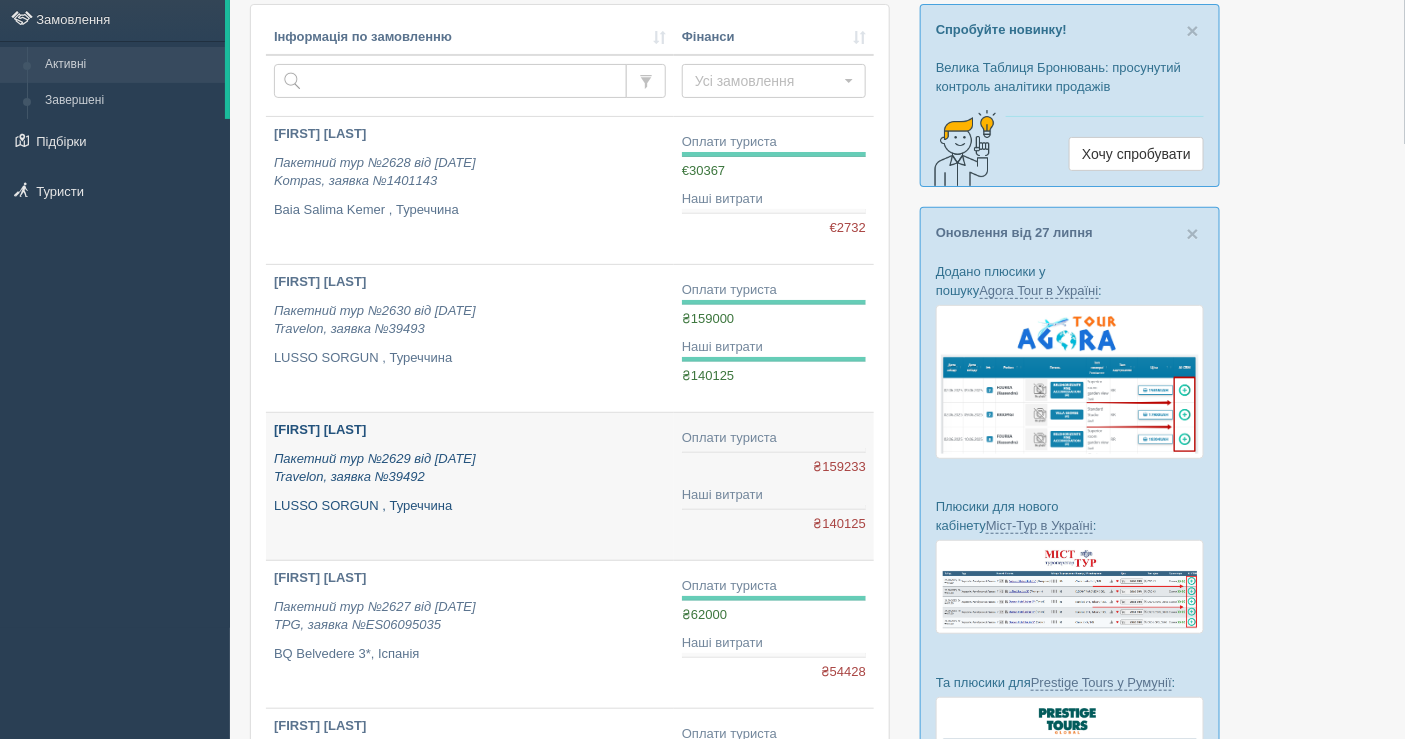 click on "Пакетний тур №2629 від [DATE]
Travelon, заявка №39492" at bounding box center (470, 468) 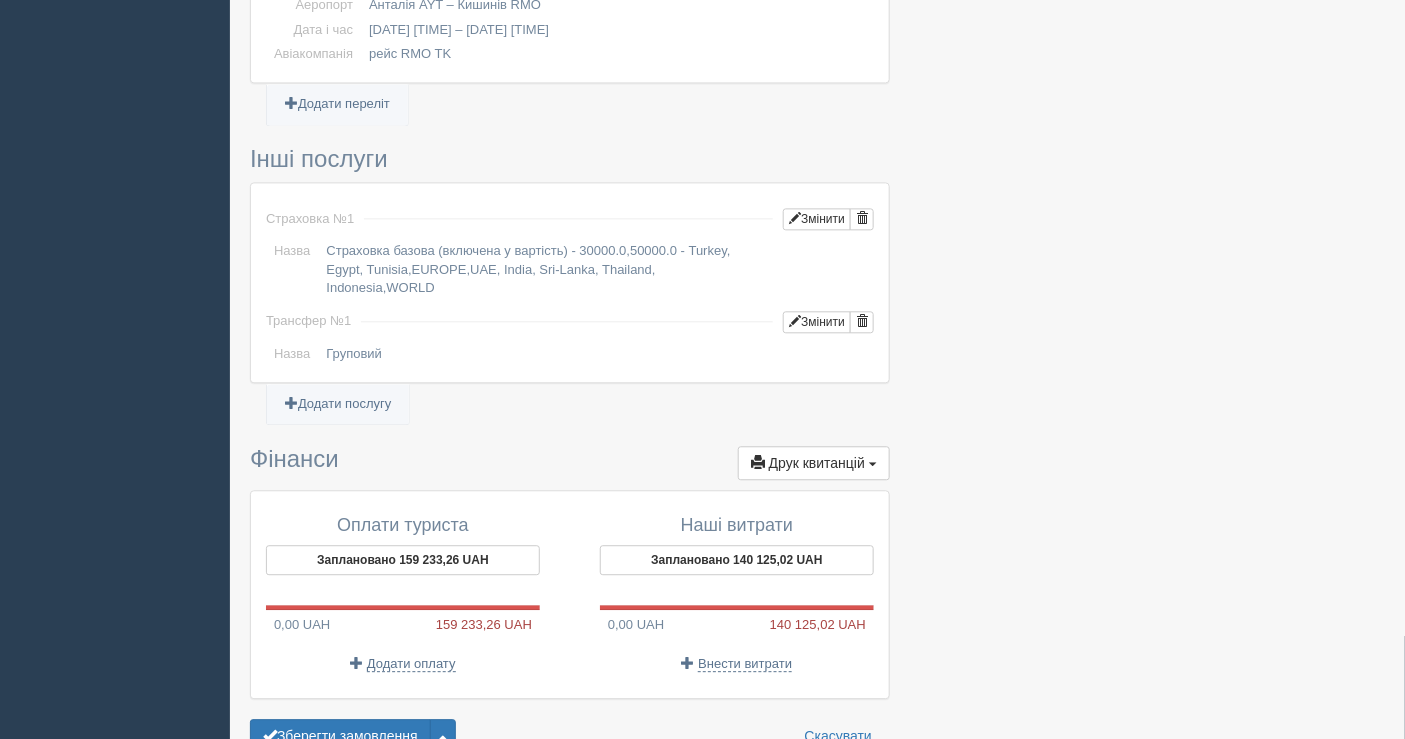 scroll, scrollTop: 1498, scrollLeft: 0, axis: vertical 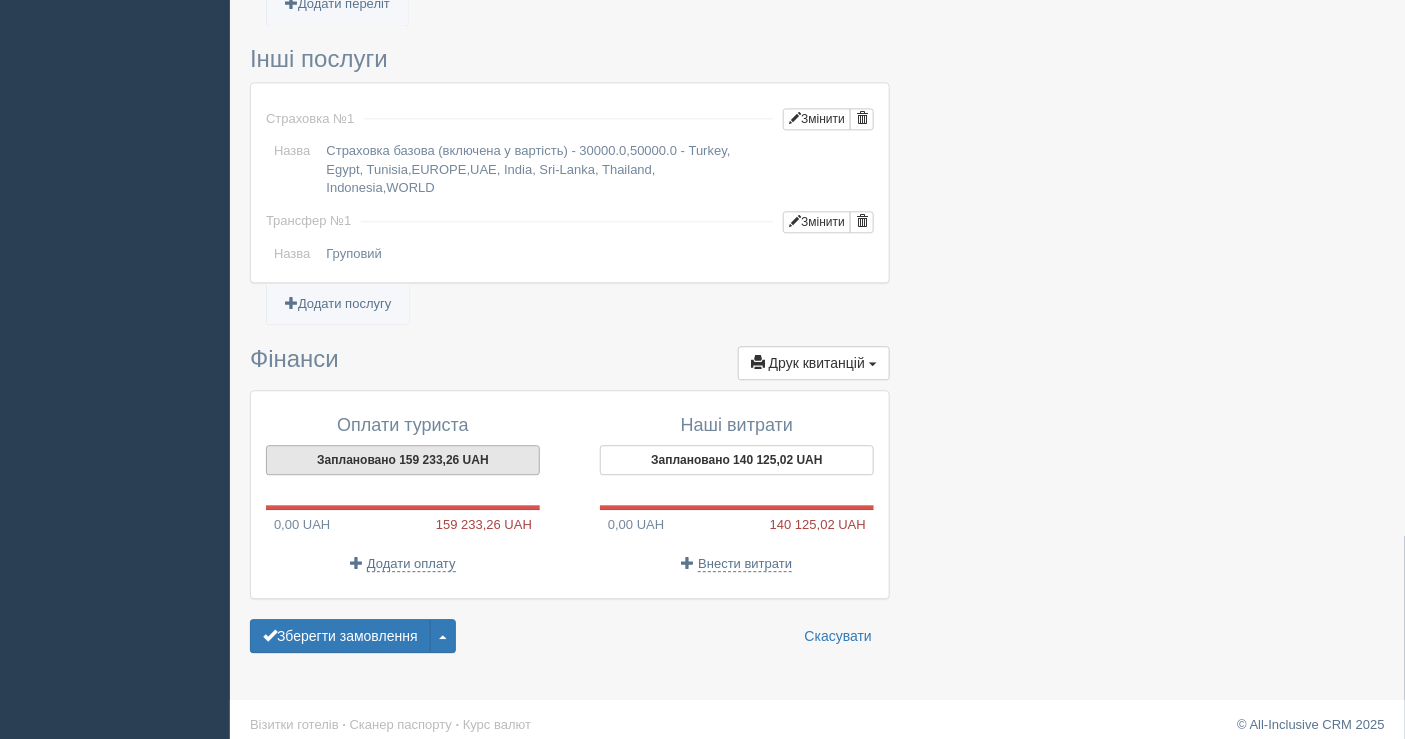 click on "Заплановано 159 233,26 UAH" at bounding box center (403, 460) 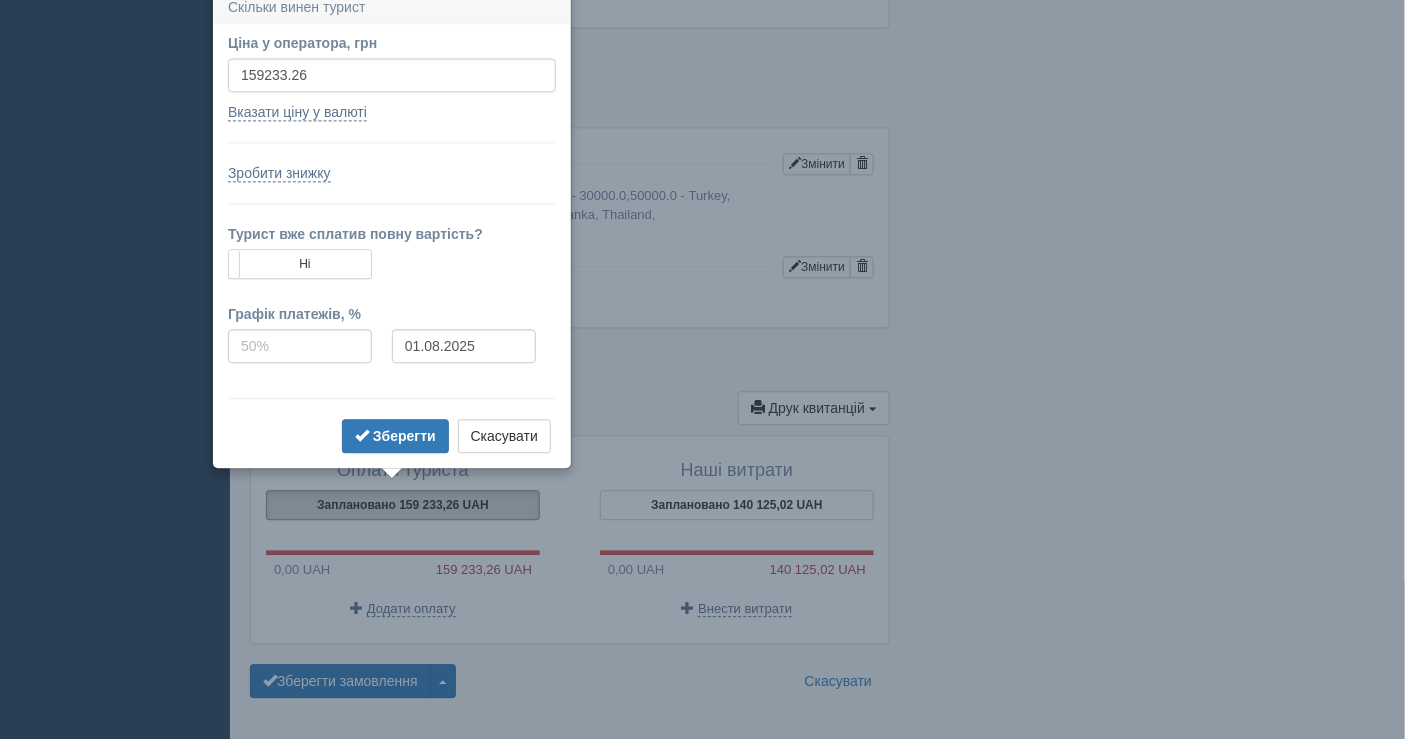 scroll, scrollTop: 1442, scrollLeft: 0, axis: vertical 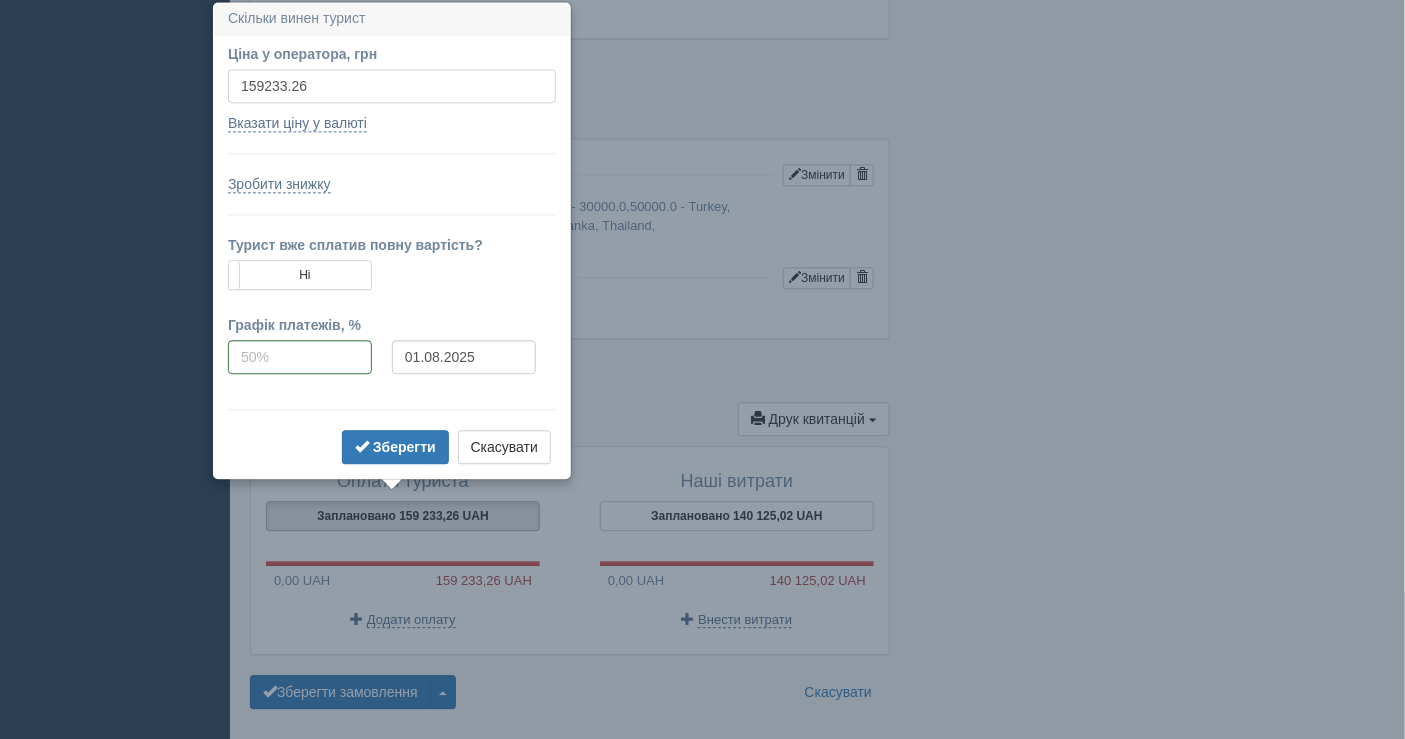drag, startPoint x: 310, startPoint y: 90, endPoint x: 271, endPoint y: 90, distance: 39 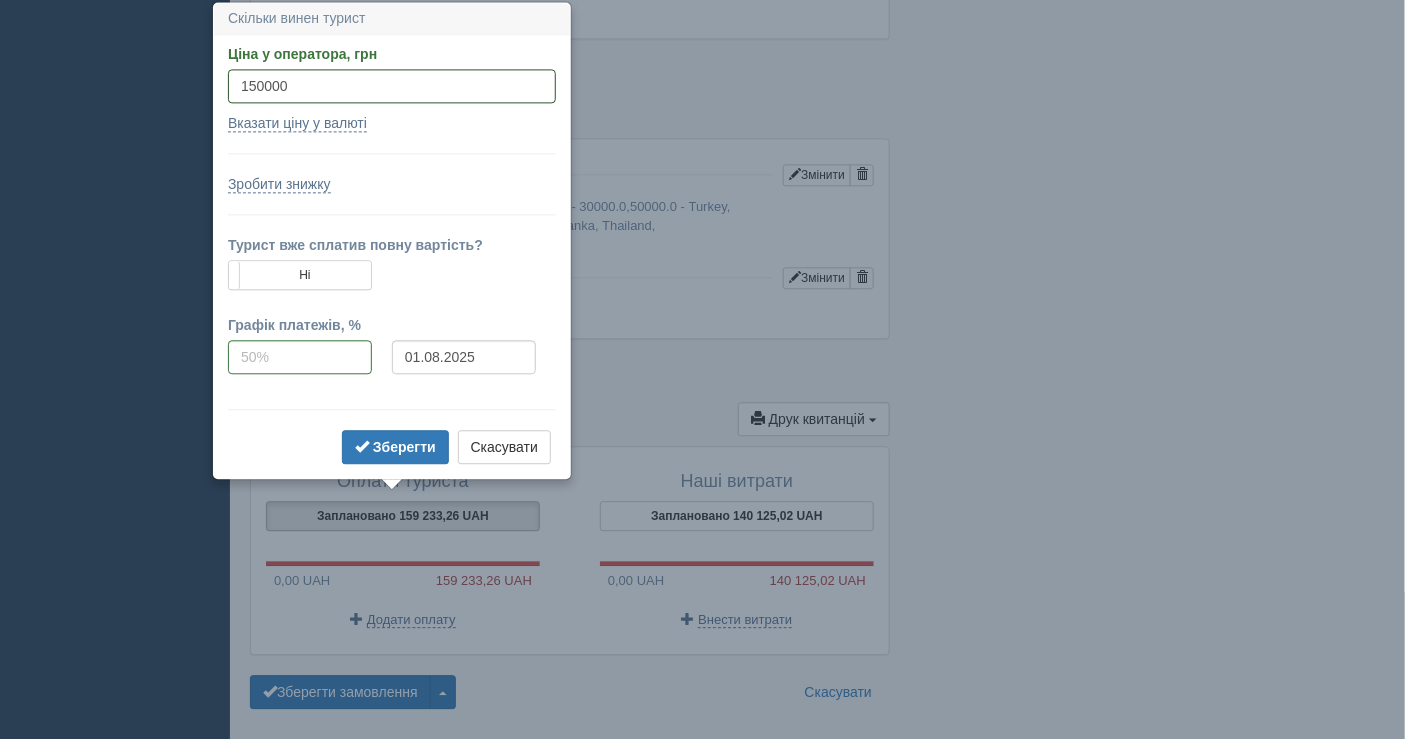 click on "150000" at bounding box center [392, 86] 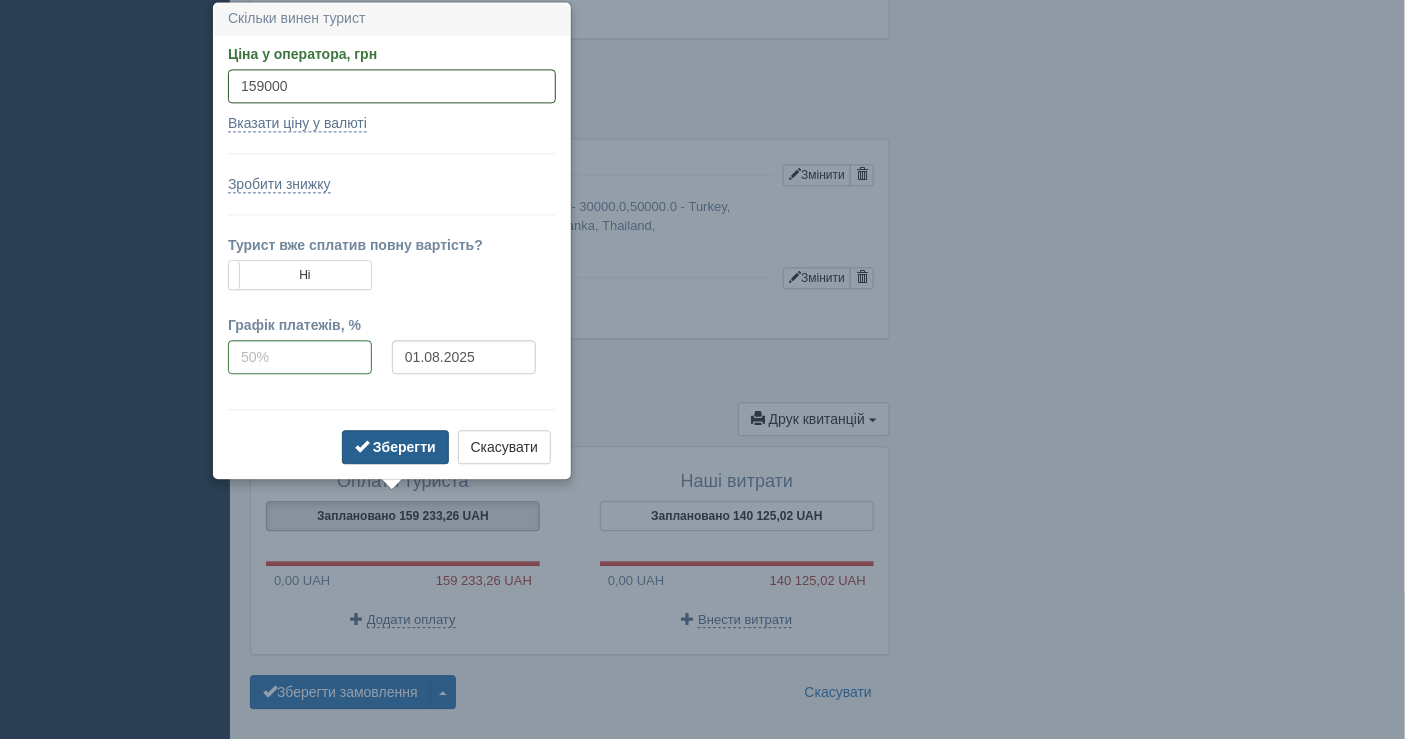 type on "159000" 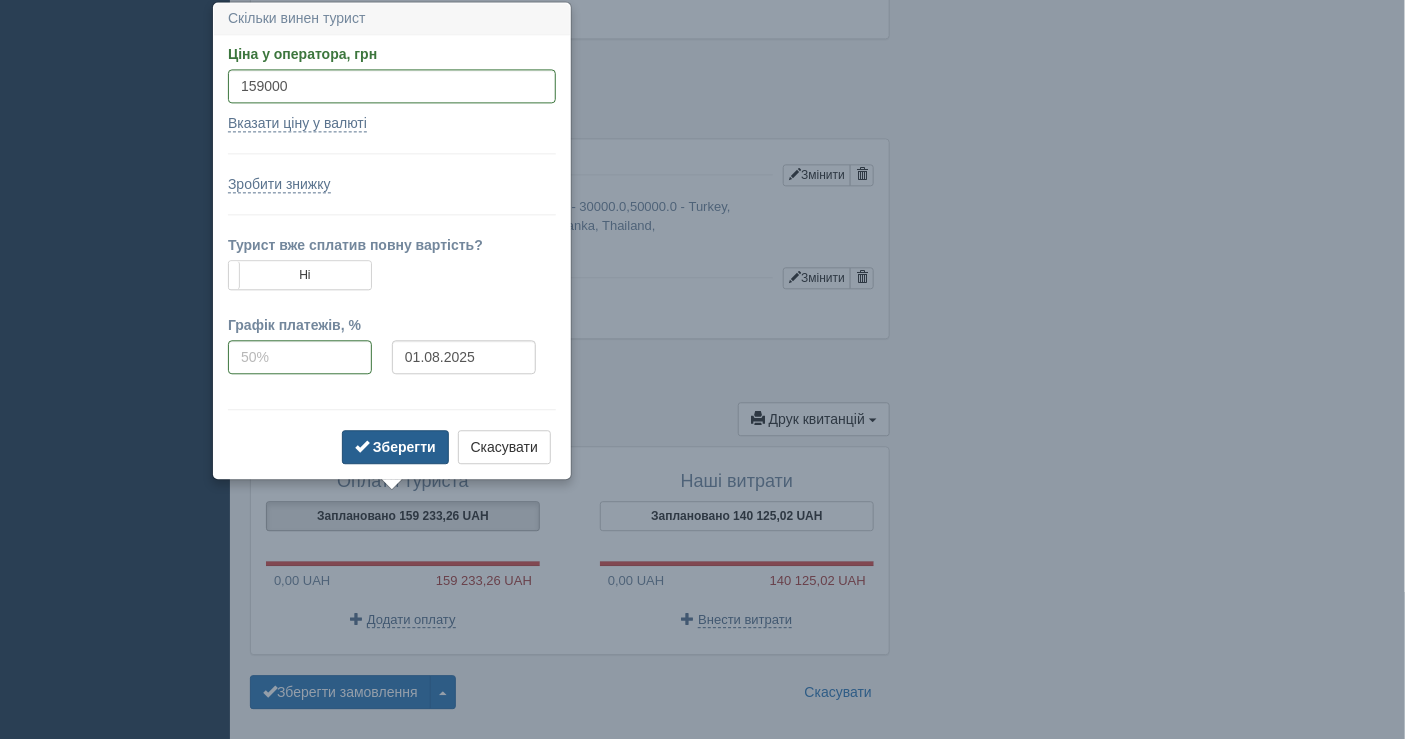 click on "Зберегти" at bounding box center (395, 447) 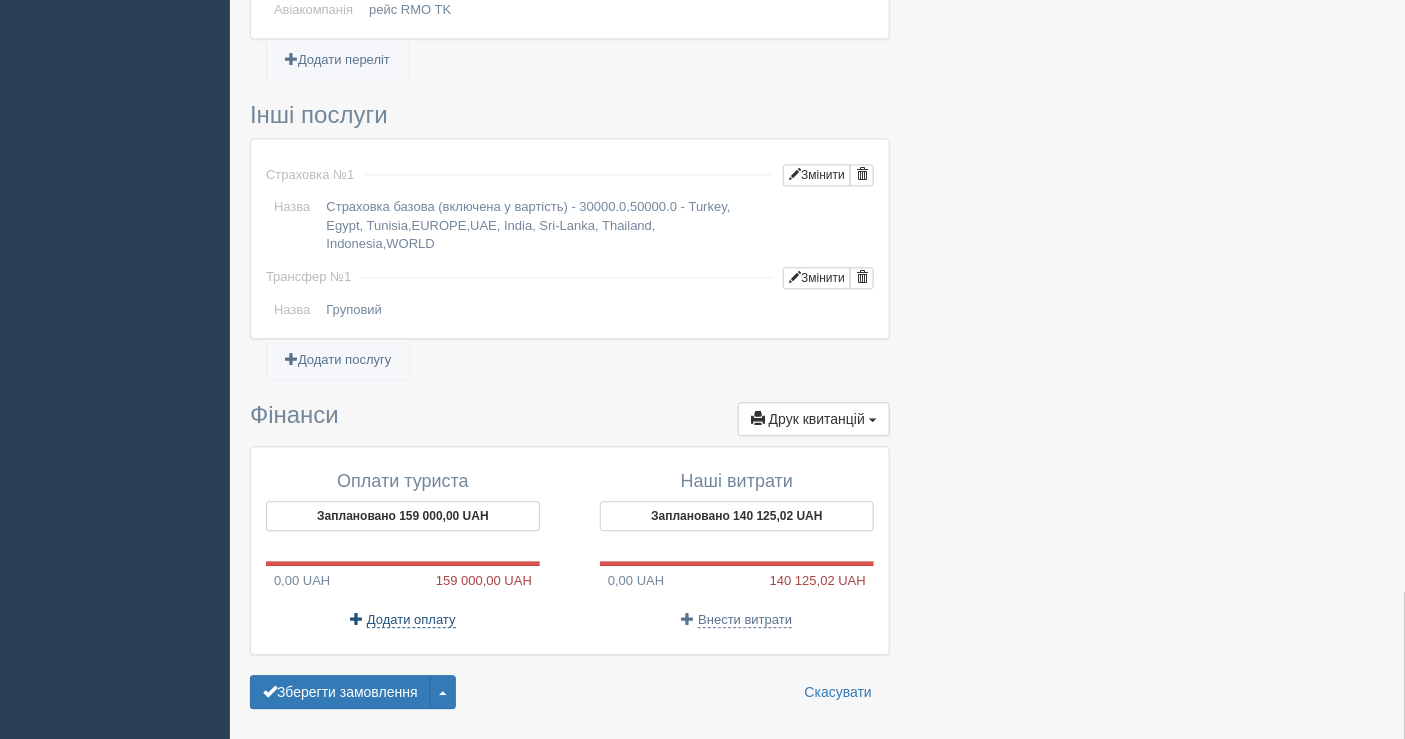 click on "Додати оплату" at bounding box center [411, 620] 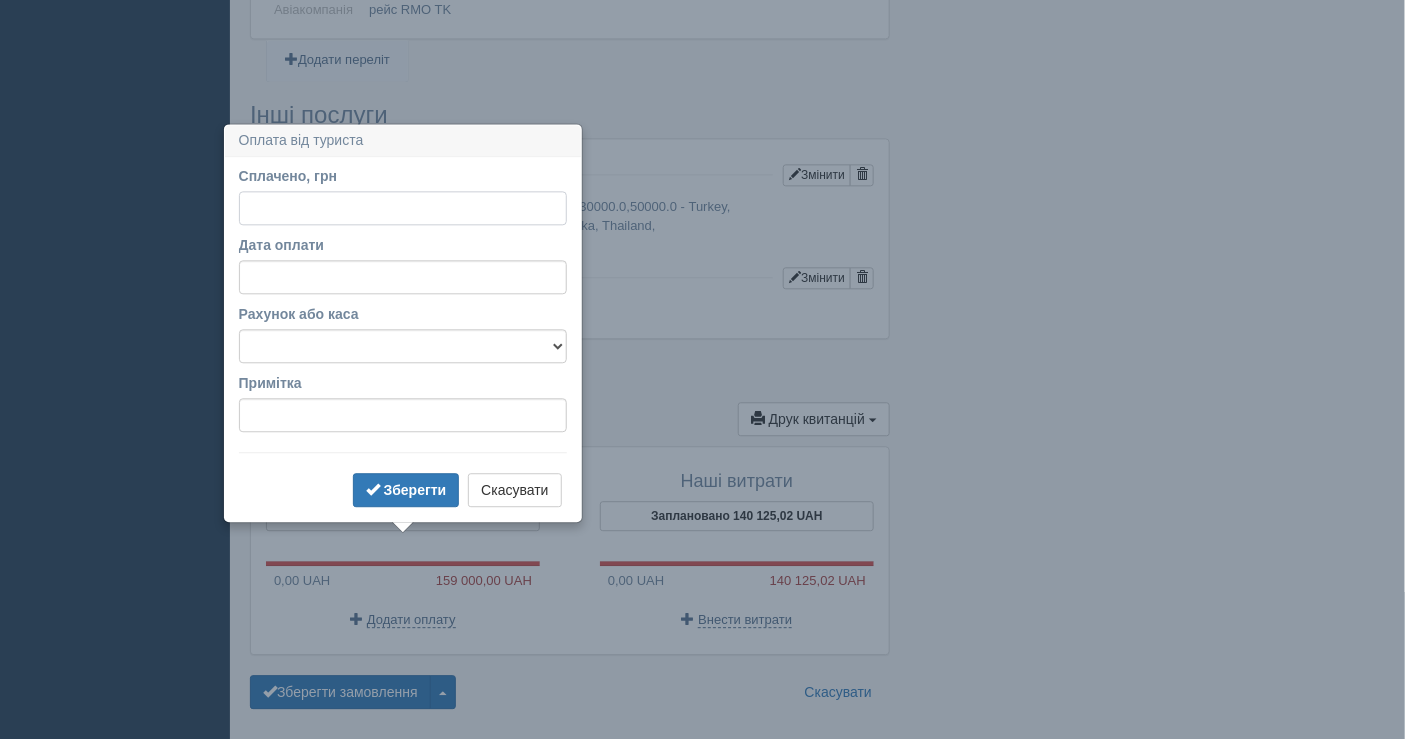 scroll, scrollTop: 1498, scrollLeft: 0, axis: vertical 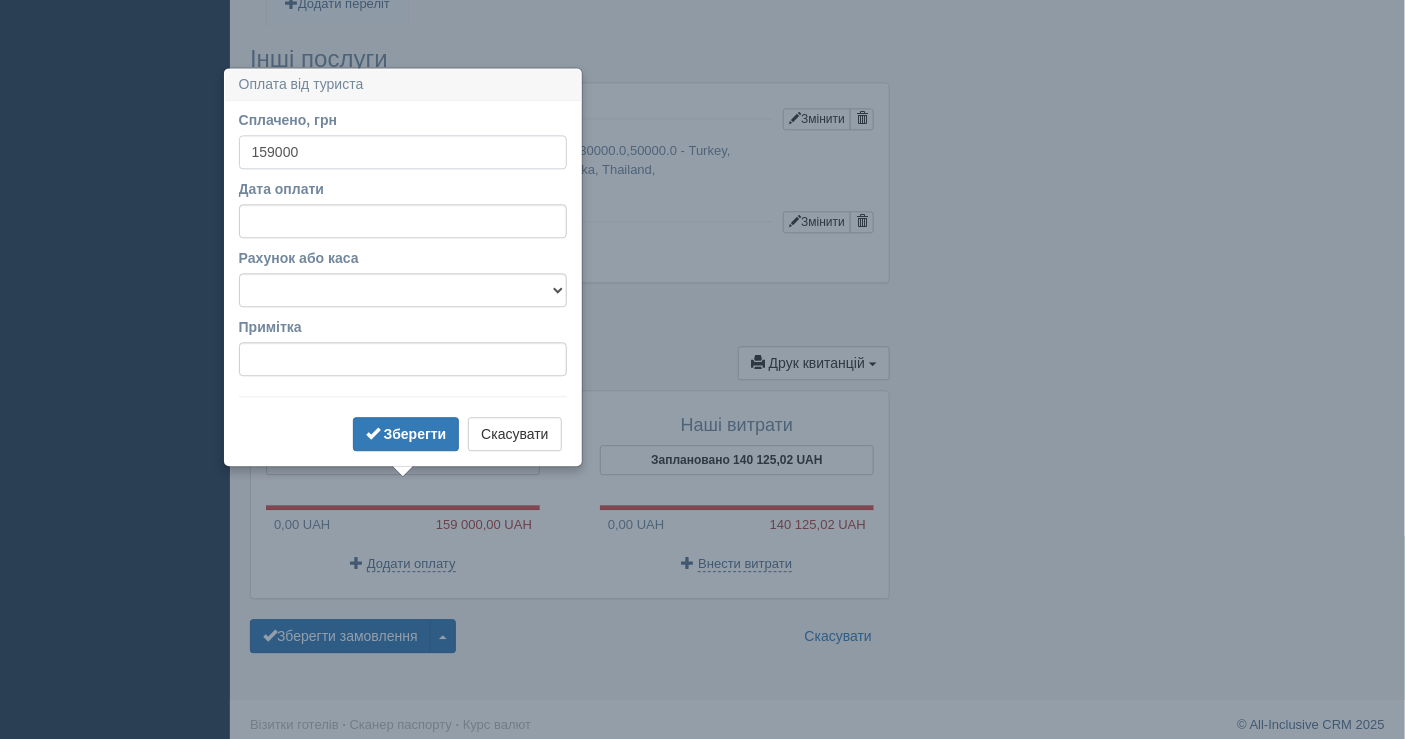 type on "159000" 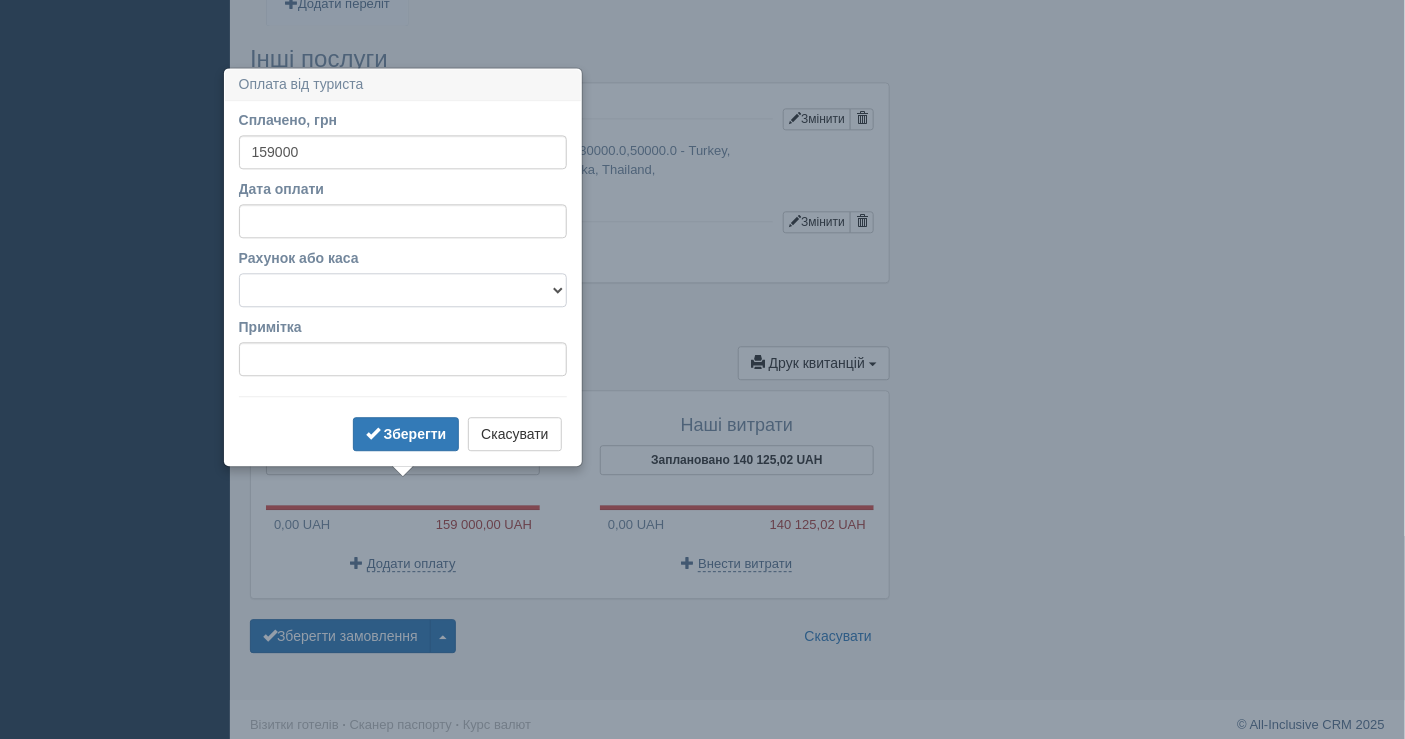 click on "Банківський рахунок
Готівкова каса" at bounding box center (403, 290) 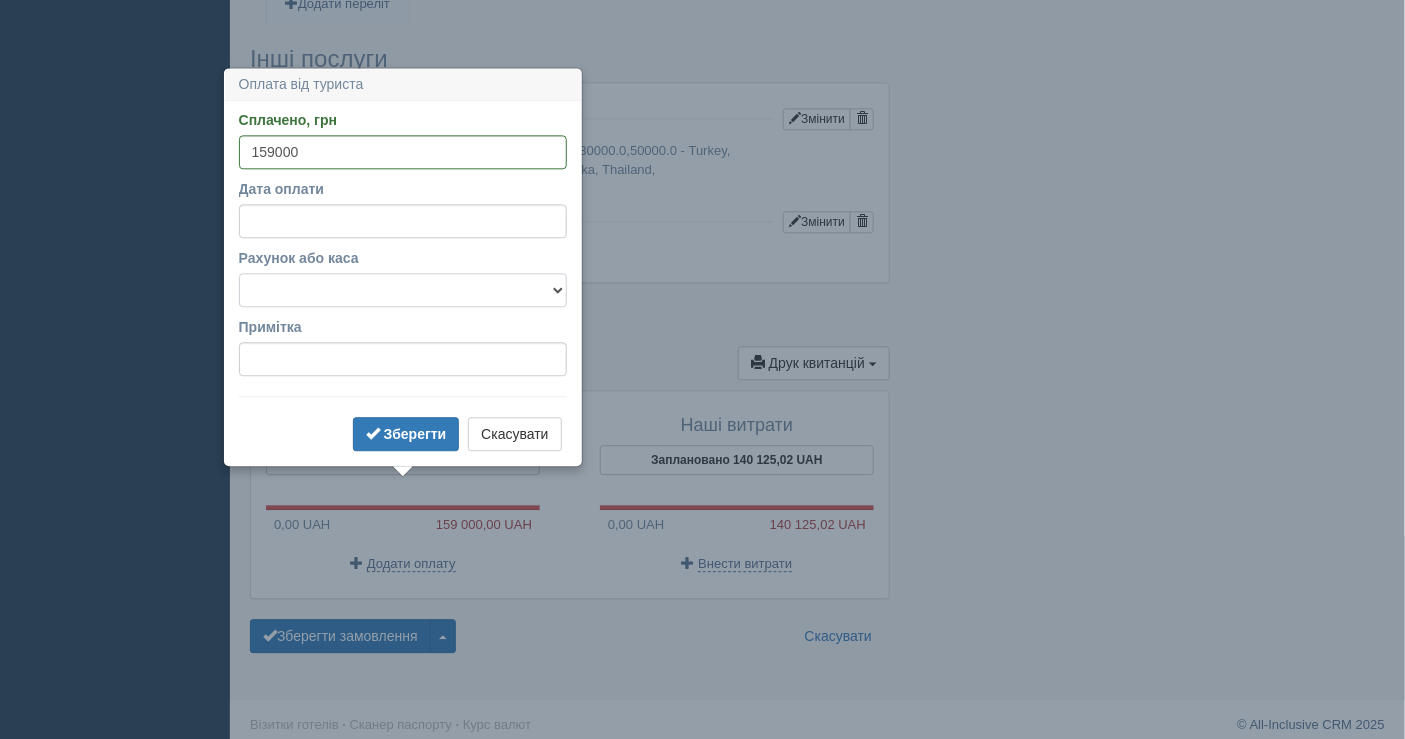select on "1598" 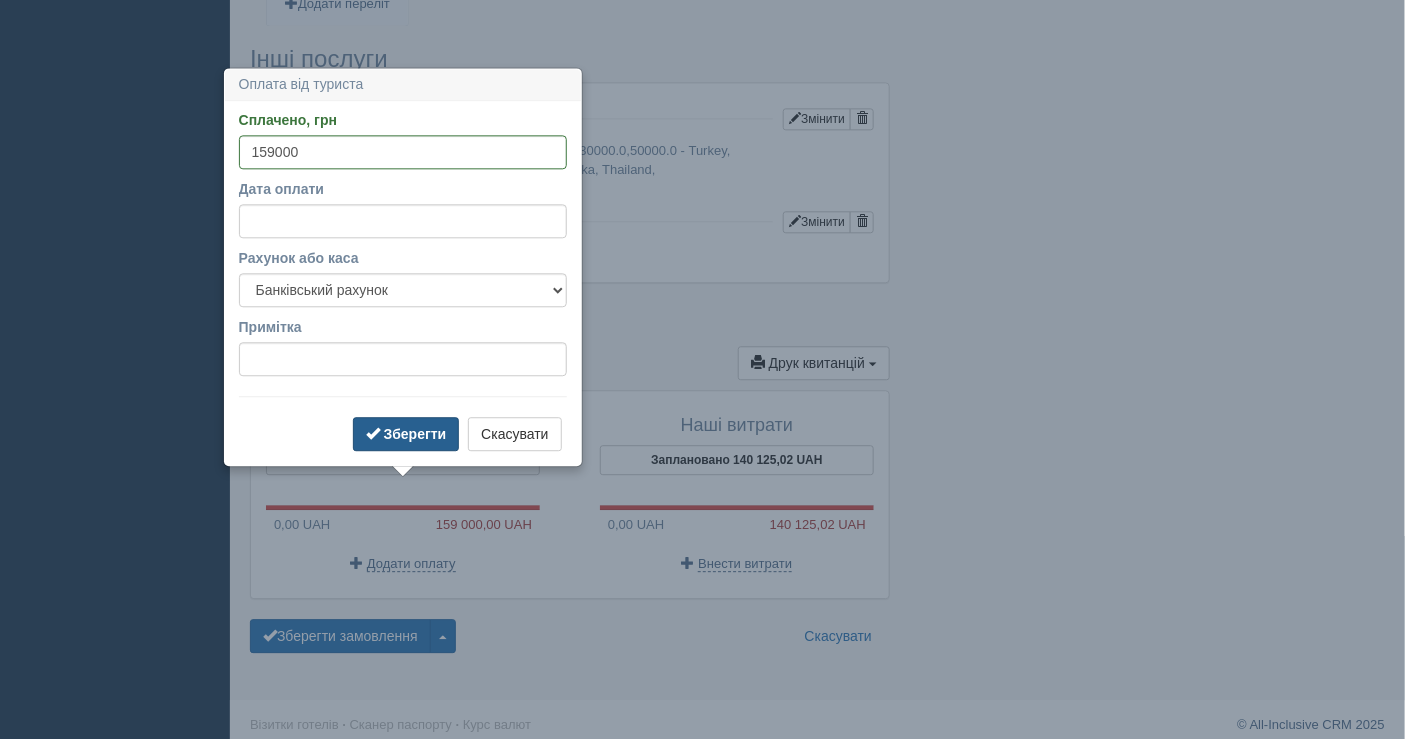 click on "Зберегти" at bounding box center [415, 434] 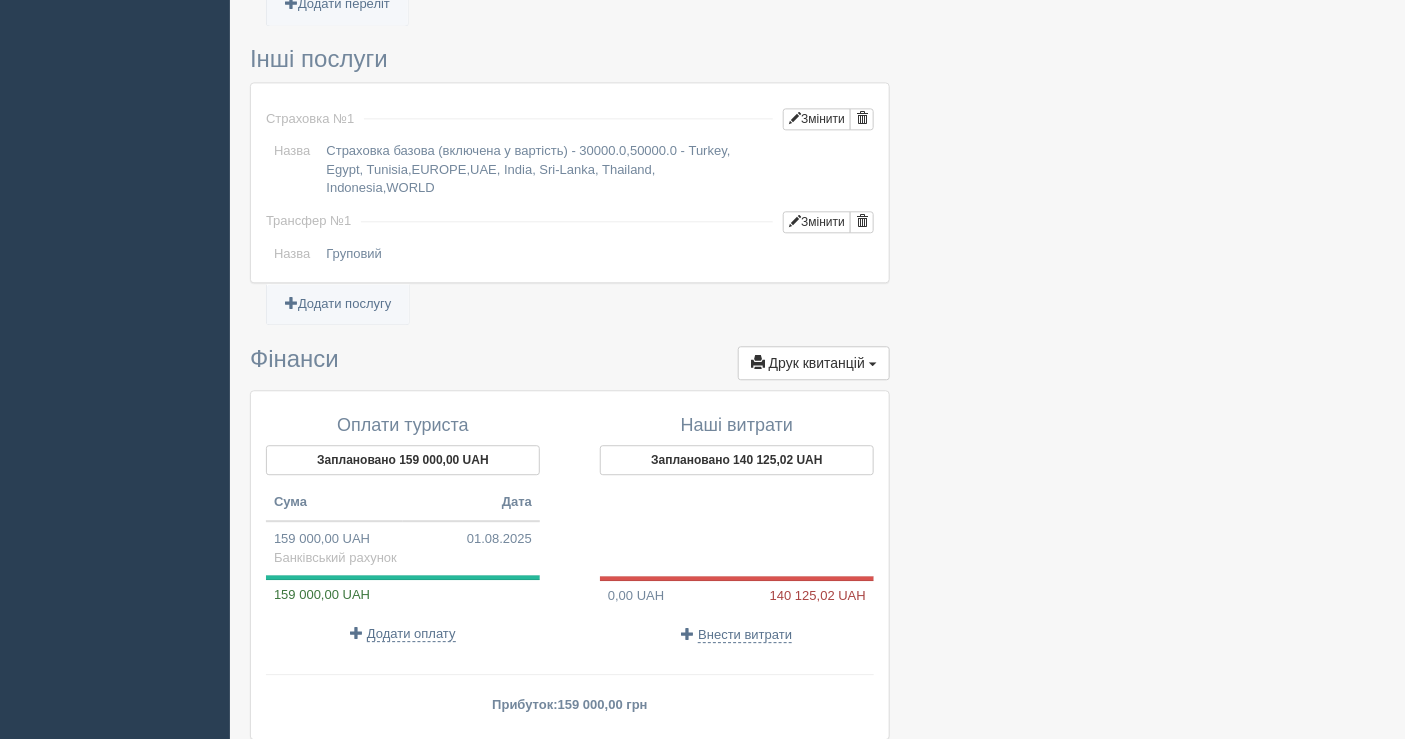 click on "Внести витрати" at bounding box center [737, 634] 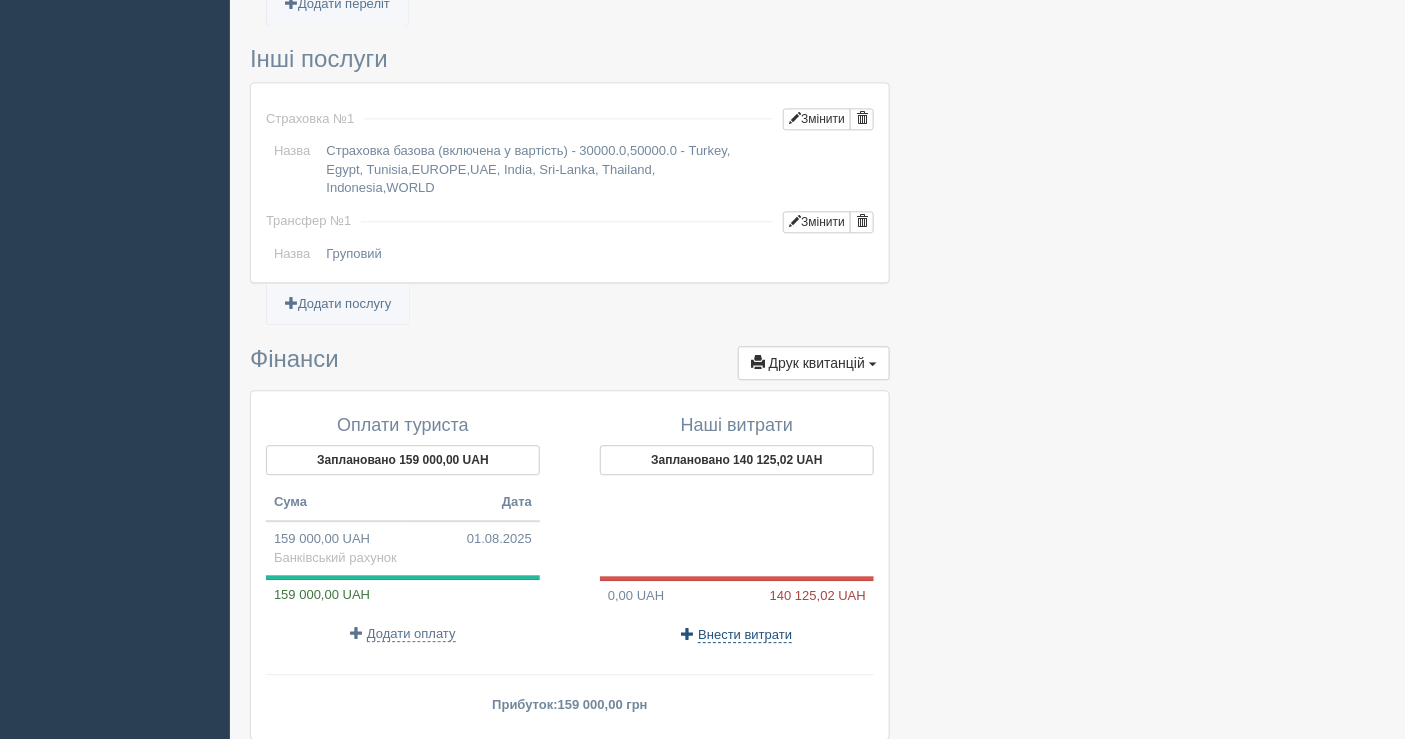 click on "Внести витрати" at bounding box center (745, 635) 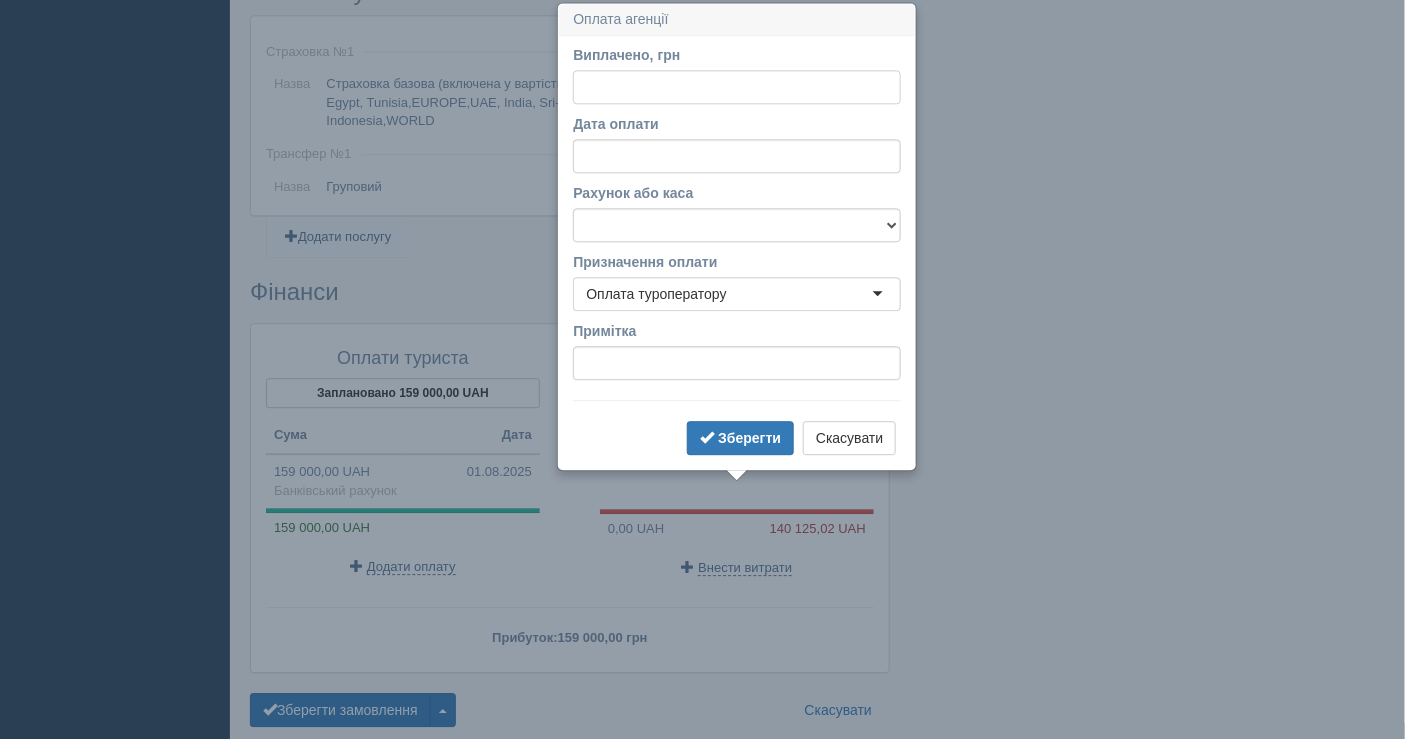 scroll, scrollTop: 1567, scrollLeft: 0, axis: vertical 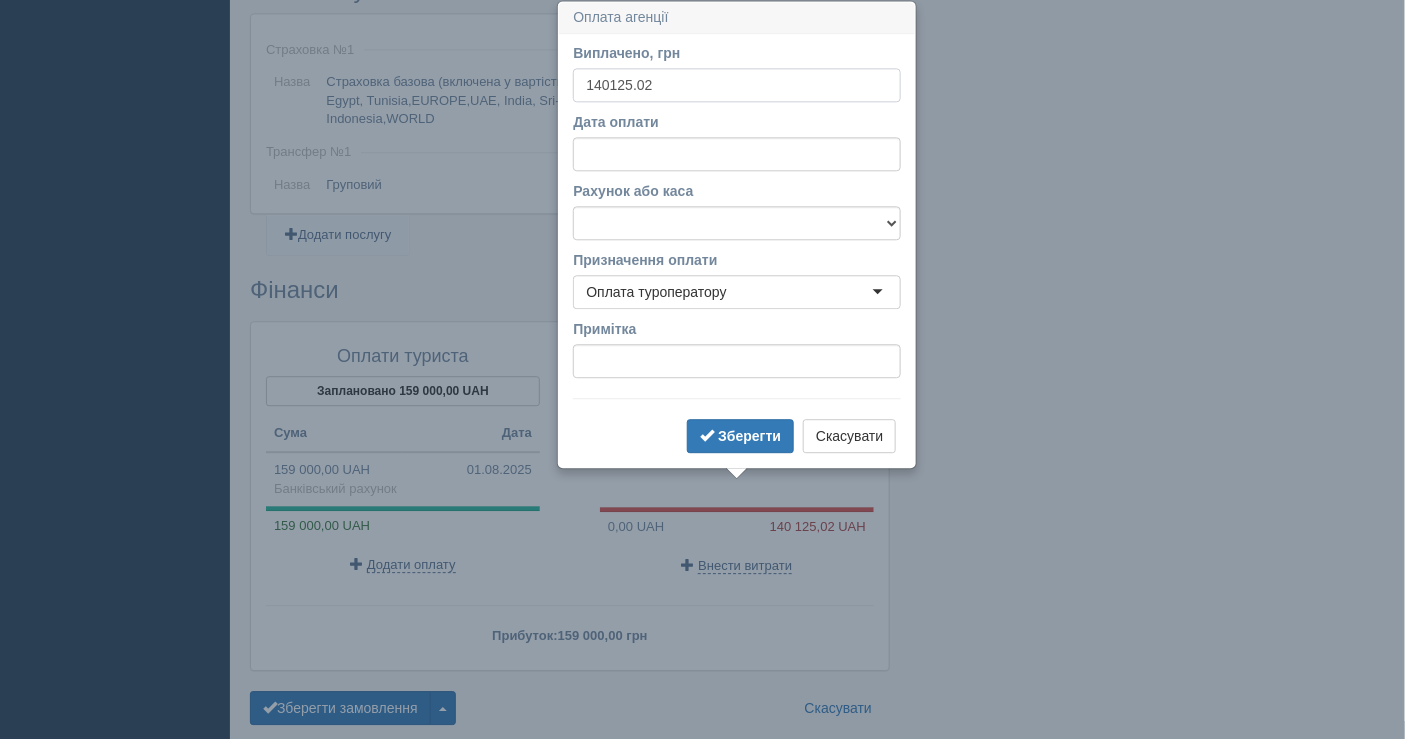 type on "140125.02" 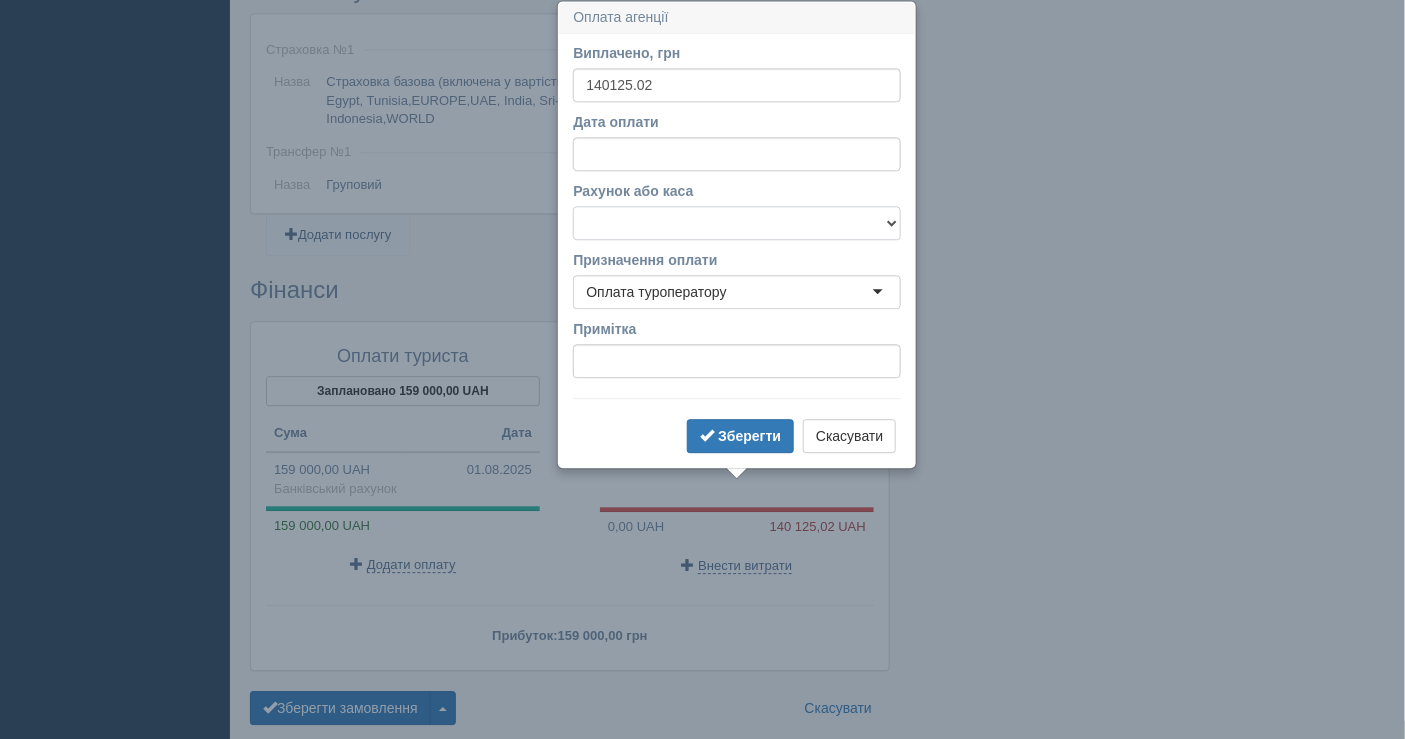click on "Банківський рахунок
Готівкова каса" at bounding box center (737, 223) 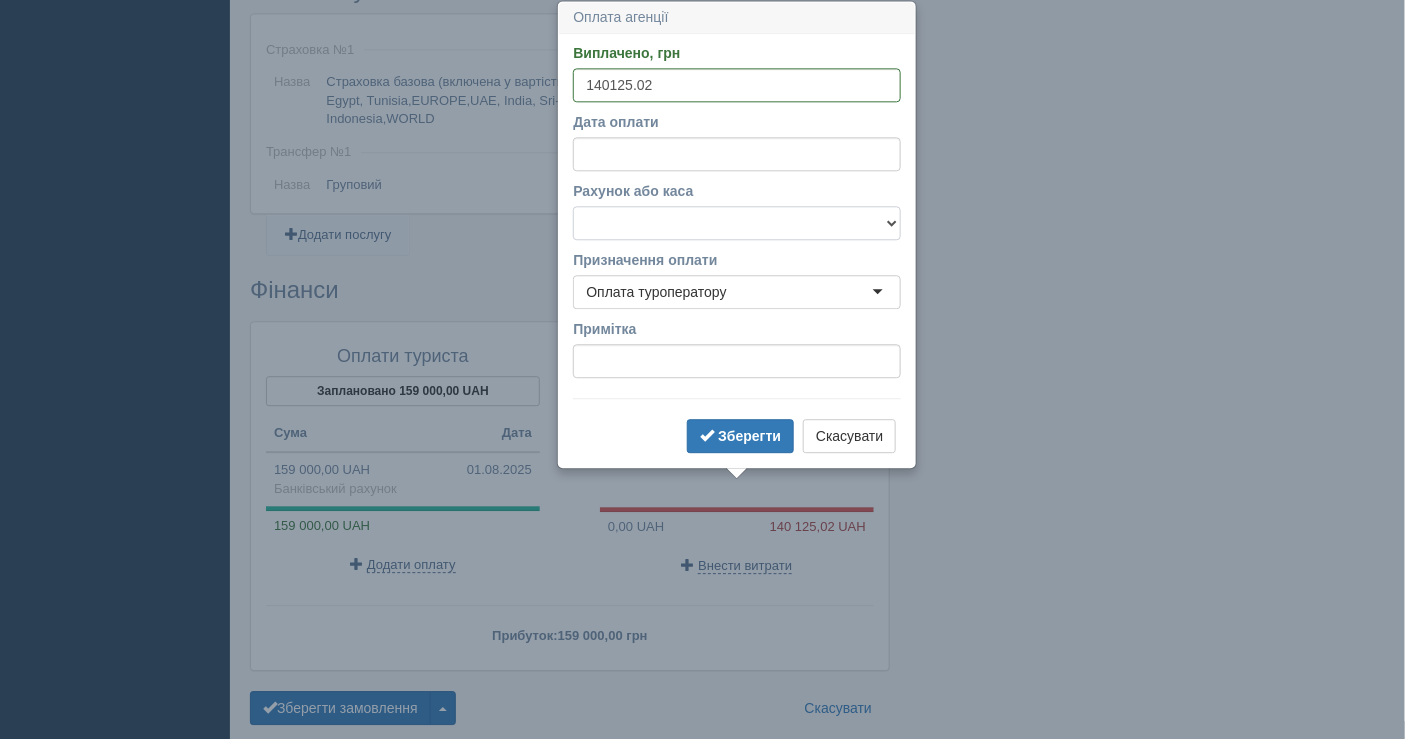 select on "1598" 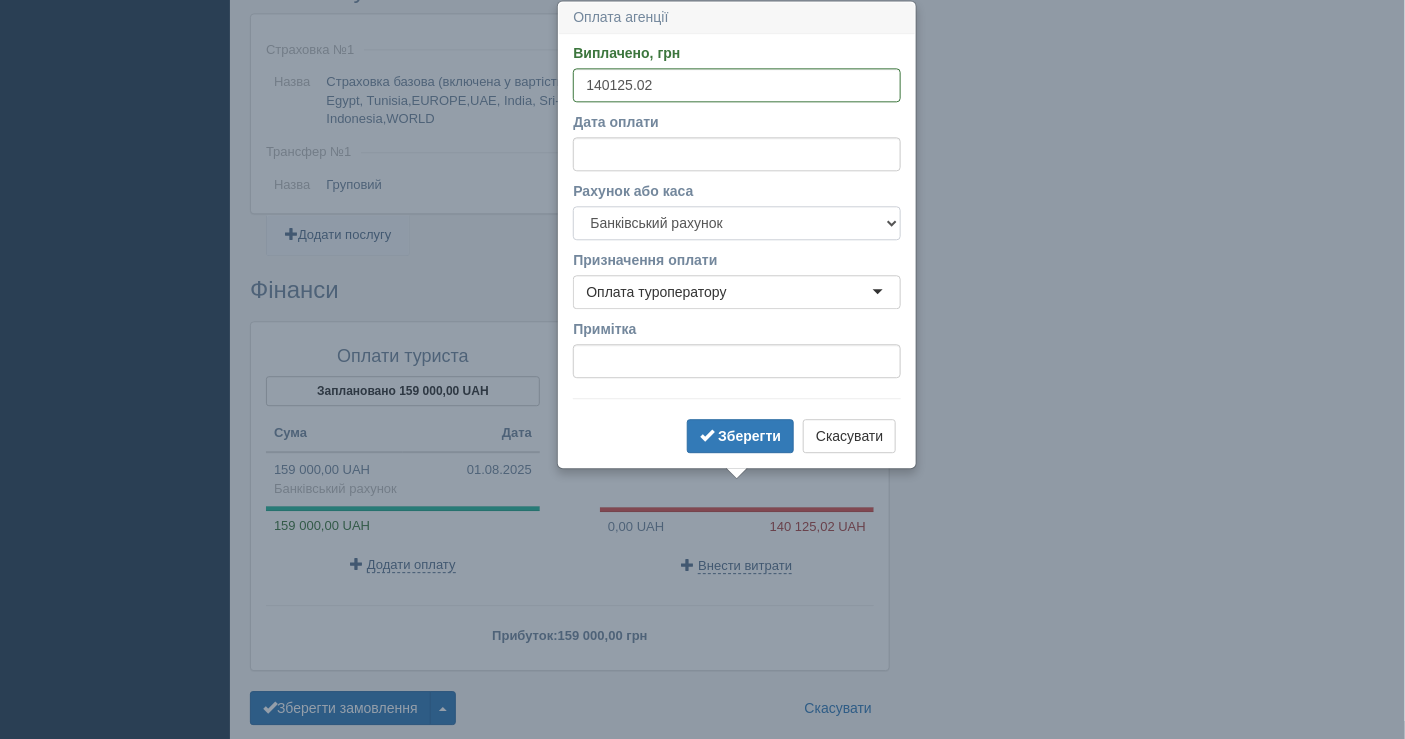 click on "Банківський рахунок
Готівкова каса" at bounding box center (737, 223) 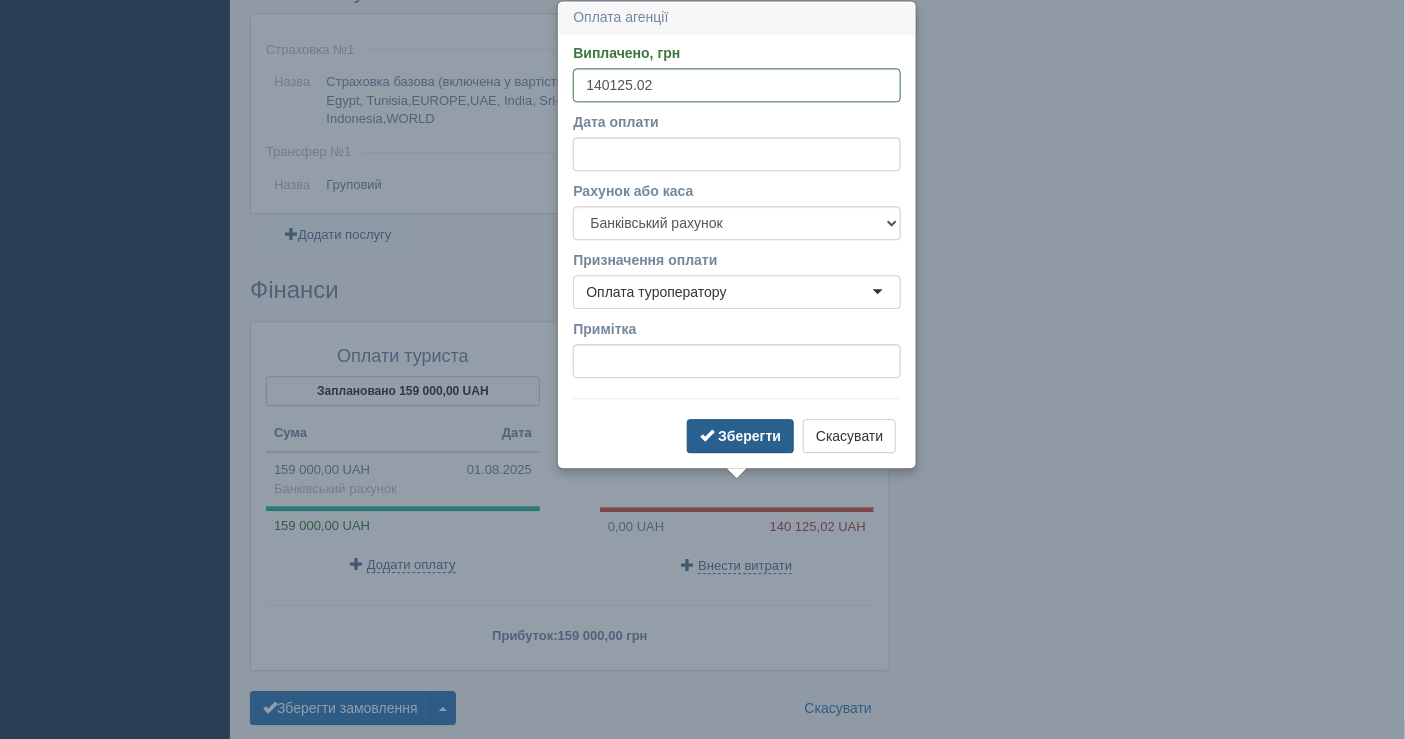 click on "Зберегти" at bounding box center (749, 436) 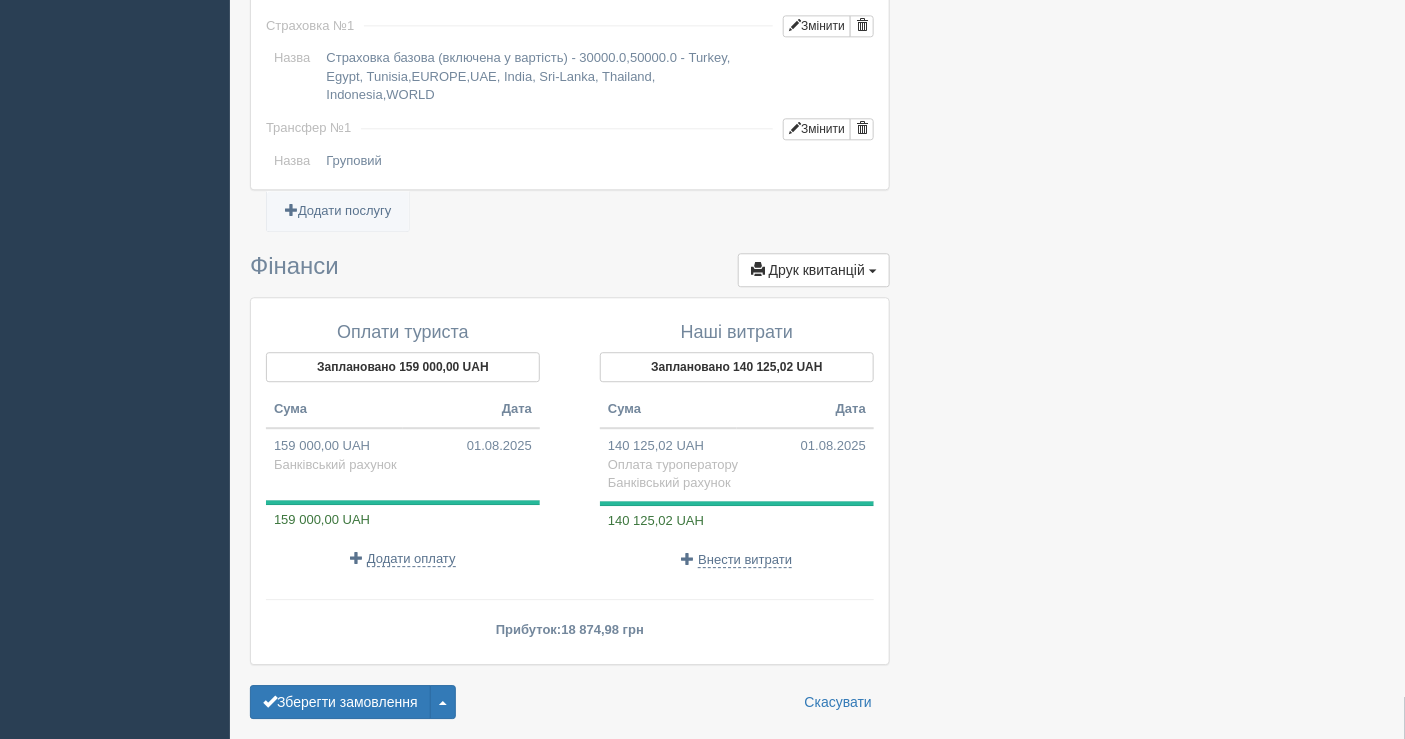 scroll, scrollTop: 1657, scrollLeft: 0, axis: vertical 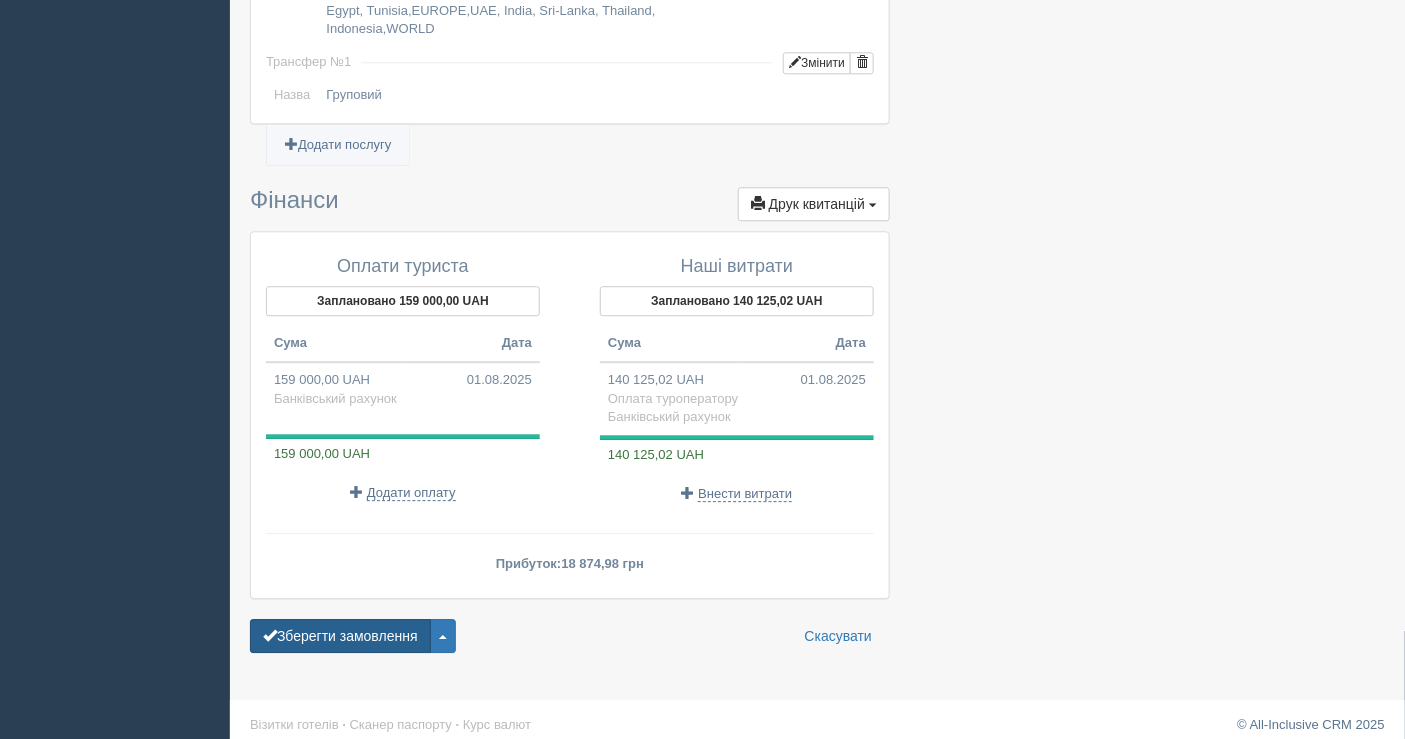 click on "Зберегти замовлення" at bounding box center (340, 636) 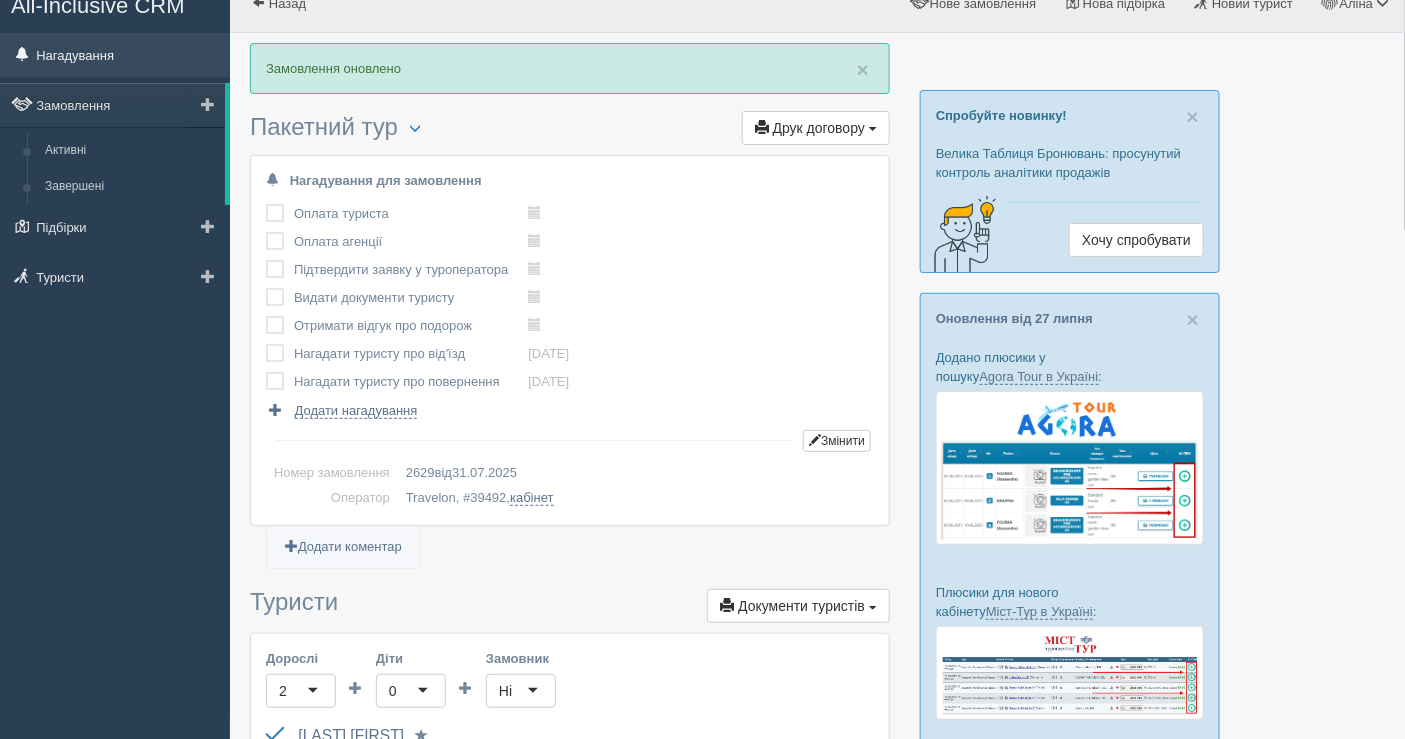 scroll, scrollTop: 0, scrollLeft: 0, axis: both 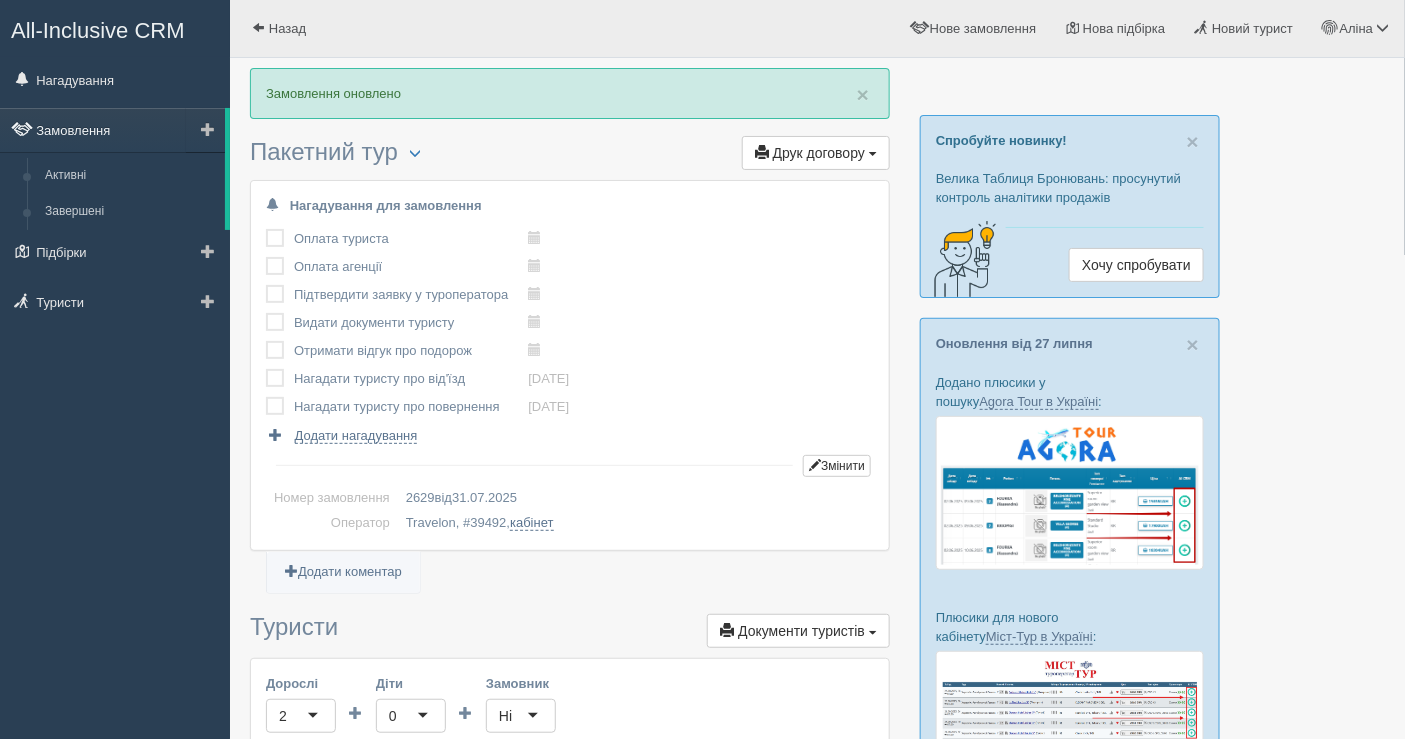 click on "Замовлення" at bounding box center (112, 130) 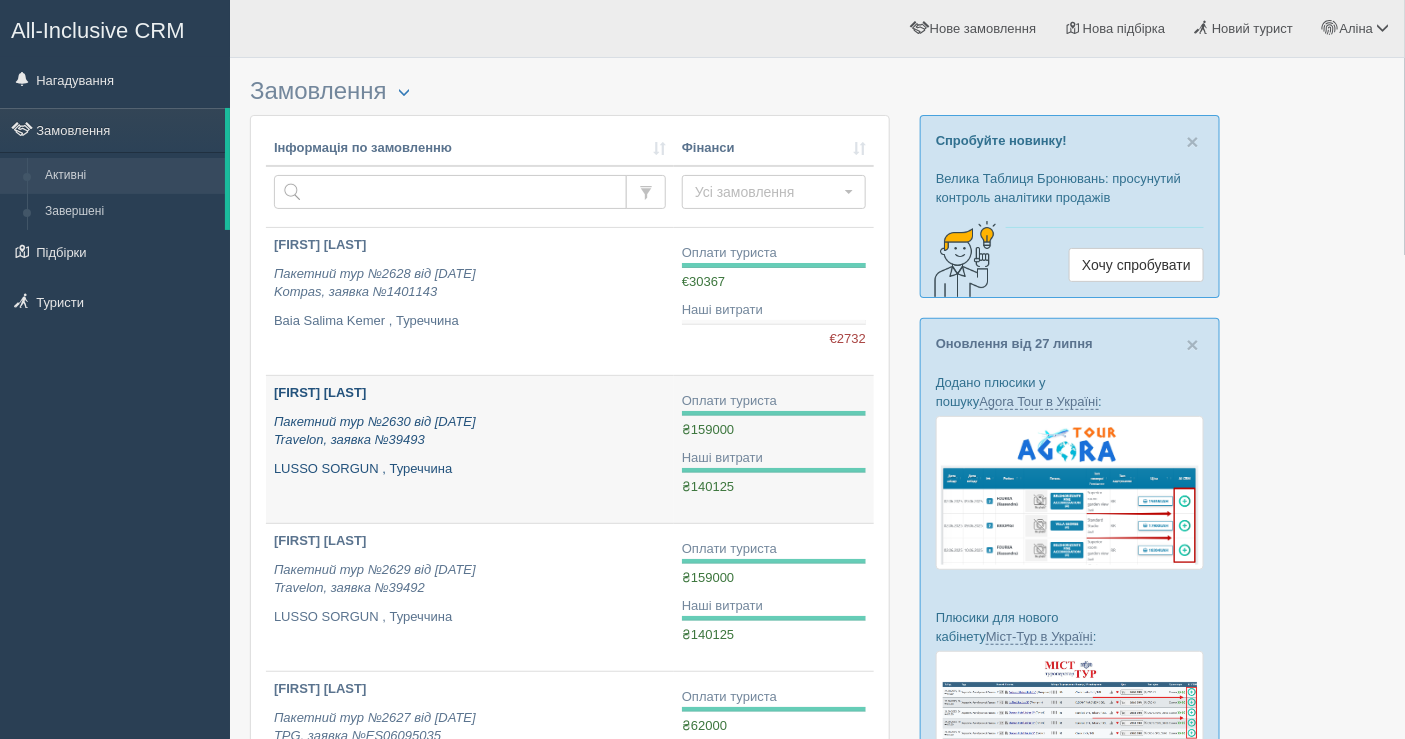 scroll, scrollTop: 111, scrollLeft: 0, axis: vertical 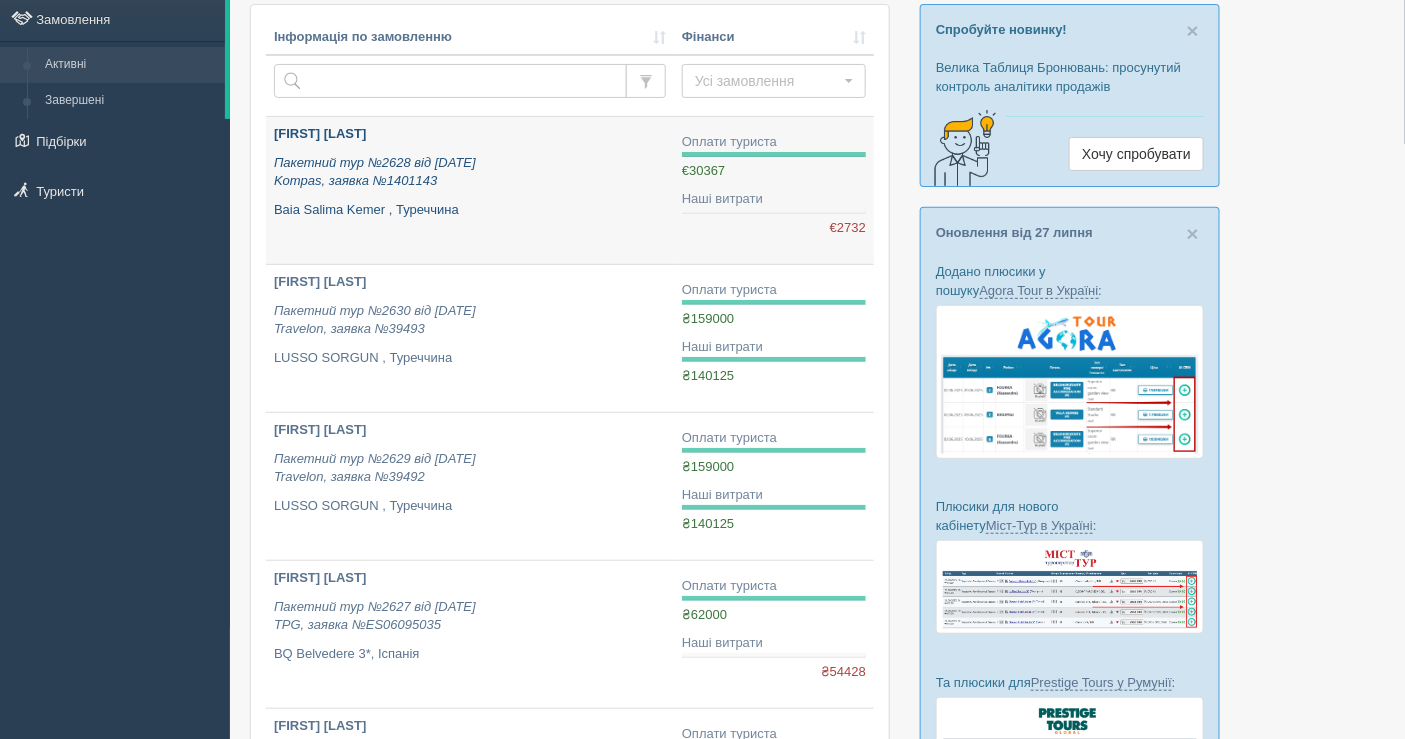click on "BANTSER OLEKSANDRA
Пакетний тур №2628 від 01.08.2025
Kompas, заявка №1401143
Baia Salima Kemer , Туреччина" at bounding box center (470, 190) 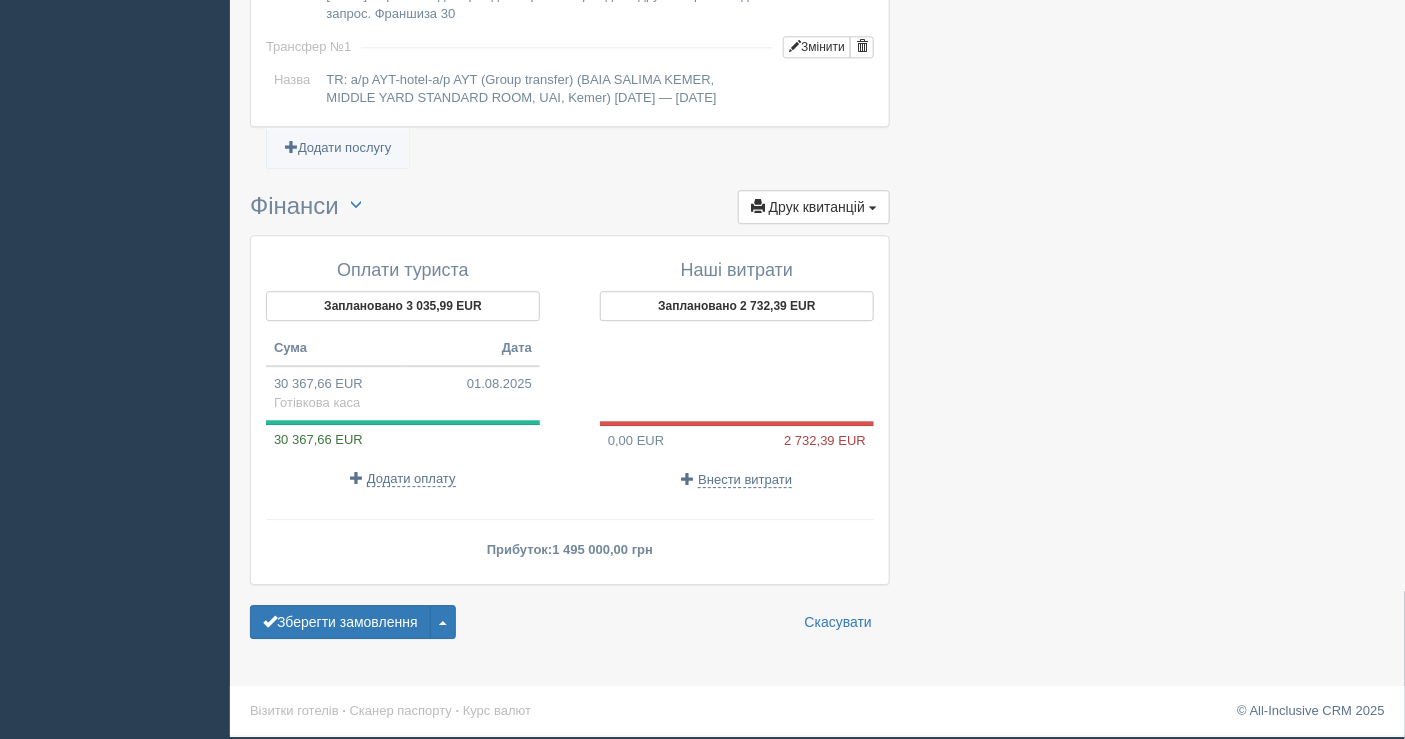 scroll, scrollTop: 1720, scrollLeft: 0, axis: vertical 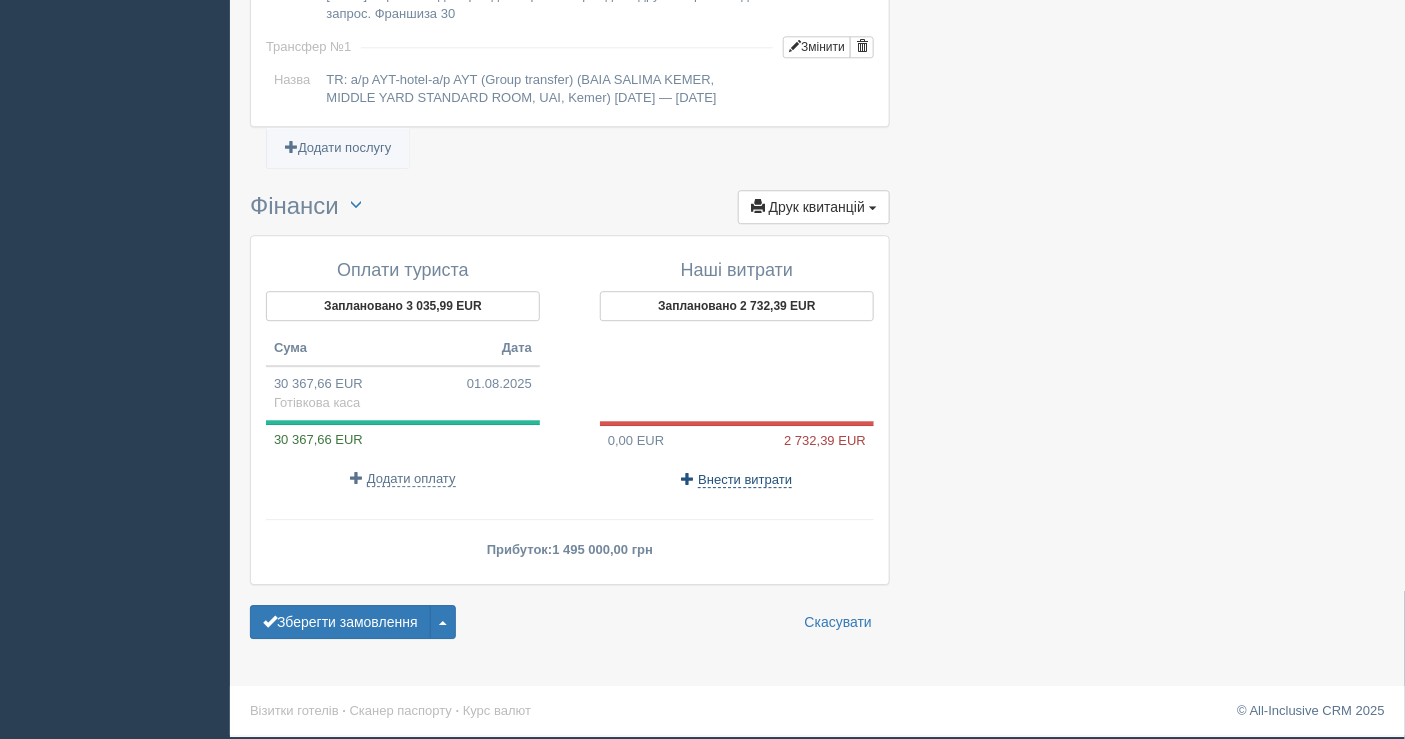 click on "Внести витрати" at bounding box center (745, 480) 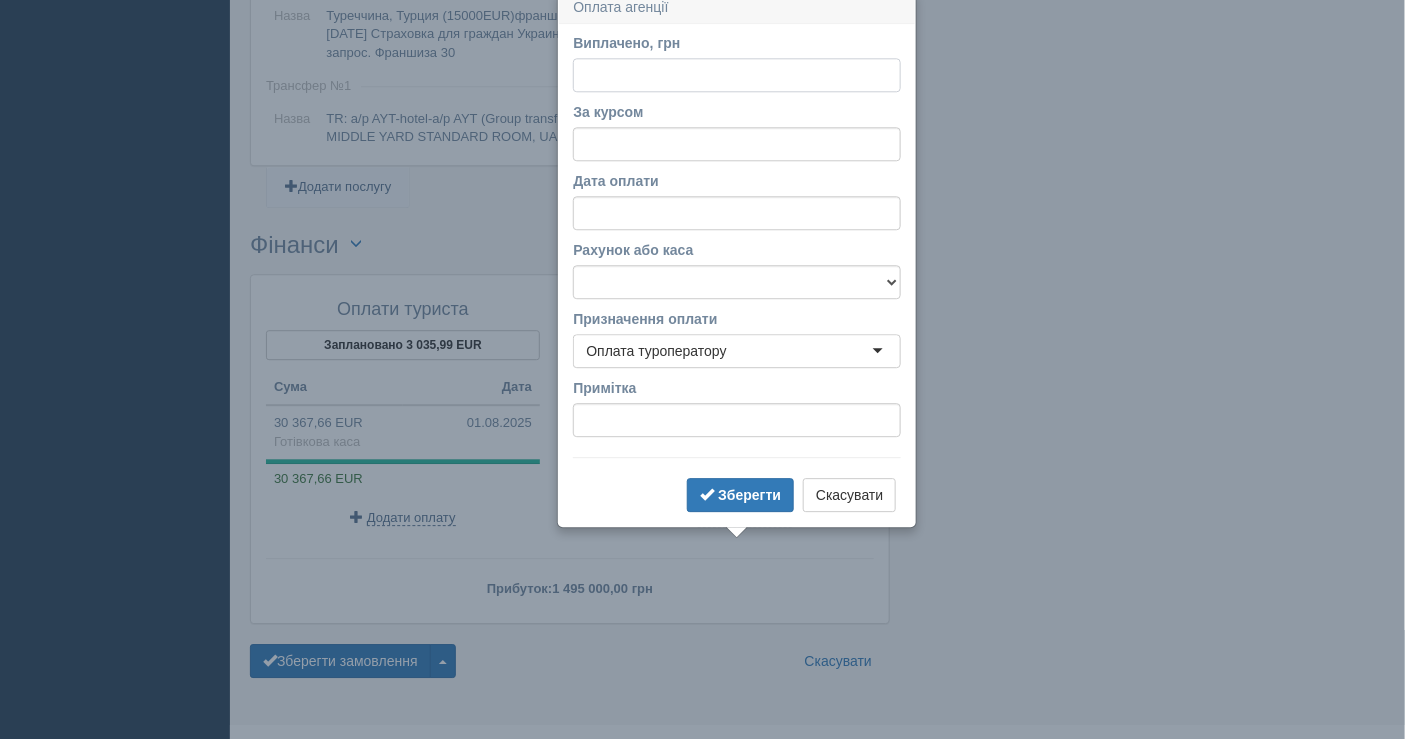 scroll, scrollTop: 1647, scrollLeft: 0, axis: vertical 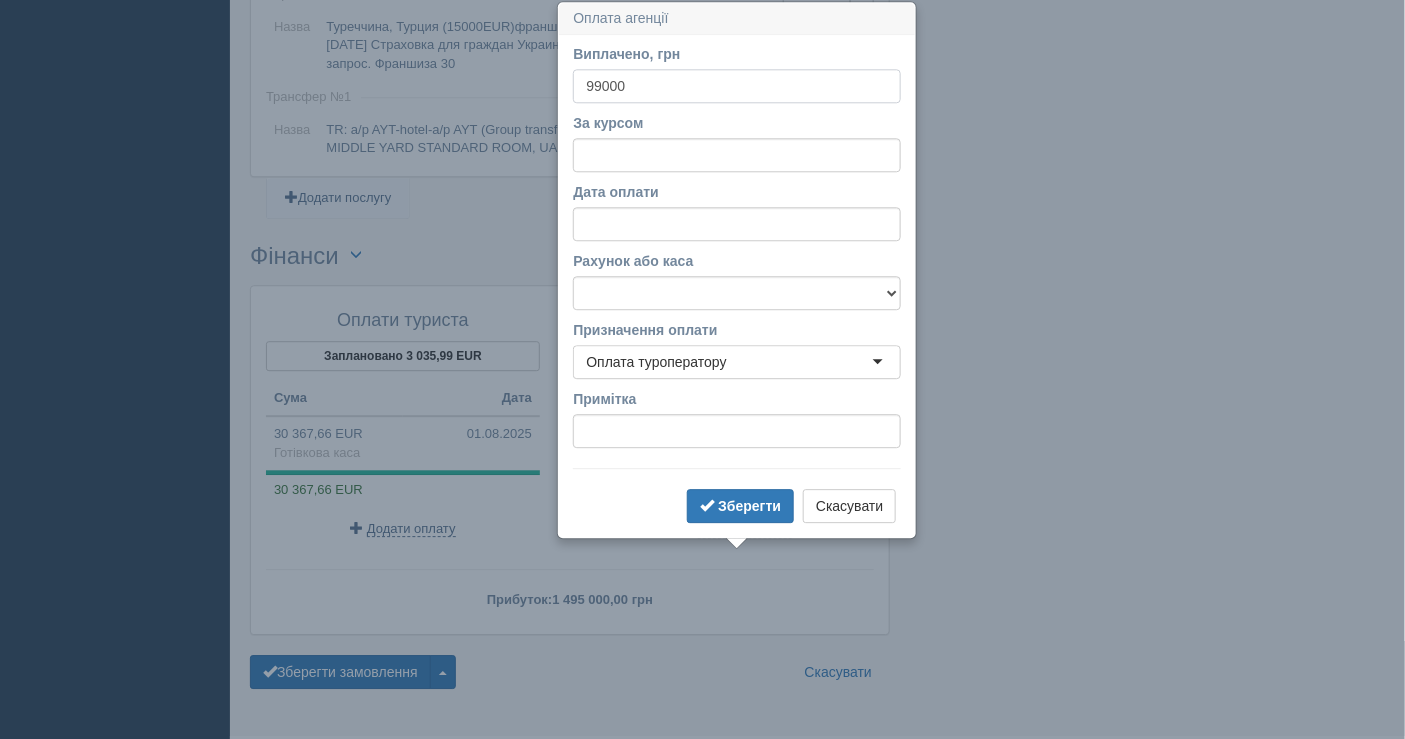 type on "99000" 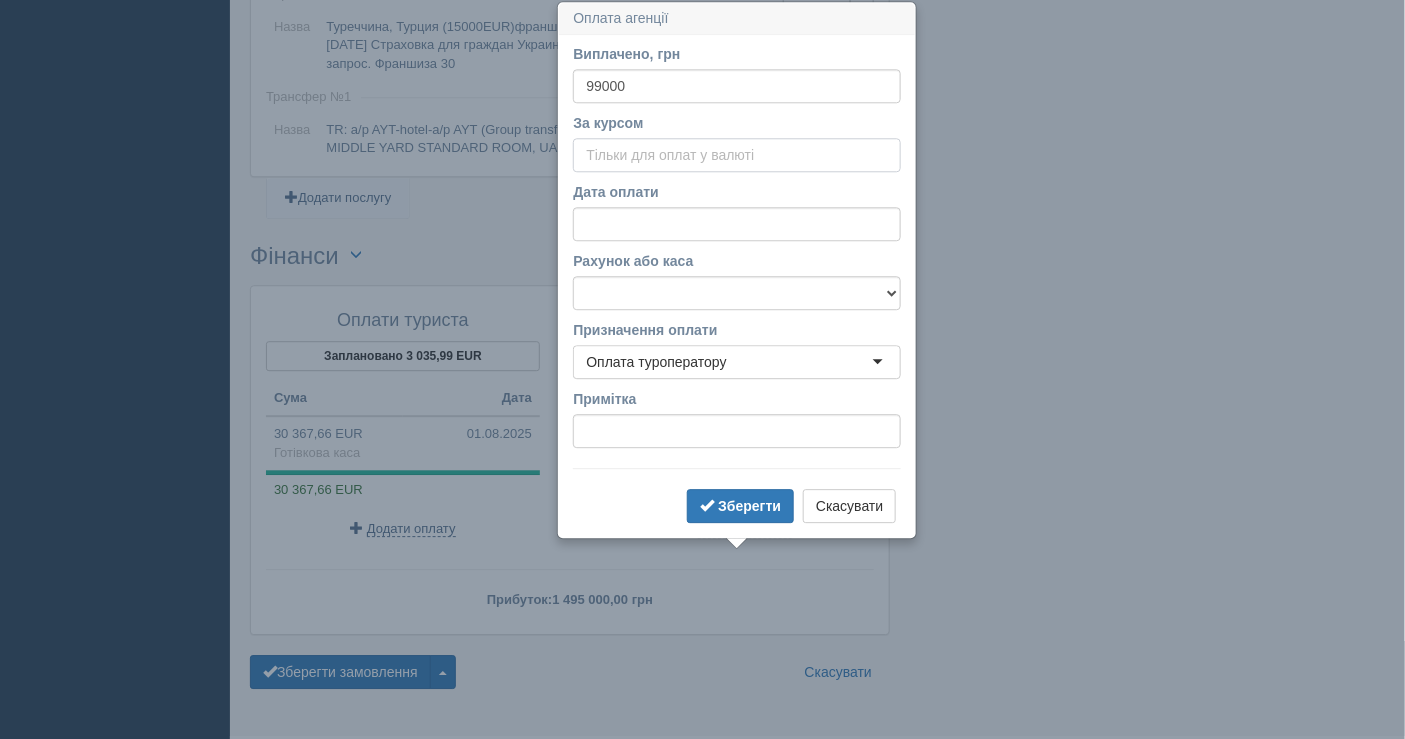 click on "За курсом" at bounding box center [737, 155] 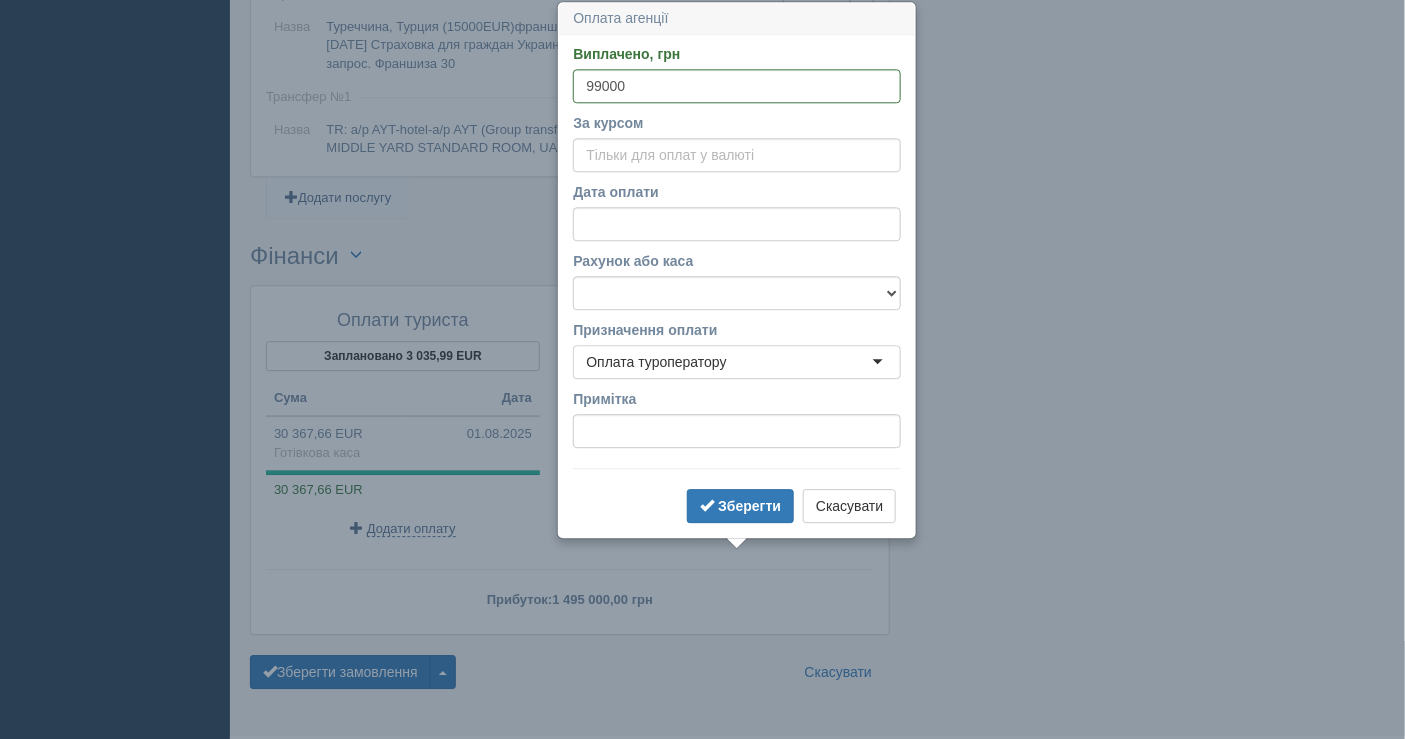 click on "Сума" at bounding box center [334, 399] 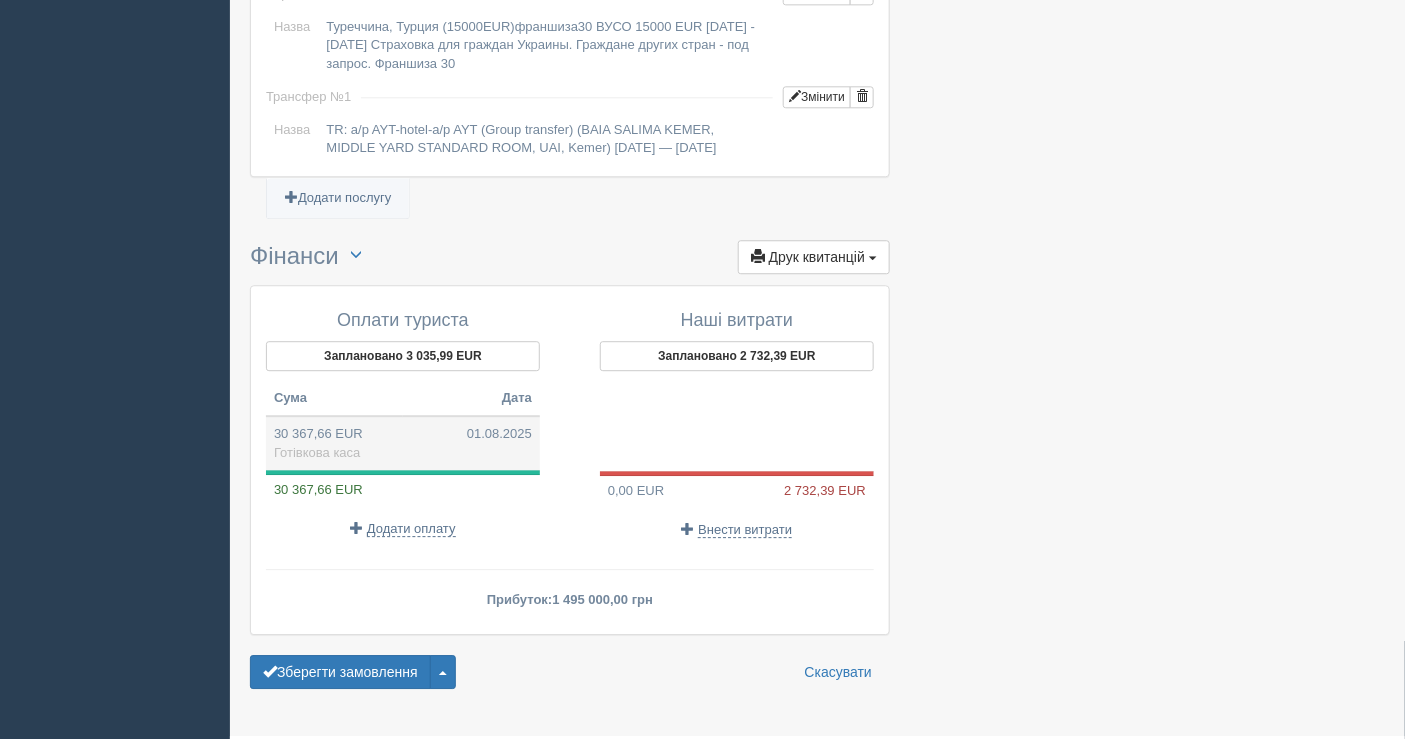 click on "Готівкова каса" at bounding box center [317, 452] 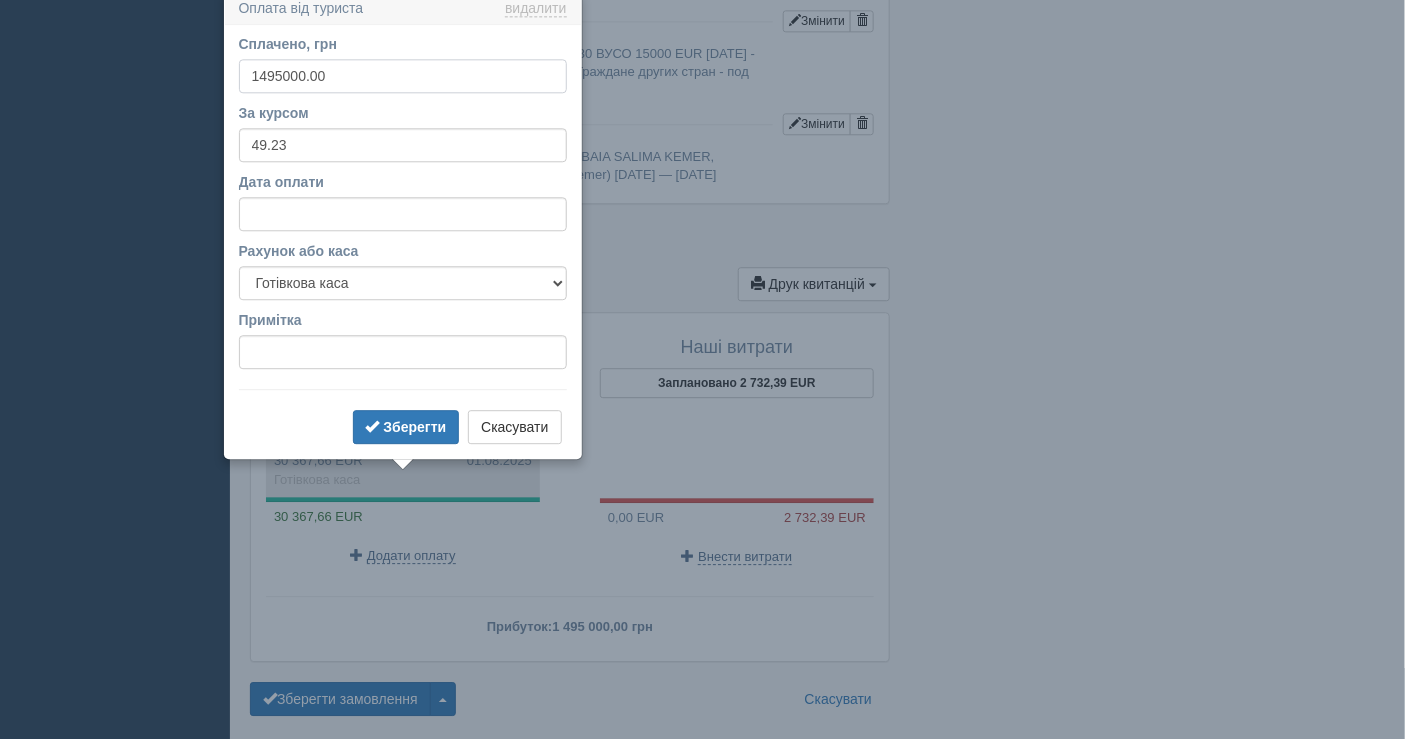scroll, scrollTop: 1611, scrollLeft: 0, axis: vertical 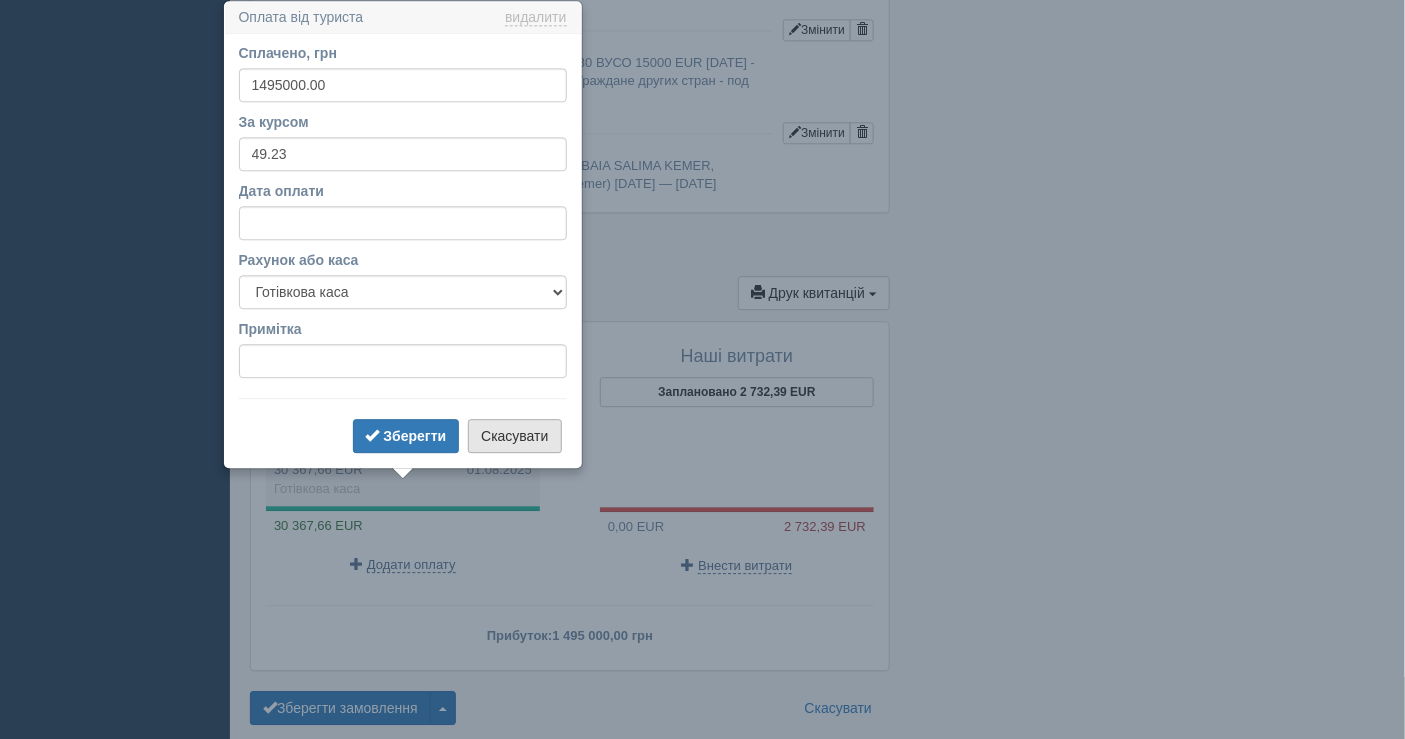 click on "Скасувати" at bounding box center [514, 436] 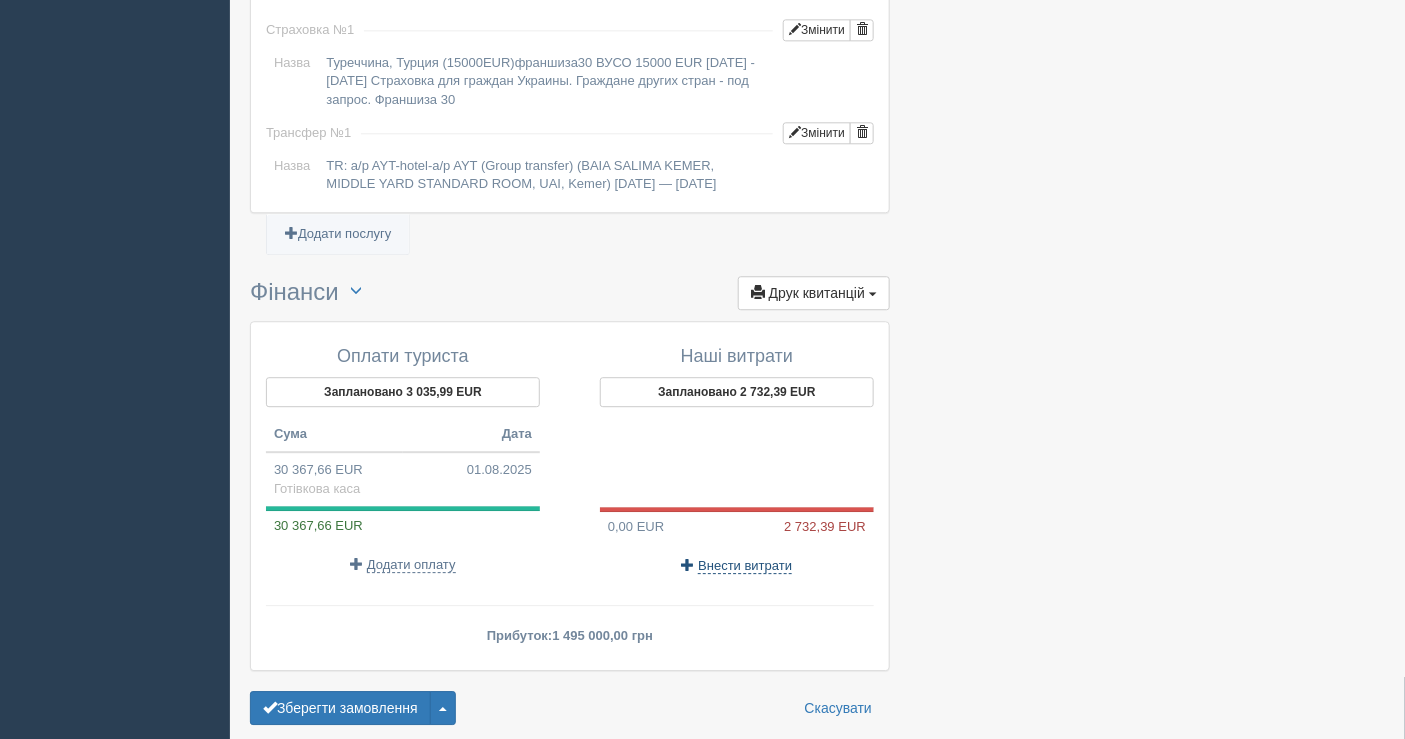 click on "Внести витрати" at bounding box center (745, 566) 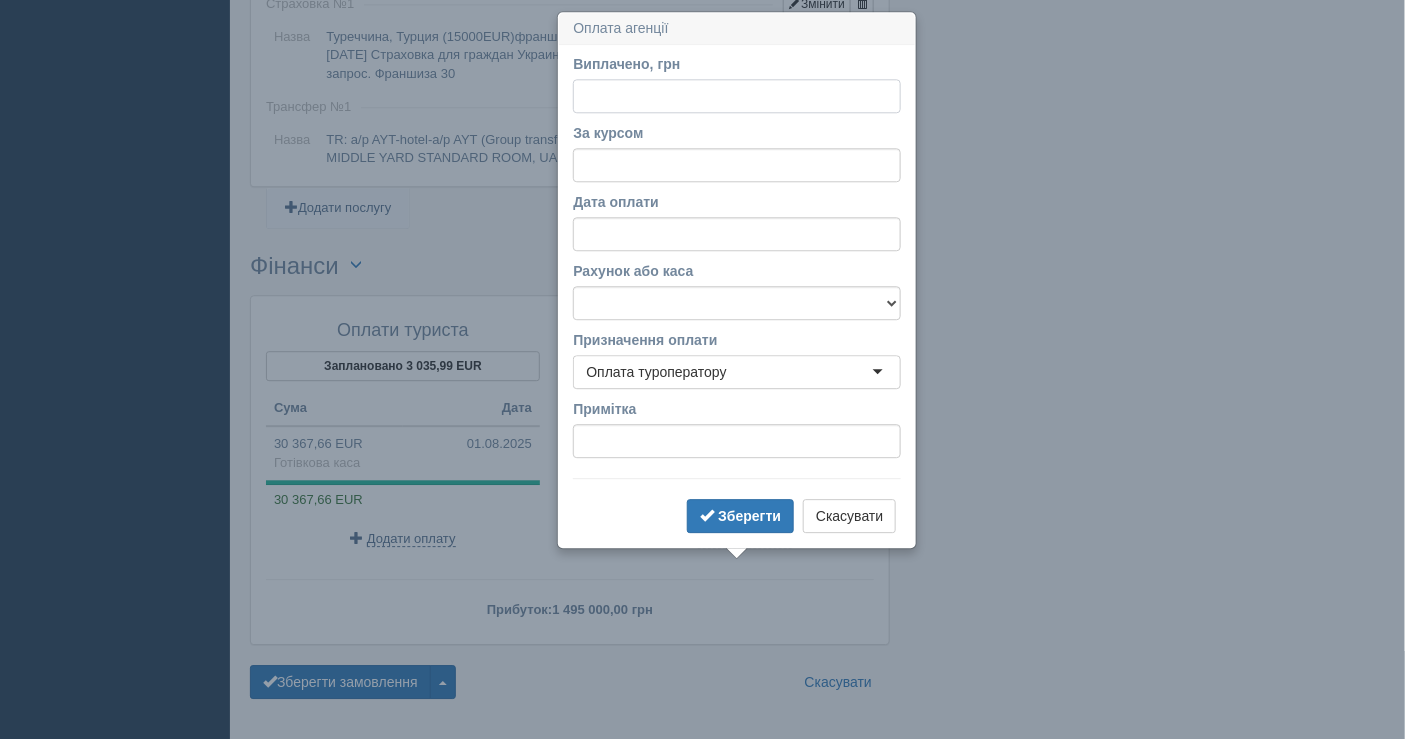 scroll, scrollTop: 1647, scrollLeft: 0, axis: vertical 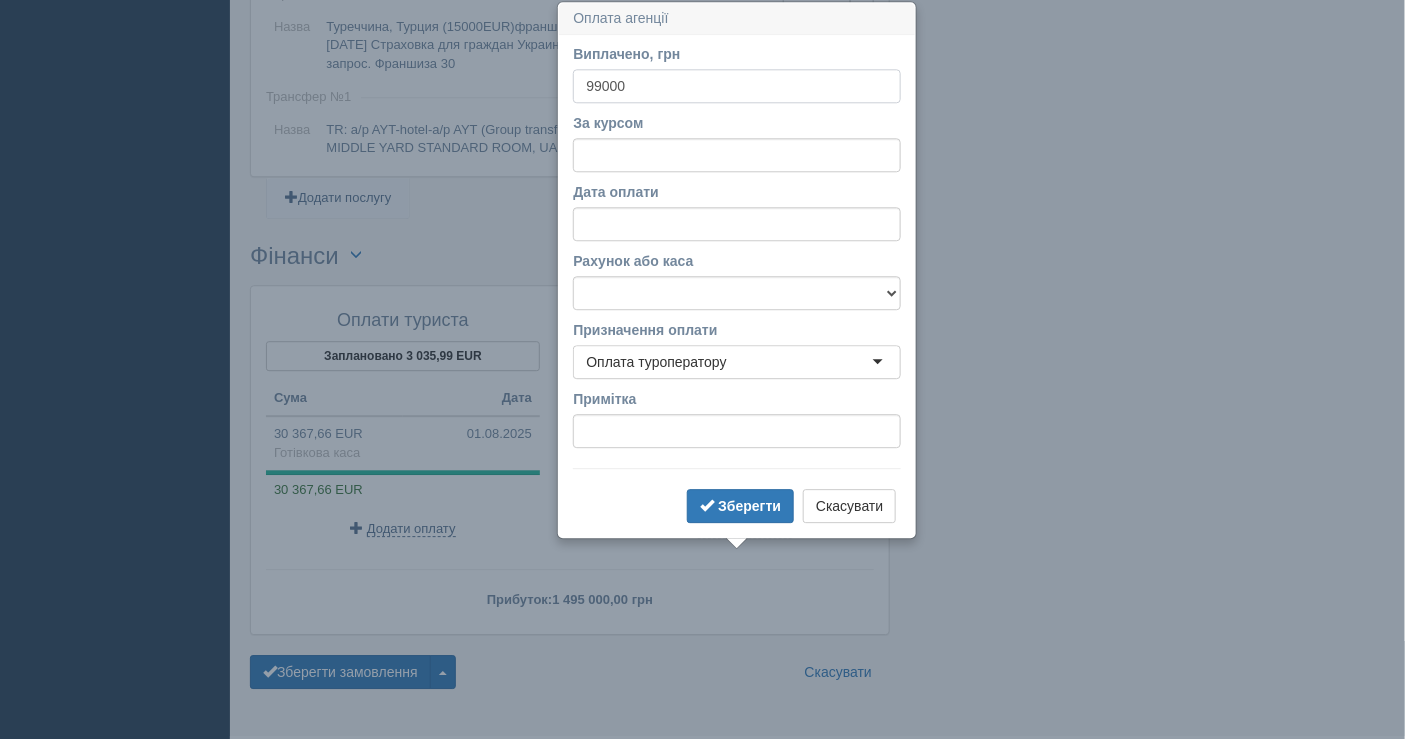 type on "99000" 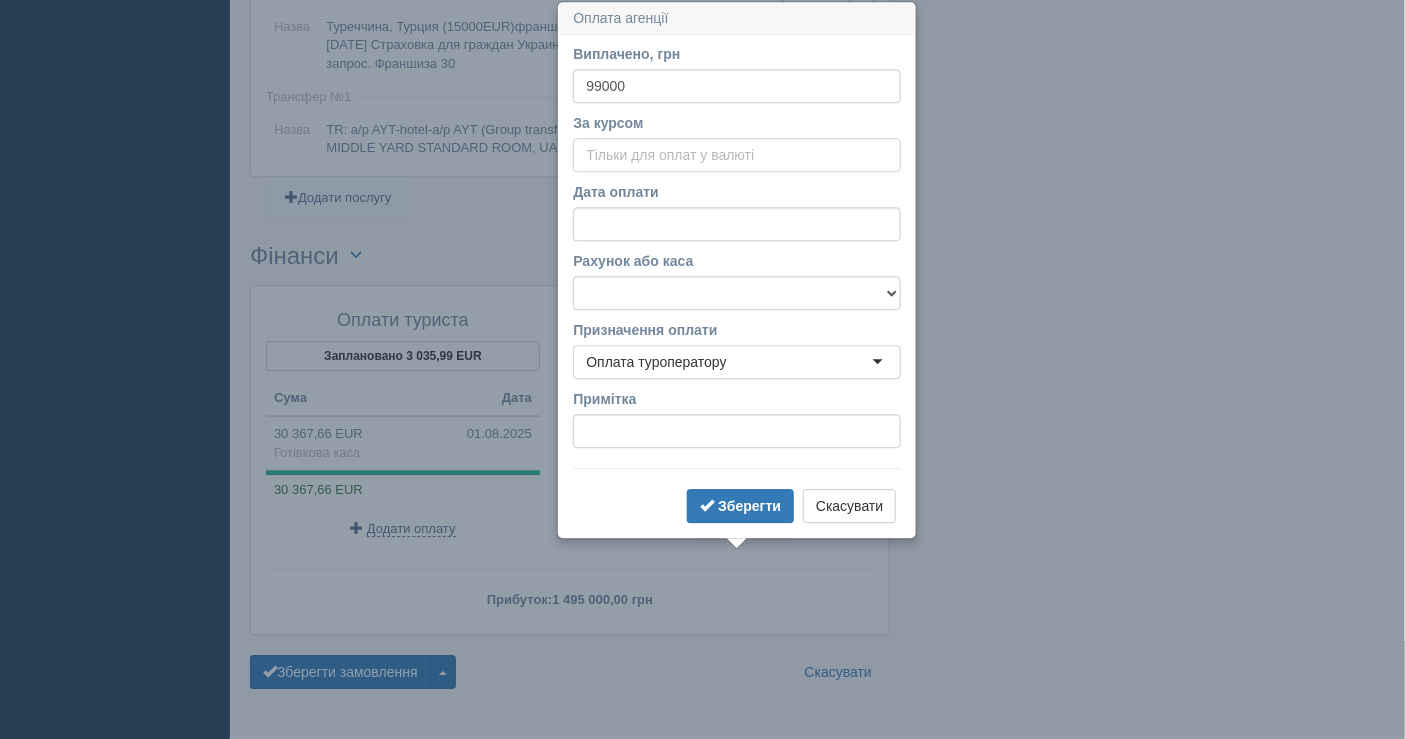 click on "За курсом" at bounding box center (737, 155) 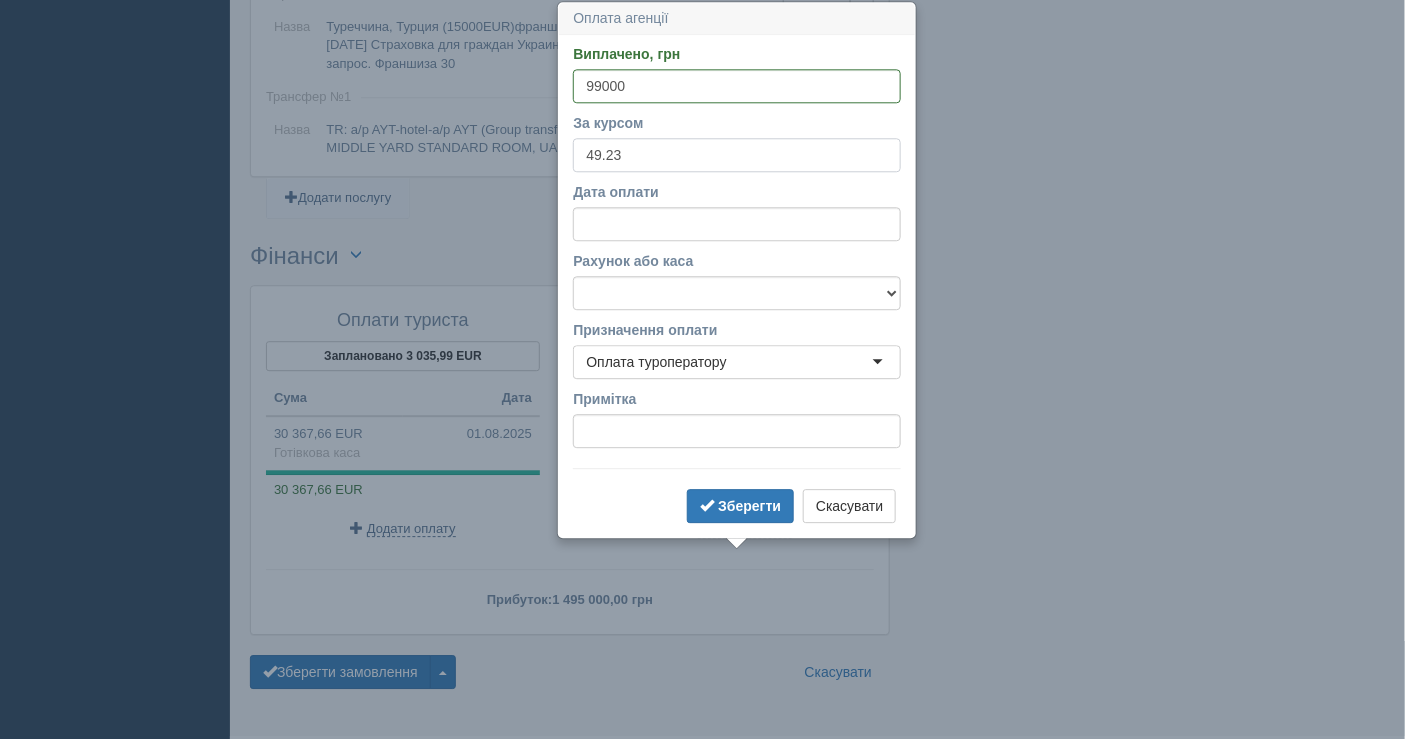 type on "49.23" 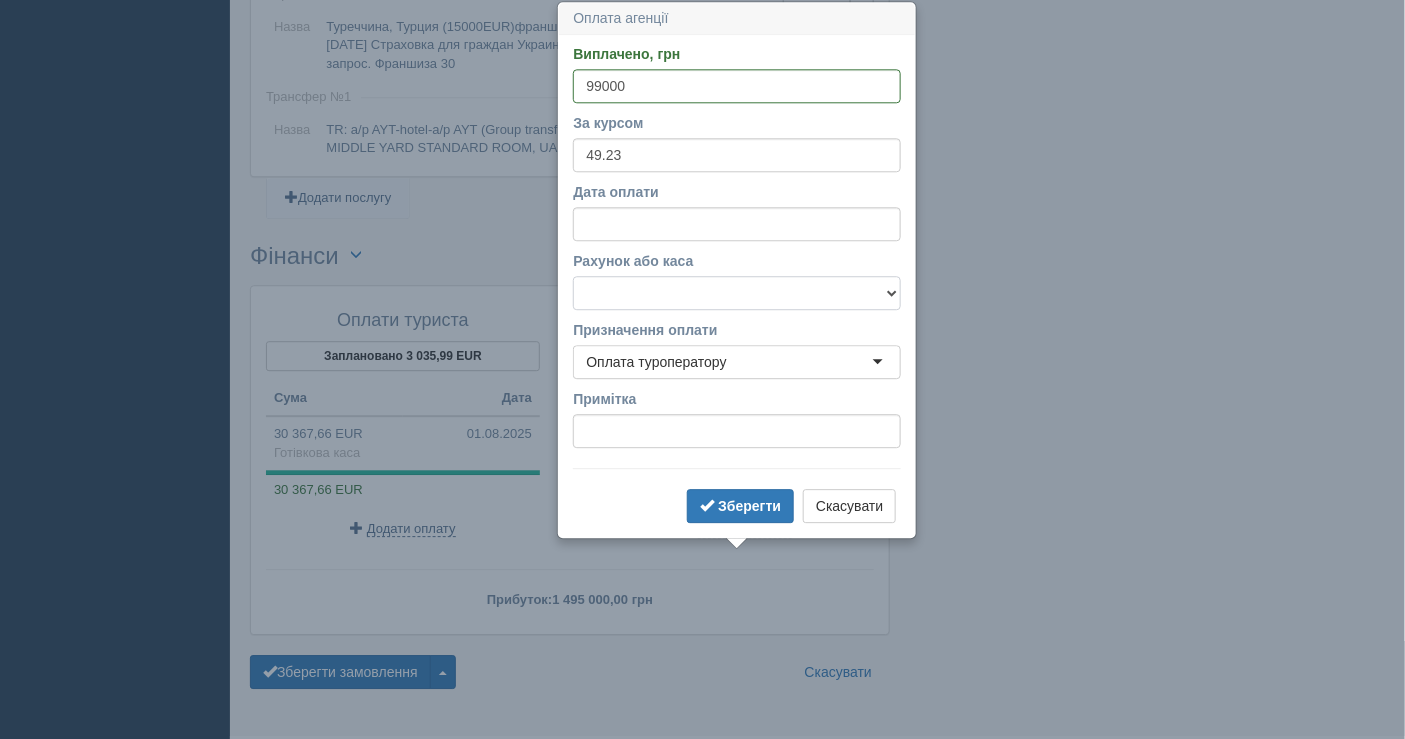click on "Банківський рахунок
Готівкова каса" at bounding box center [737, 293] 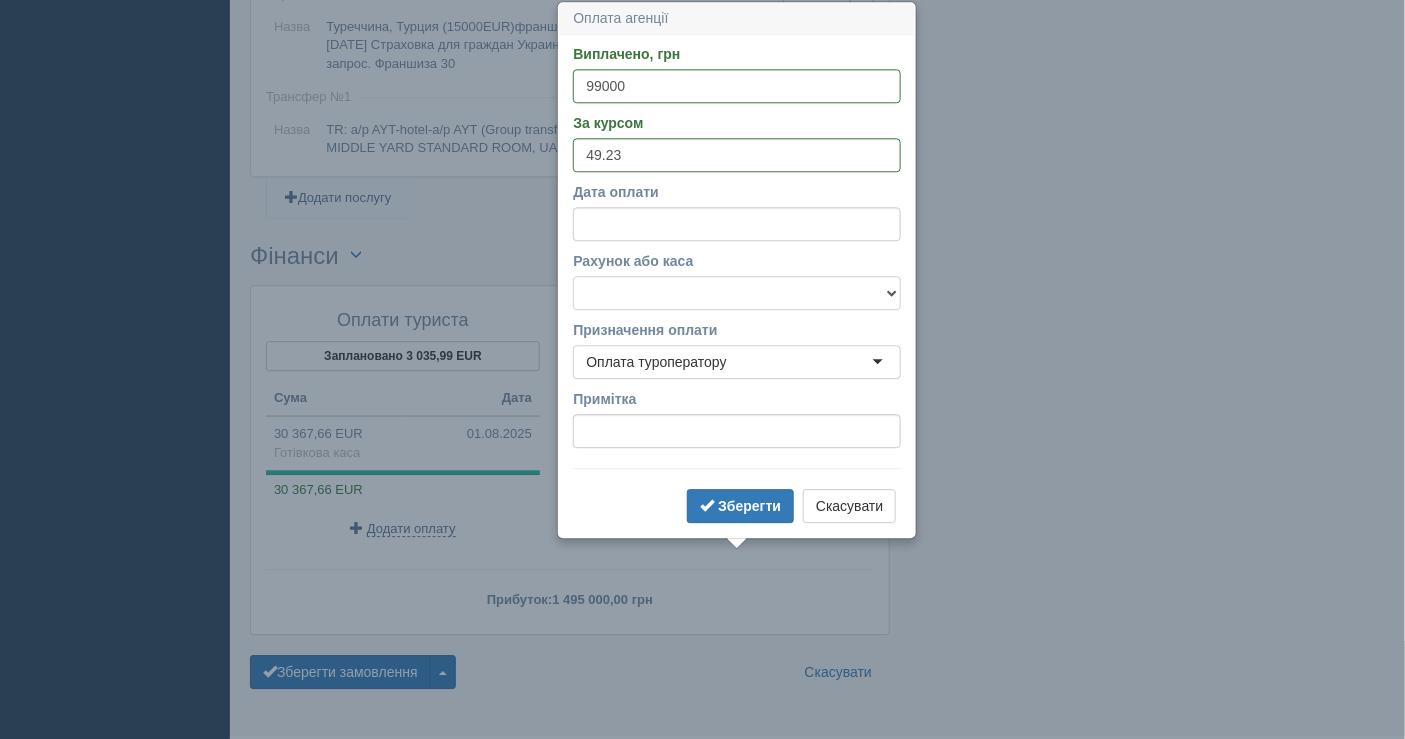 select on "1598" 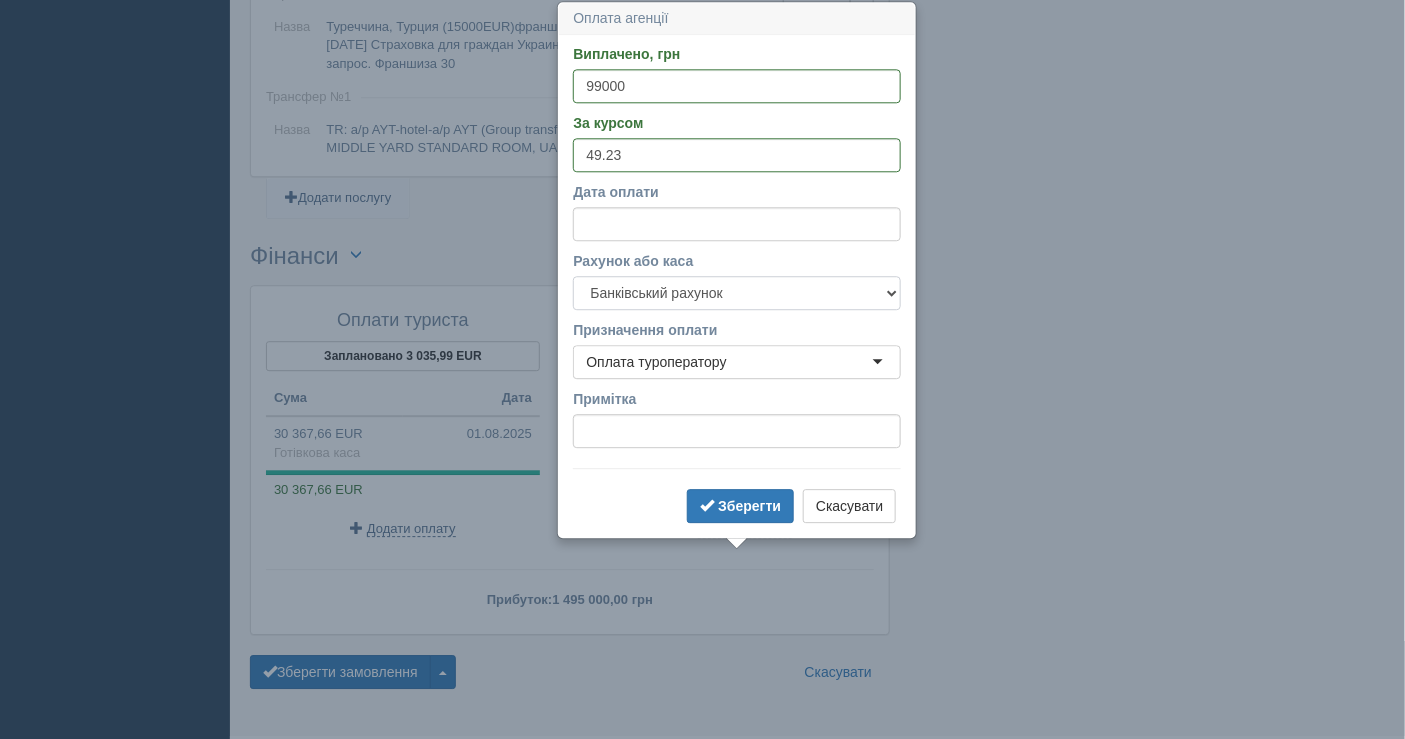 click on "Банківський рахунок
Готівкова каса" at bounding box center (737, 293) 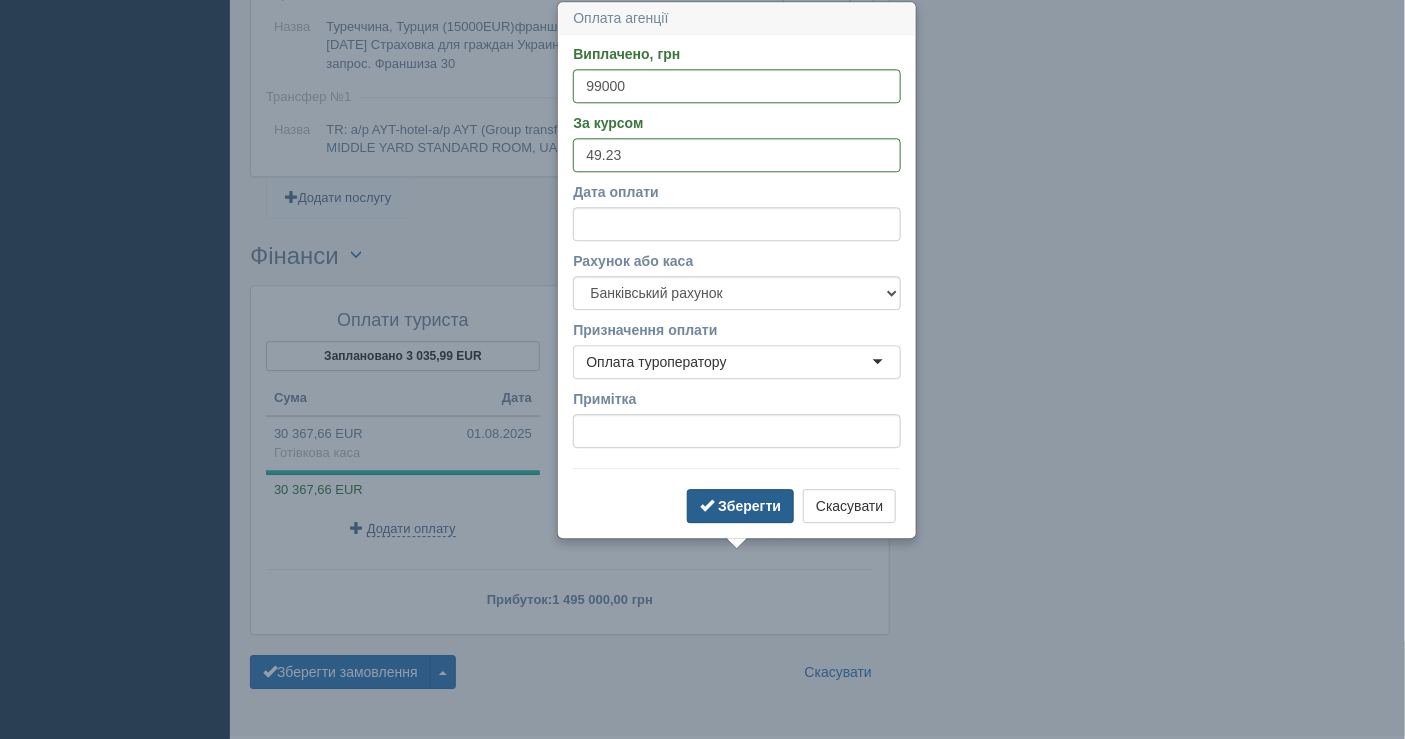 click on "Зберегти" at bounding box center [740, 506] 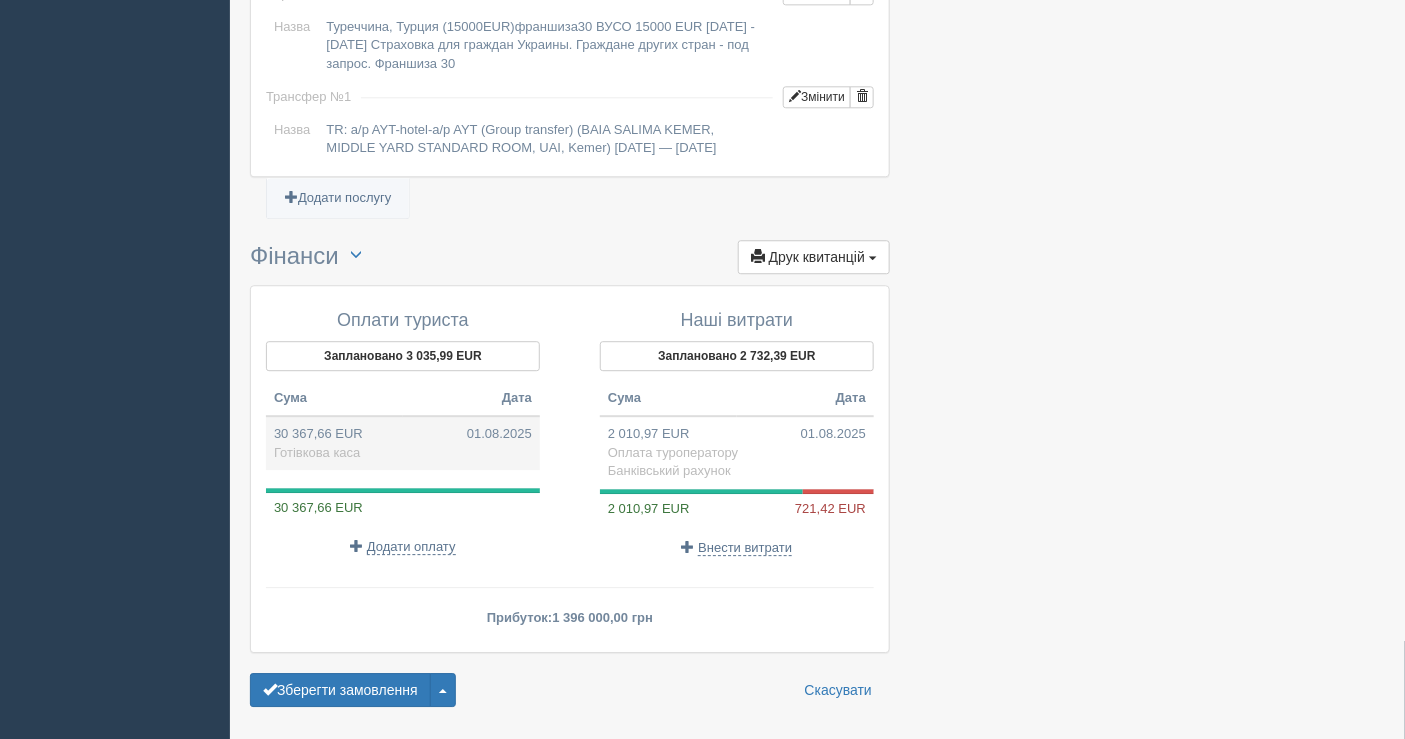 click on "30 367,66 EUR
01.08.2025
Готівкова каса" at bounding box center [403, 443] 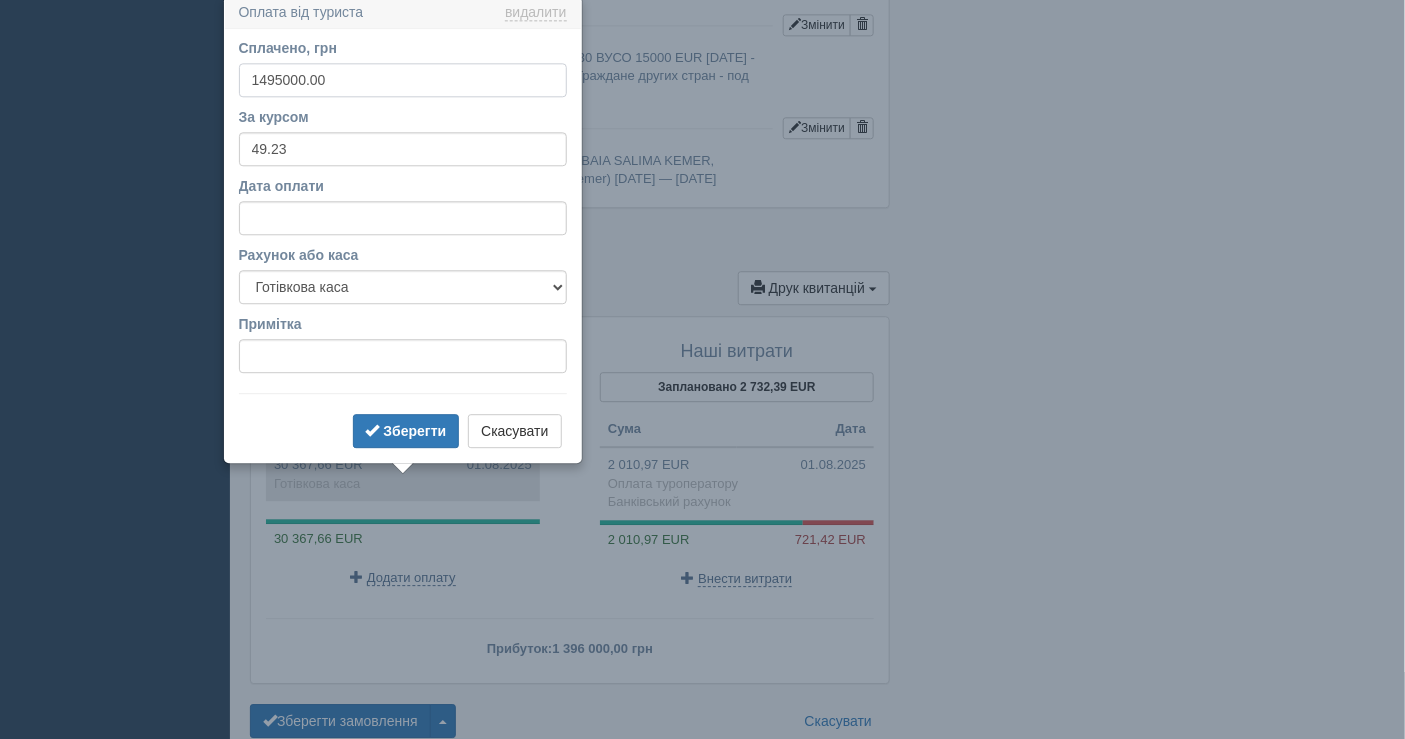 scroll, scrollTop: 1611, scrollLeft: 0, axis: vertical 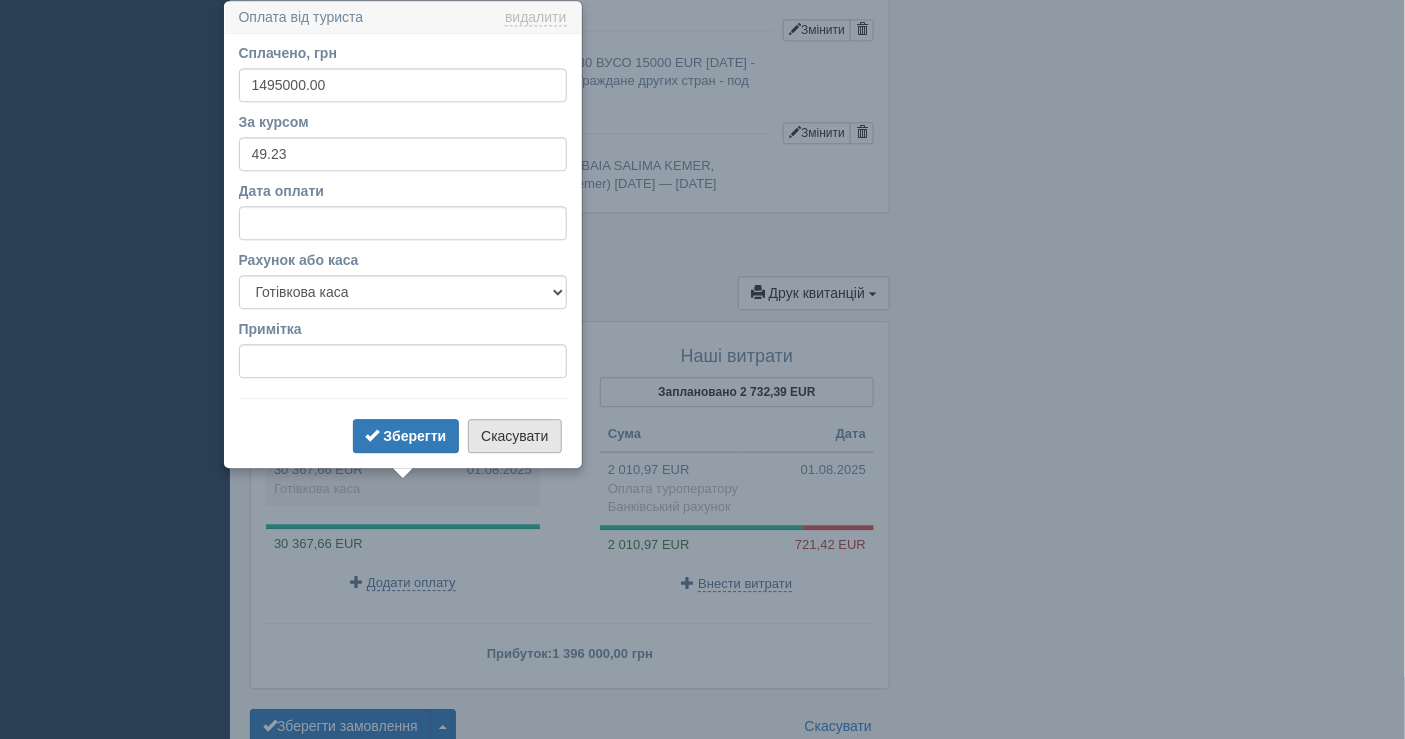 click on "Скасувати" at bounding box center [514, 436] 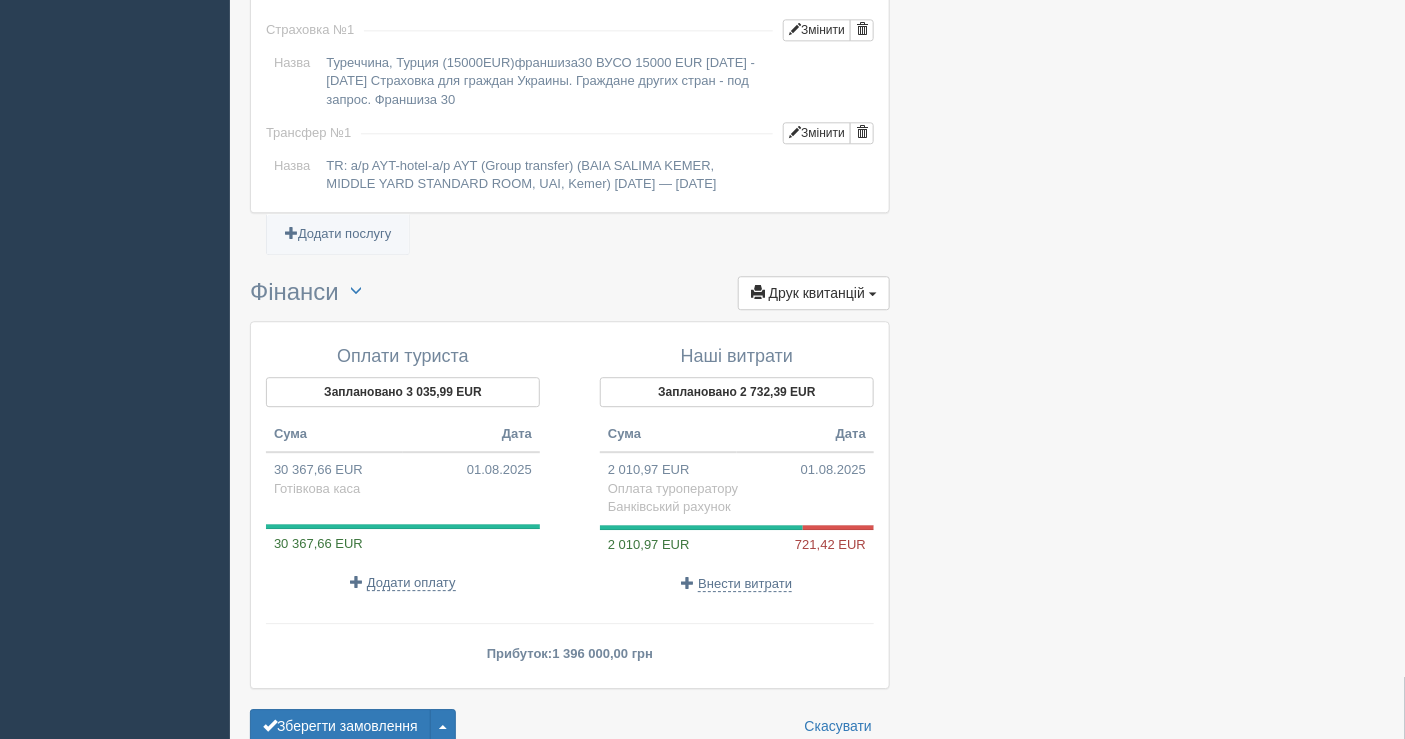 scroll, scrollTop: 1722, scrollLeft: 0, axis: vertical 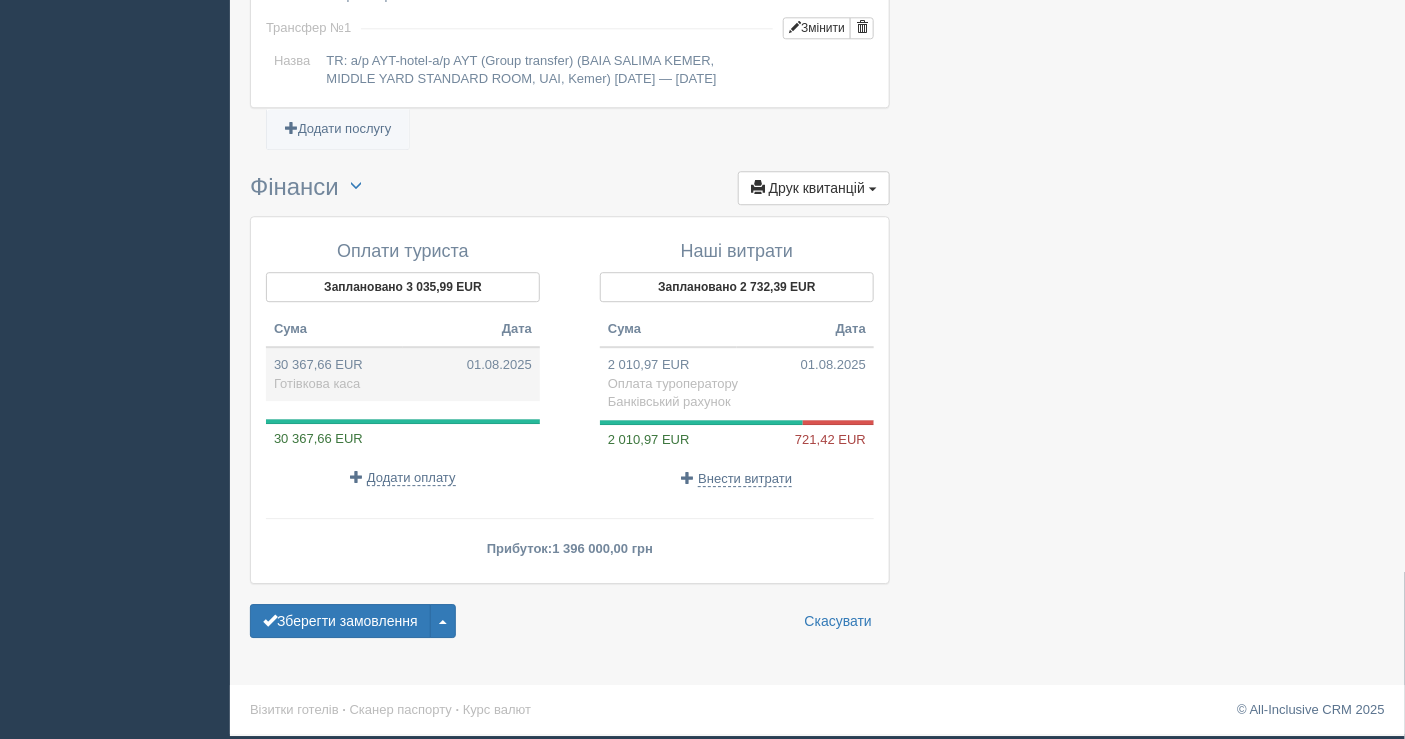 click on "30 367,66 EUR
01.08.2025
Готівкова каса" at bounding box center (403, 374) 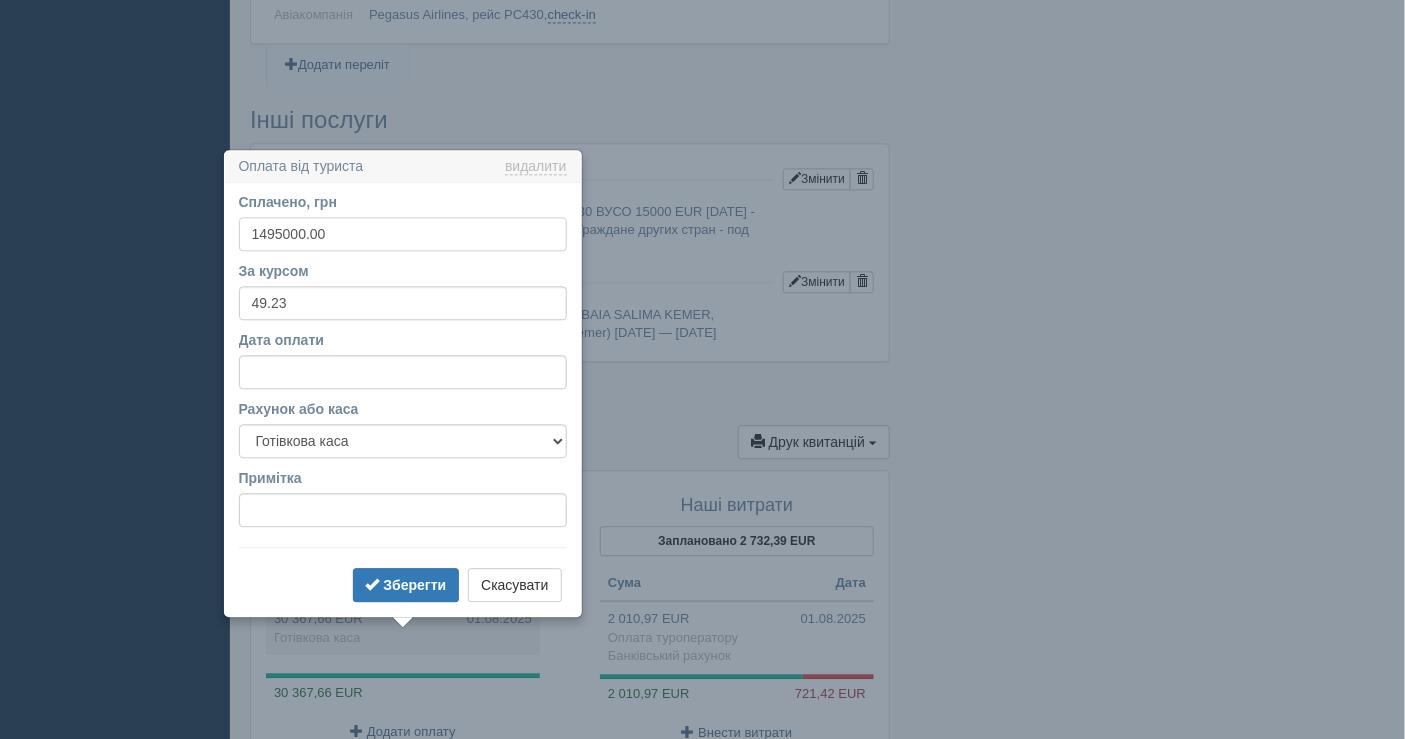 scroll, scrollTop: 1611, scrollLeft: 0, axis: vertical 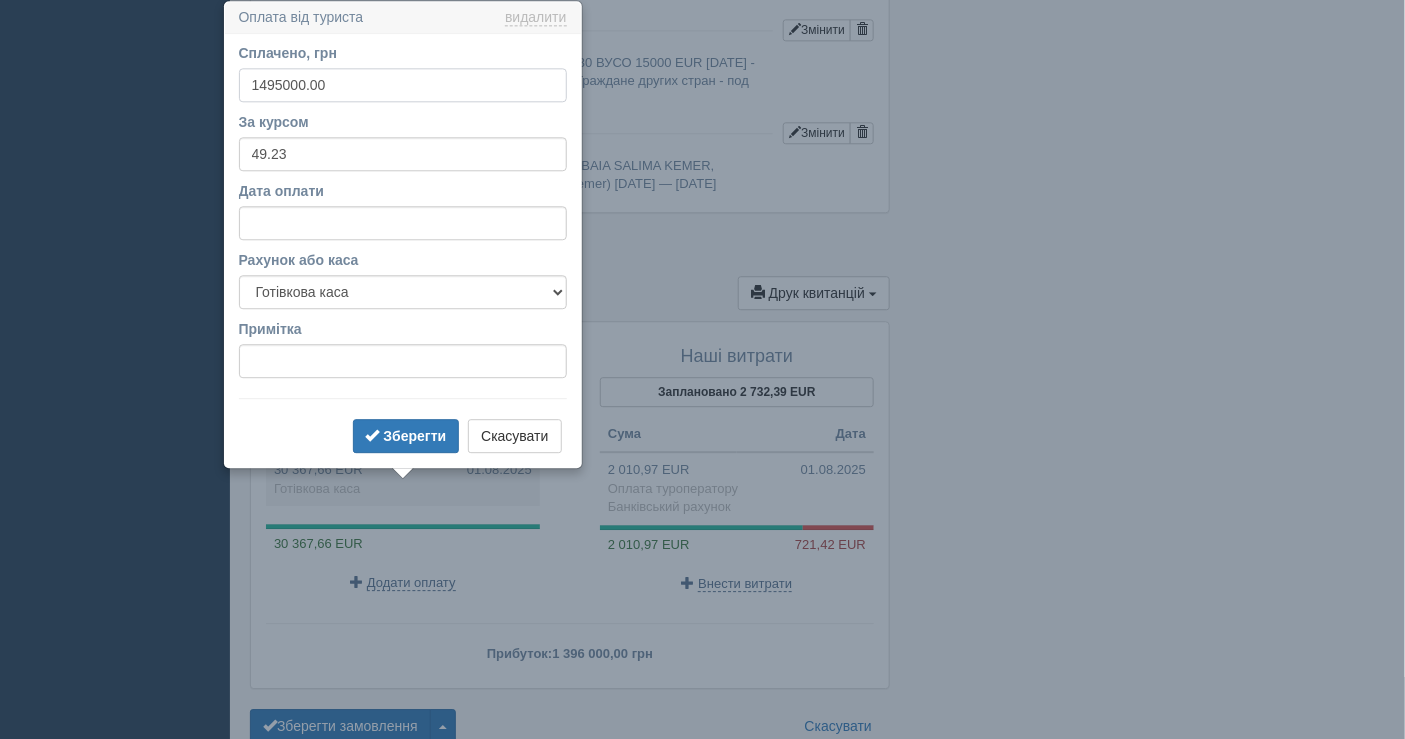 click on "1495000.00" at bounding box center (403, 85) 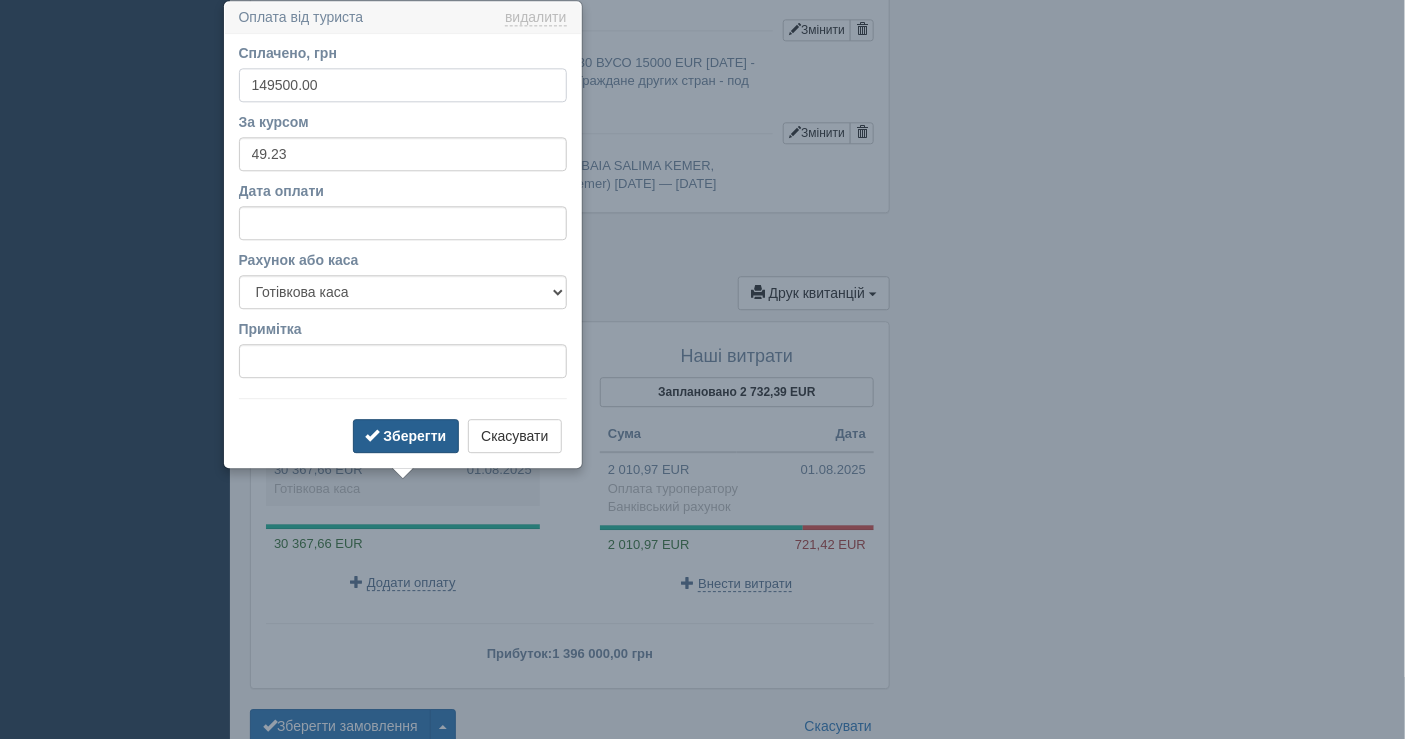 type on "149500.00" 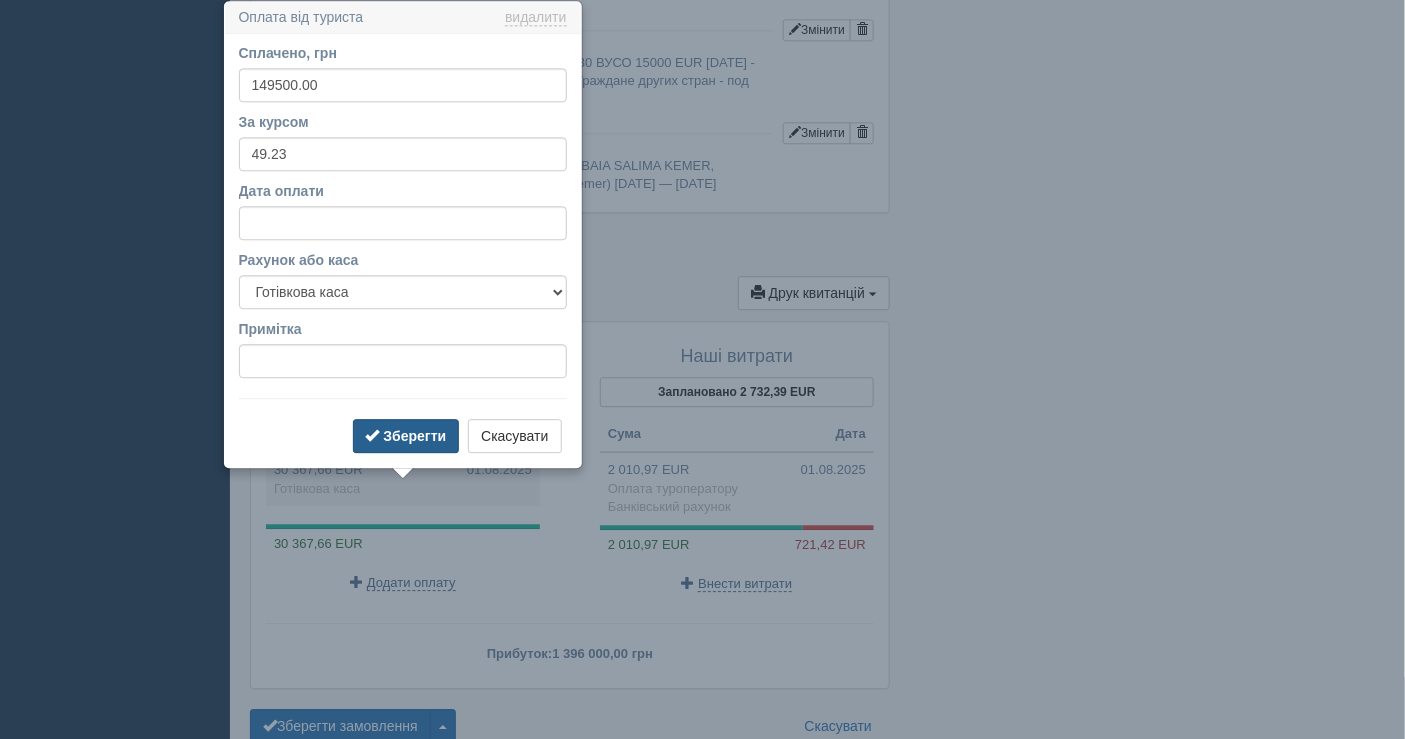 click on "Зберегти" at bounding box center [414, 436] 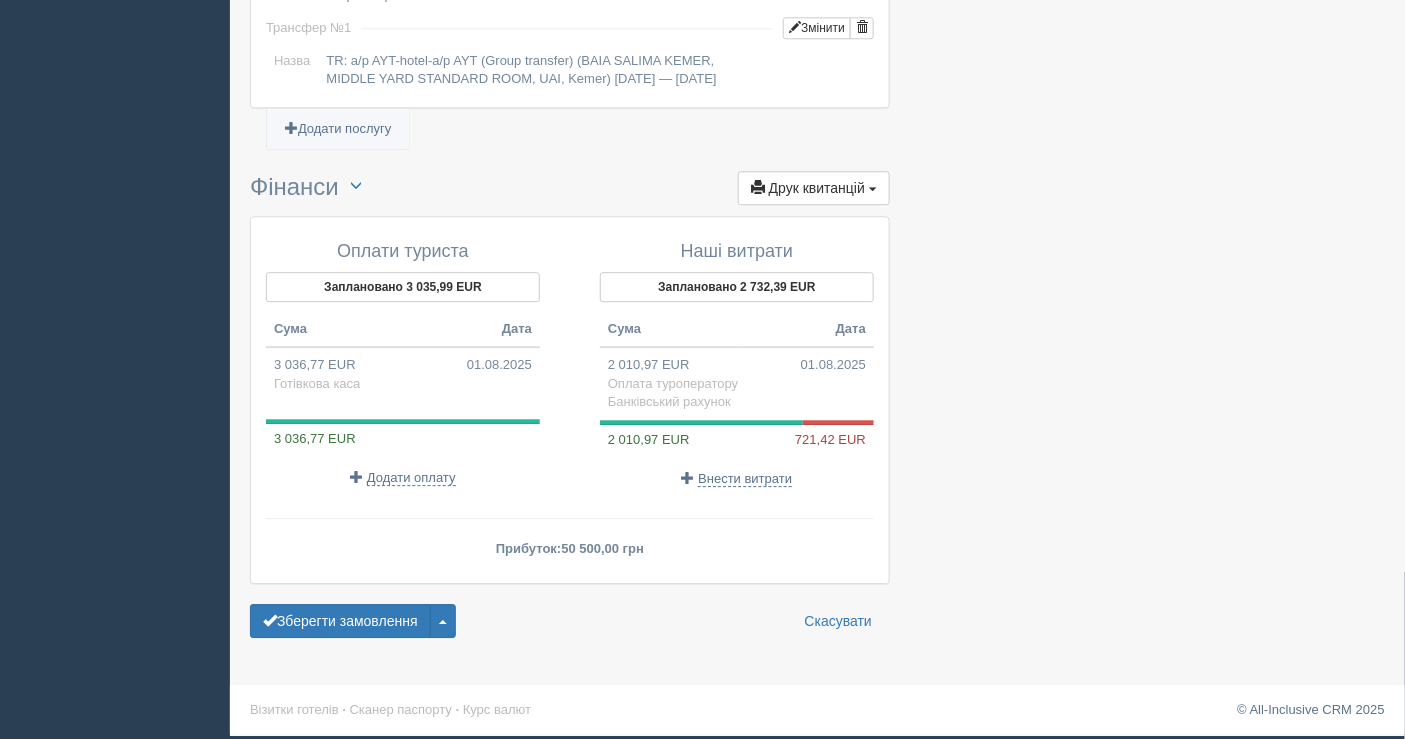 scroll, scrollTop: 1738, scrollLeft: 0, axis: vertical 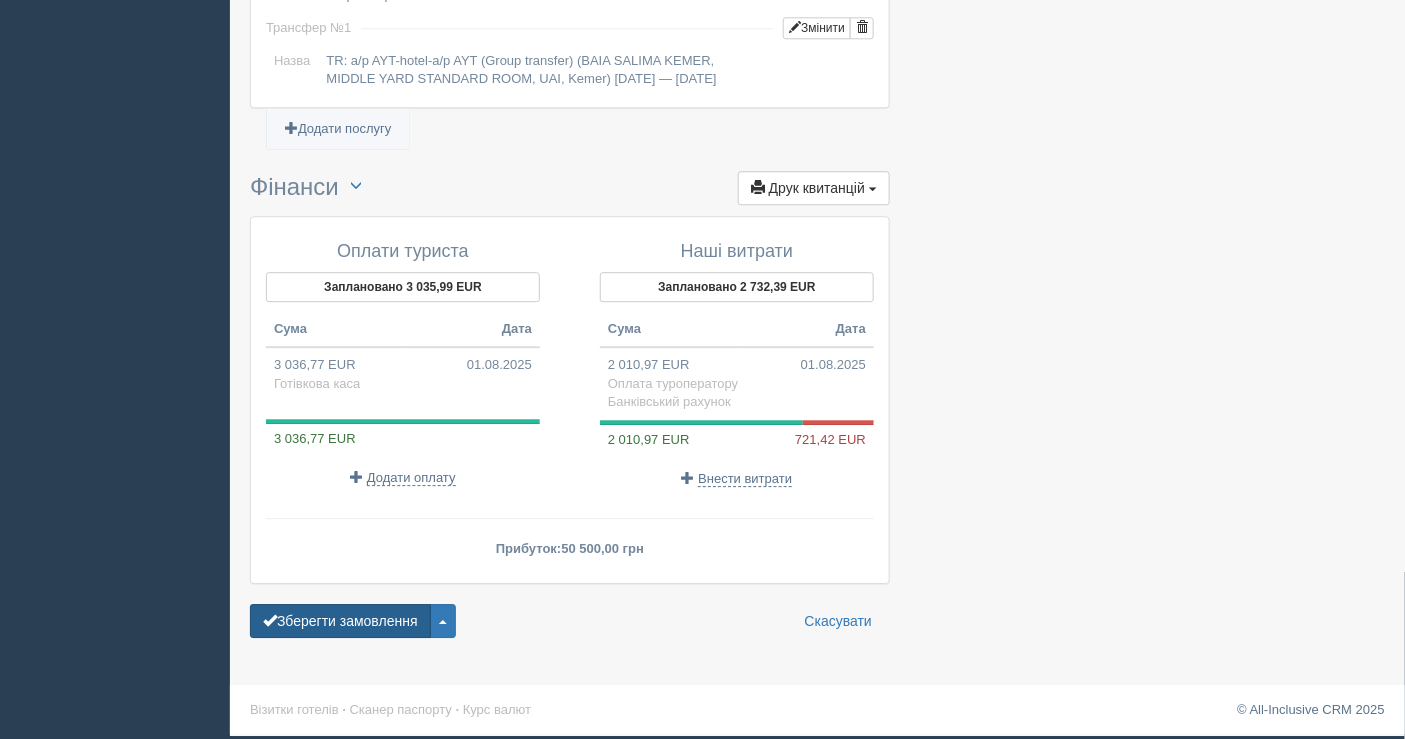 click on "Зберегти замовлення" at bounding box center (340, 621) 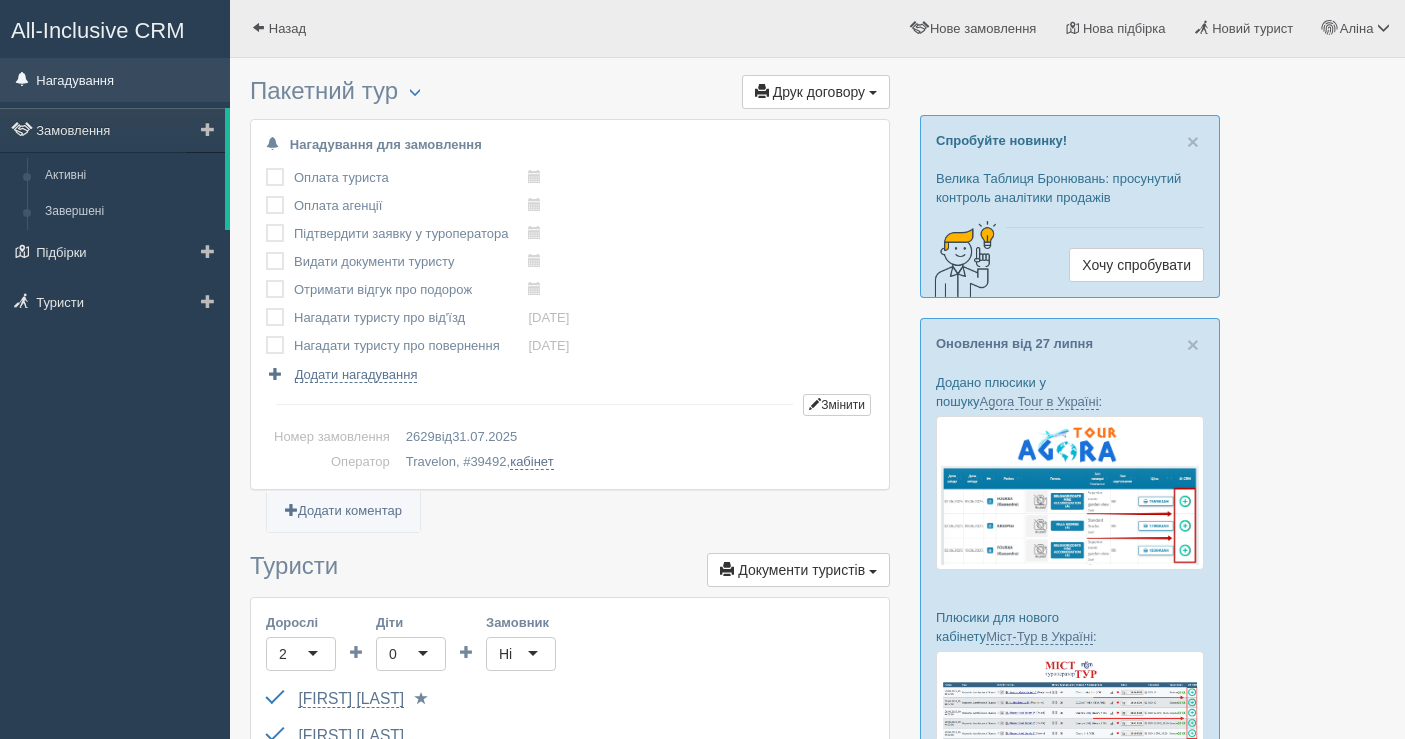 scroll, scrollTop: 0, scrollLeft: 0, axis: both 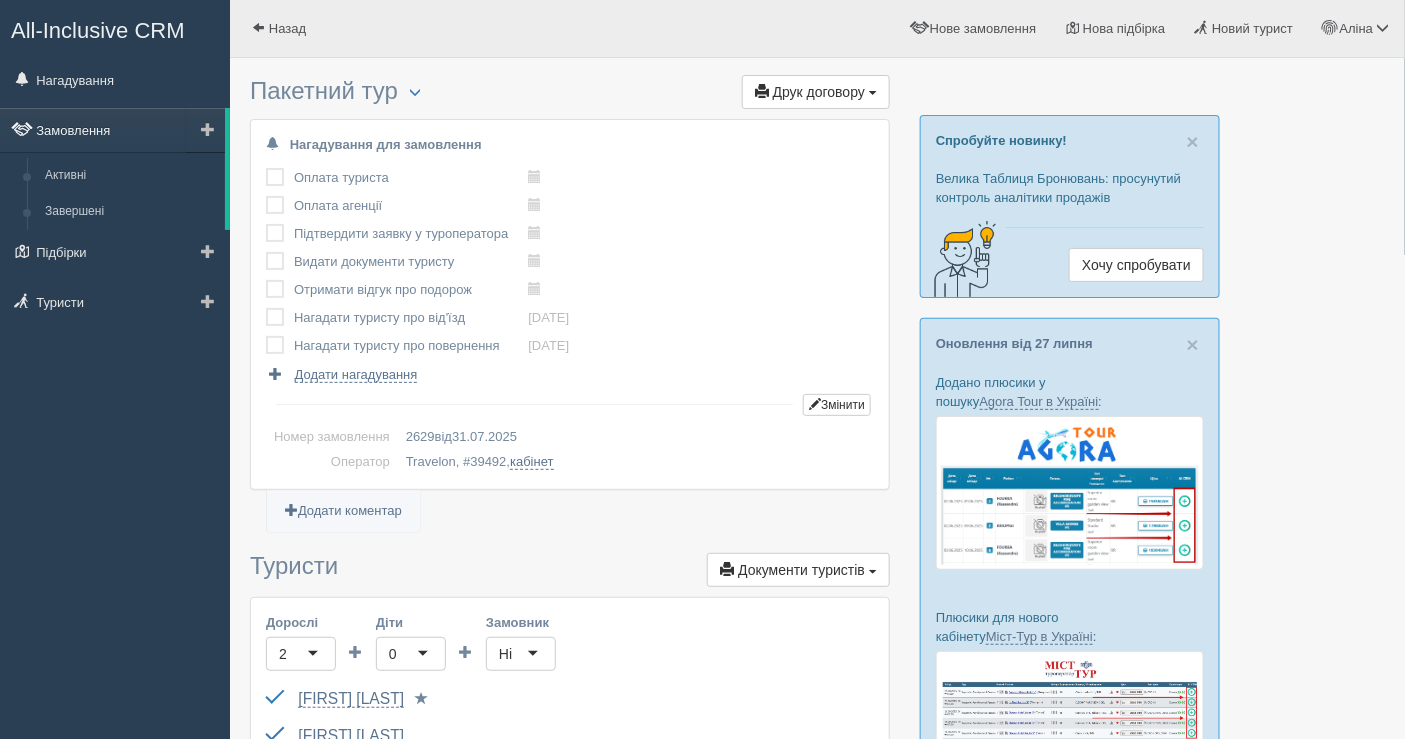 click on "Замовлення" at bounding box center (112, 130) 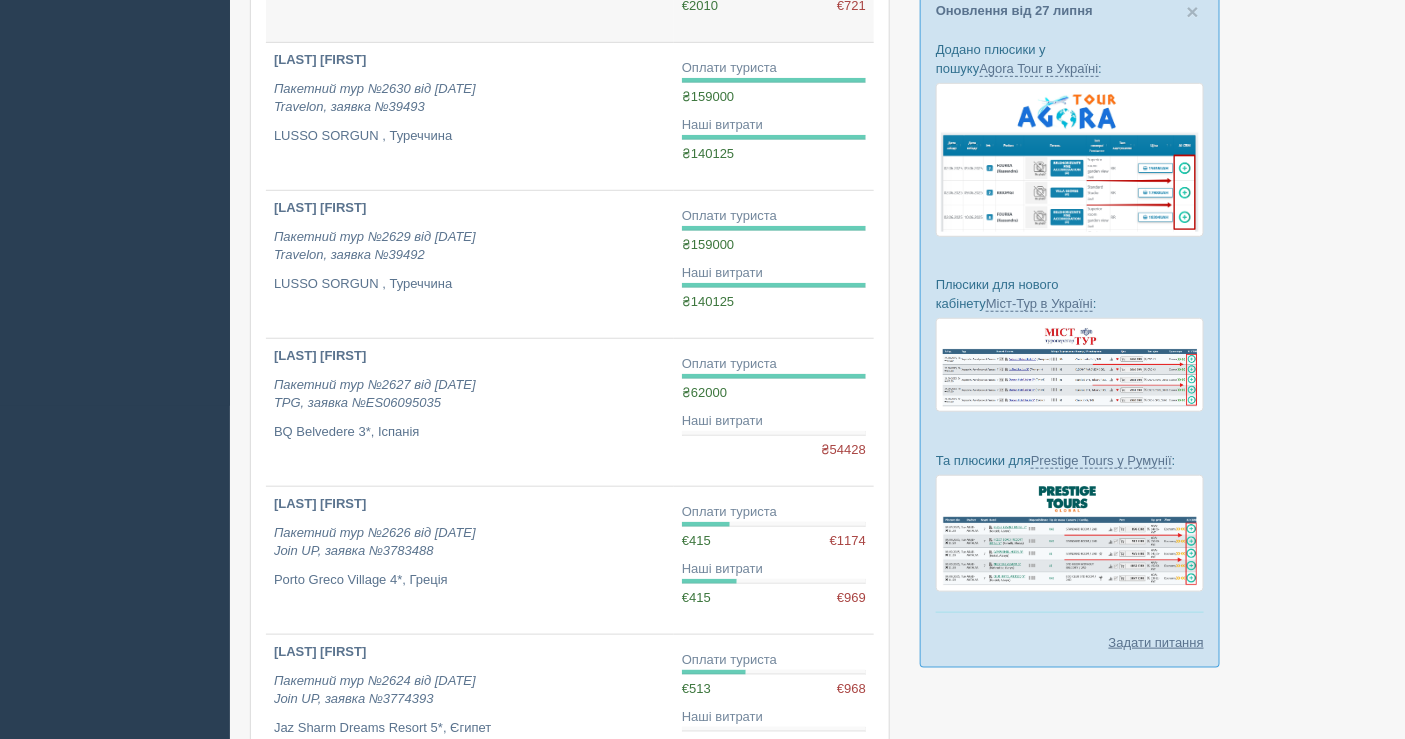 scroll, scrollTop: 111, scrollLeft: 0, axis: vertical 